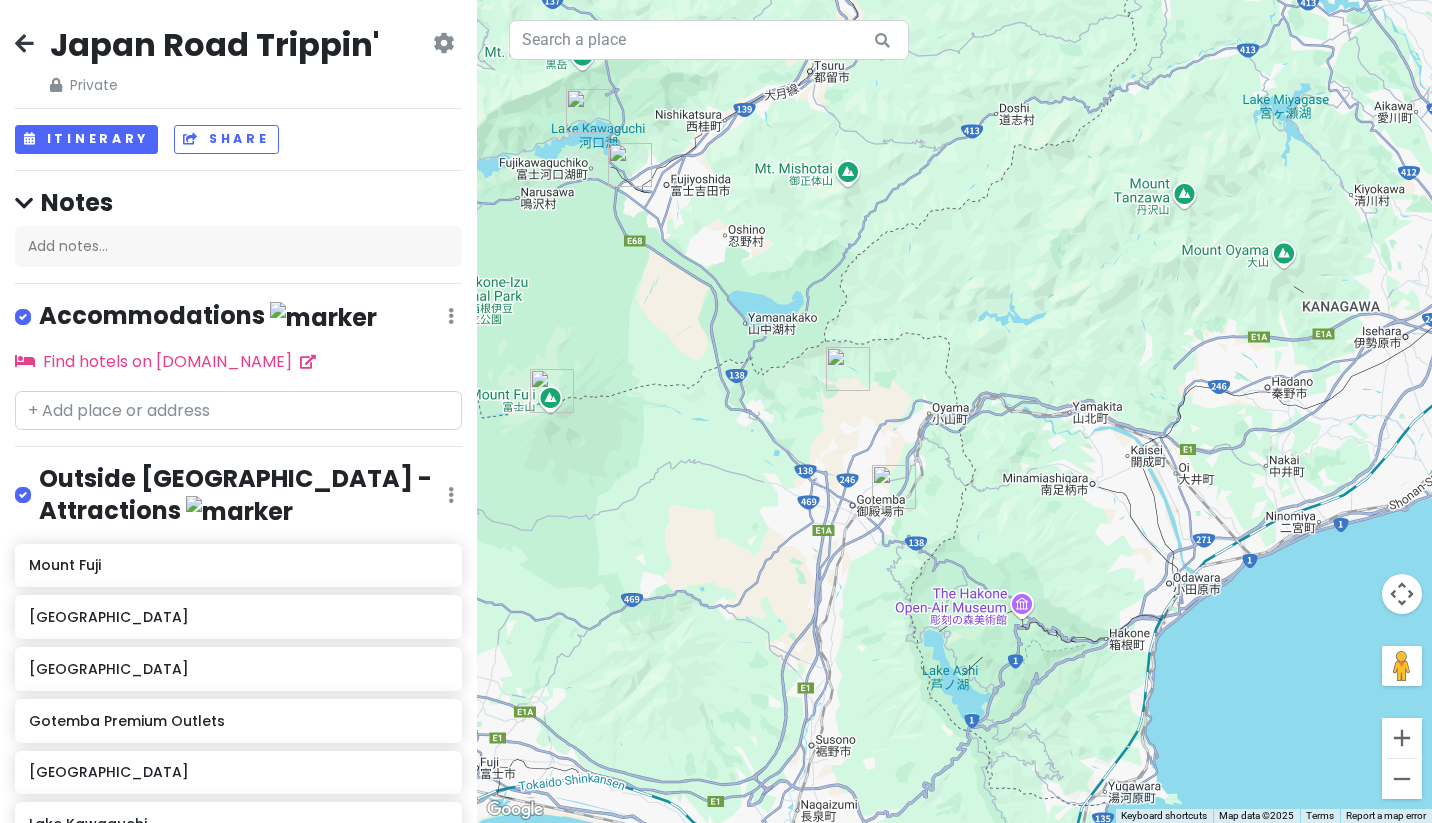 scroll, scrollTop: 0, scrollLeft: 0, axis: both 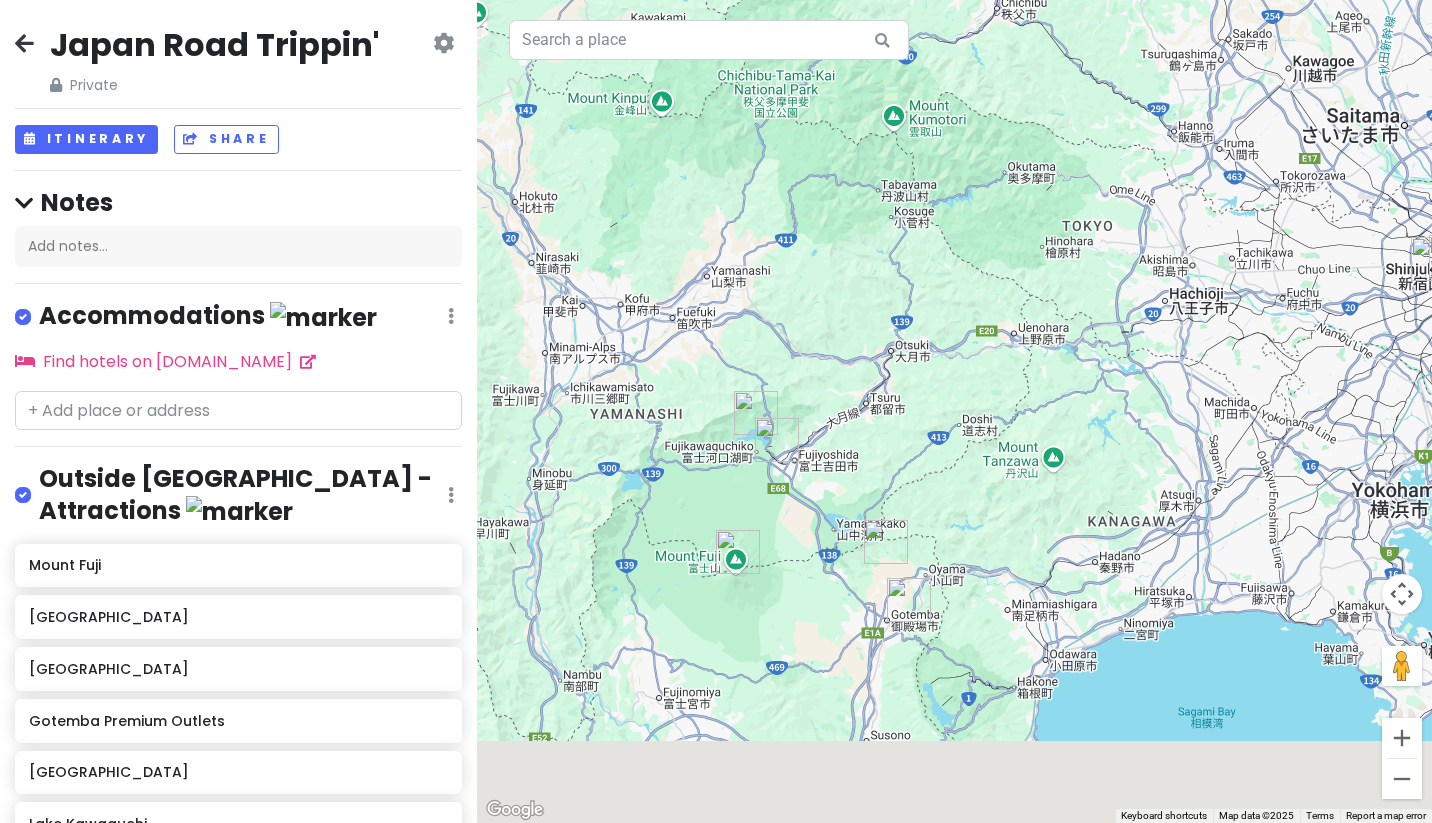 drag, startPoint x: 759, startPoint y: 649, endPoint x: 827, endPoint y: 454, distance: 206.51634 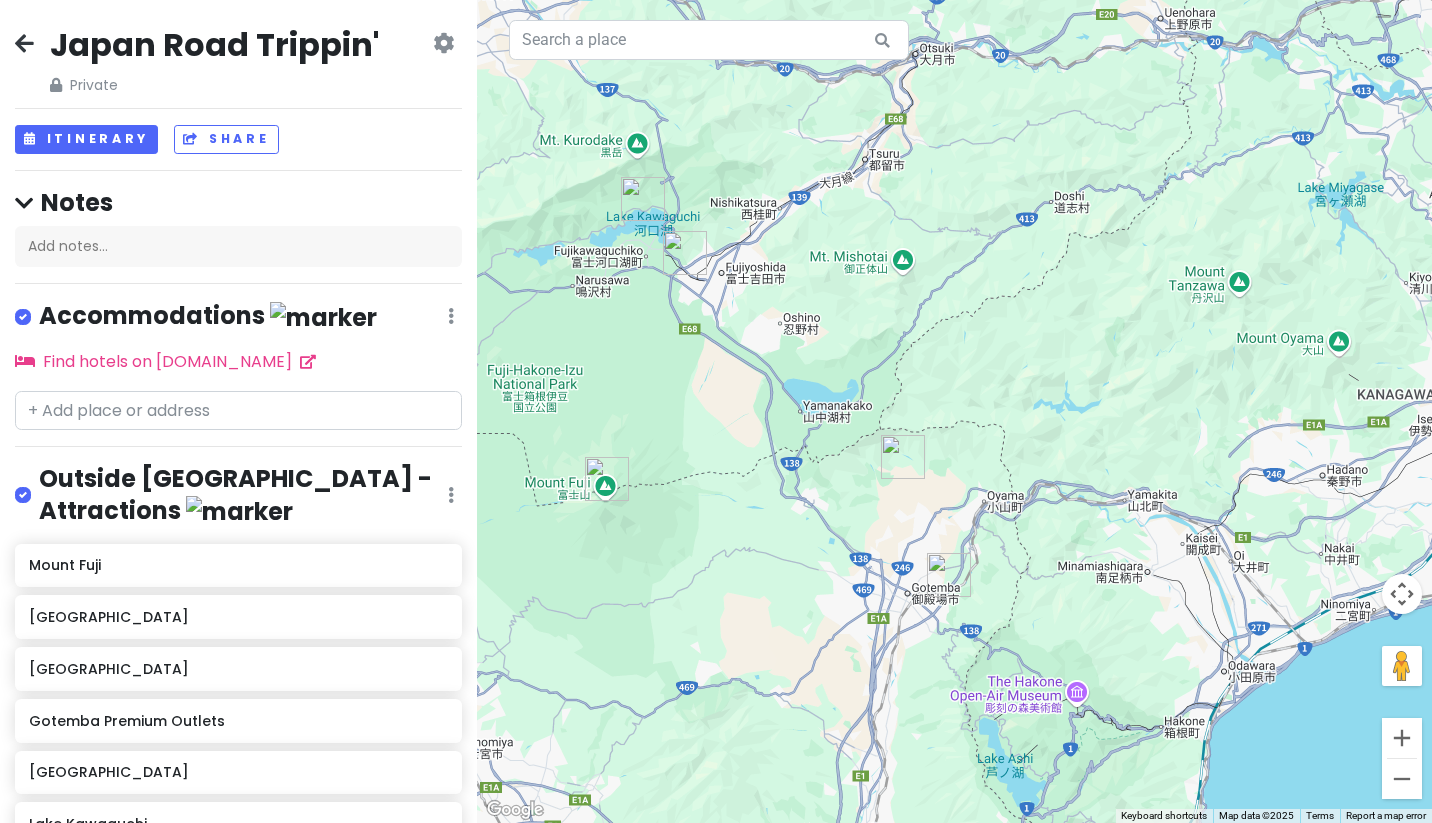 click at bounding box center [903, 457] 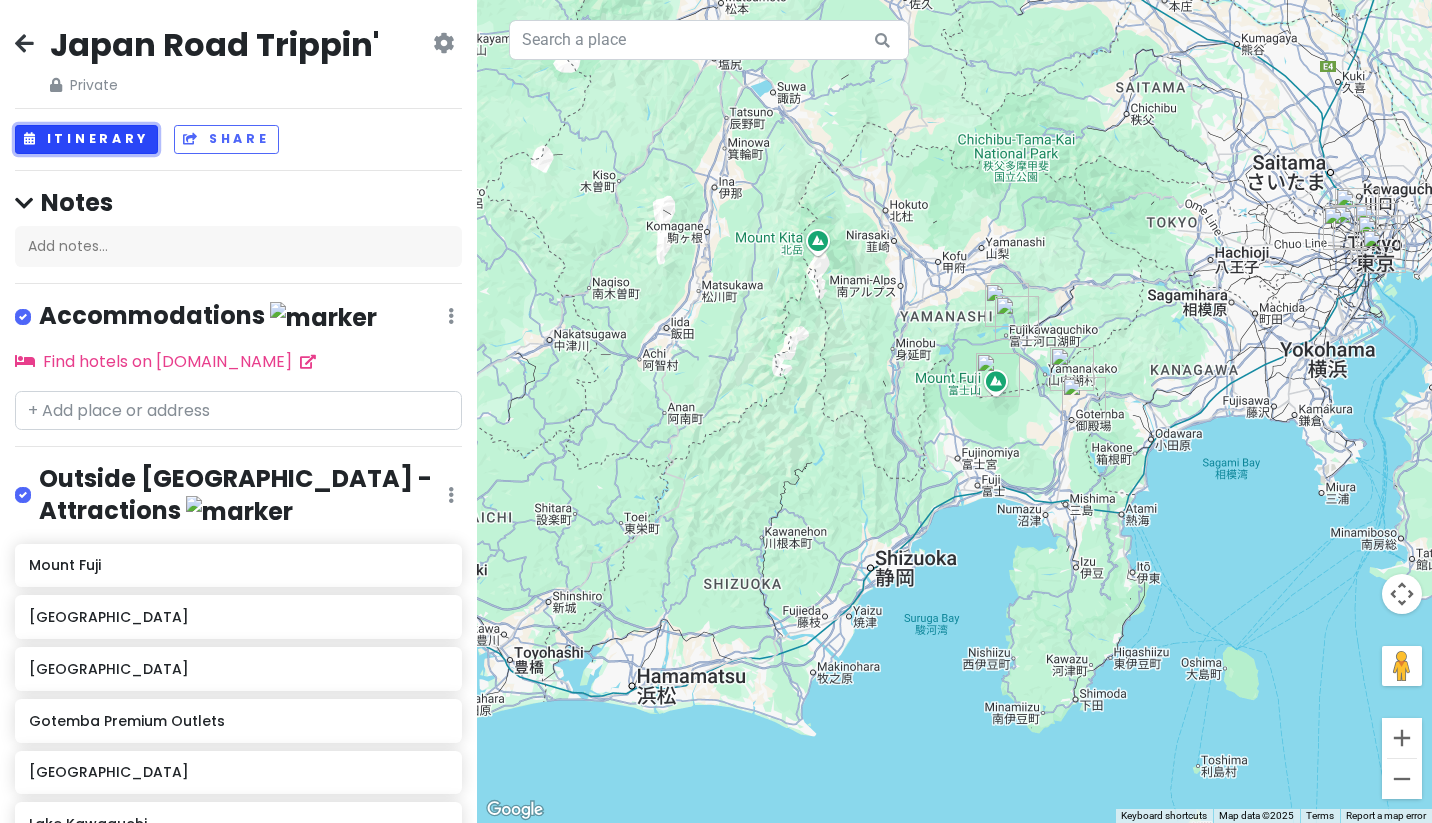 click on "Itinerary" at bounding box center [86, 139] 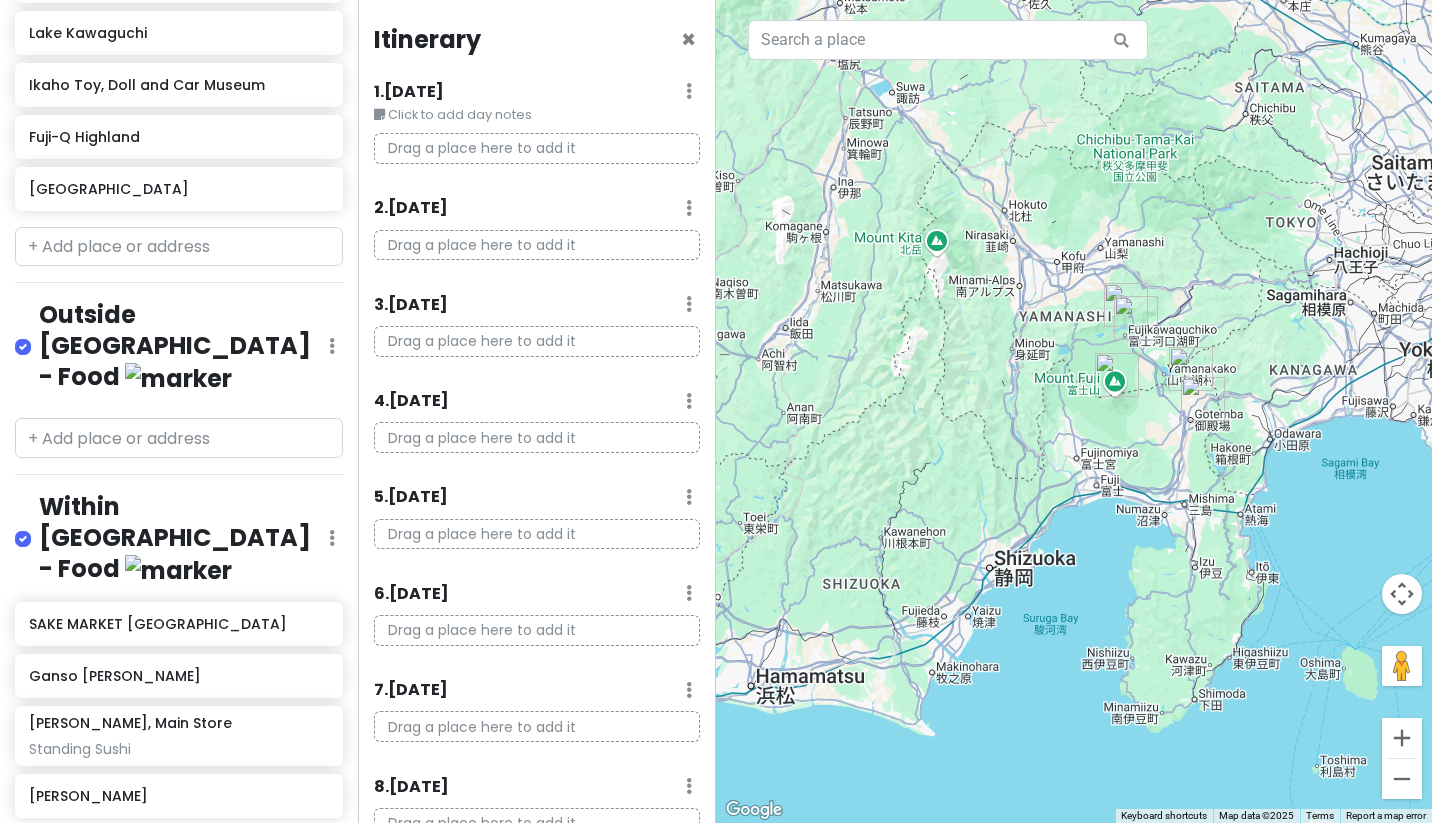 scroll, scrollTop: 1088, scrollLeft: 0, axis: vertical 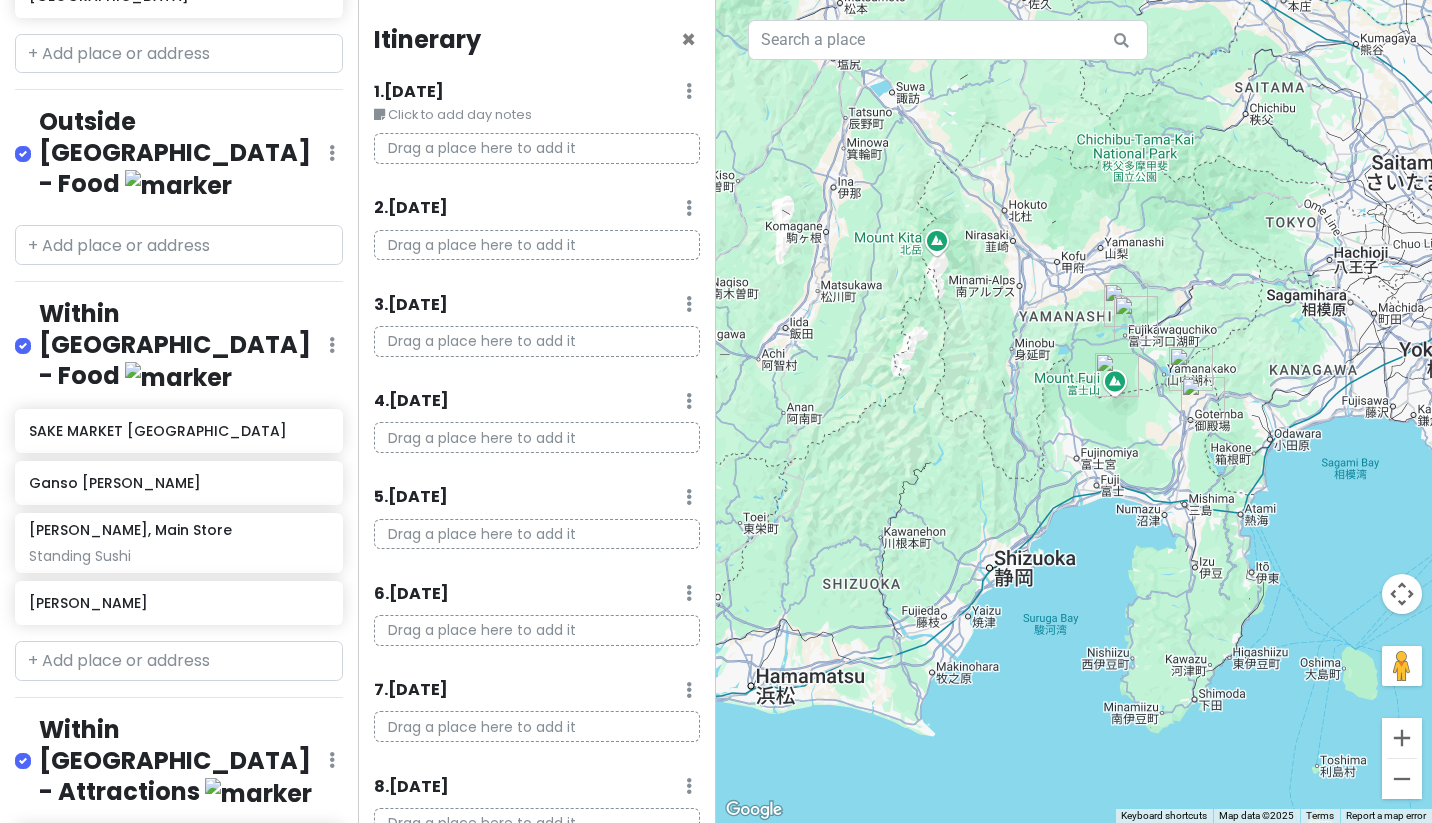 click on "+ Add a section" at bounding box center [179, 1013] 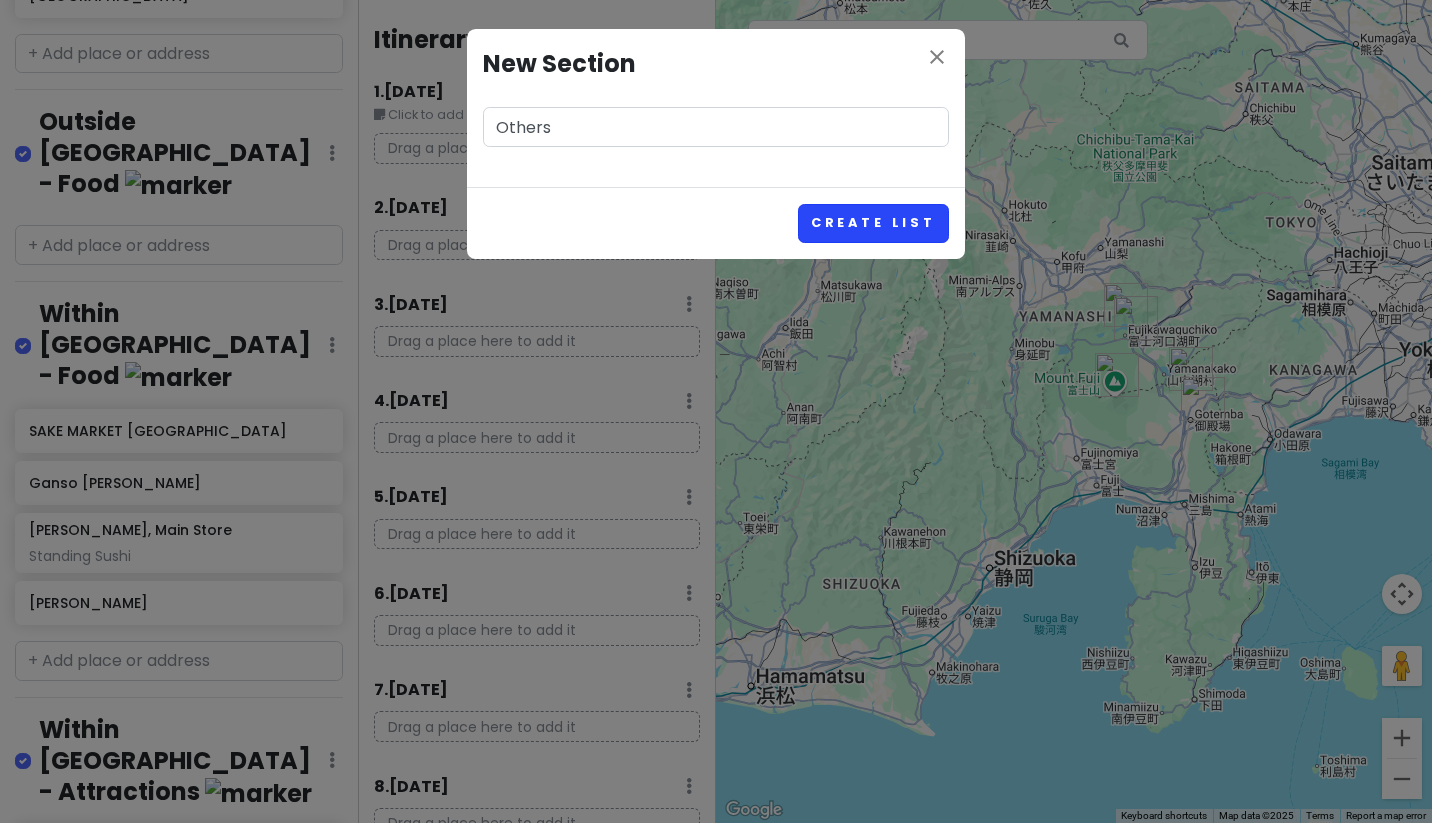type on "Others" 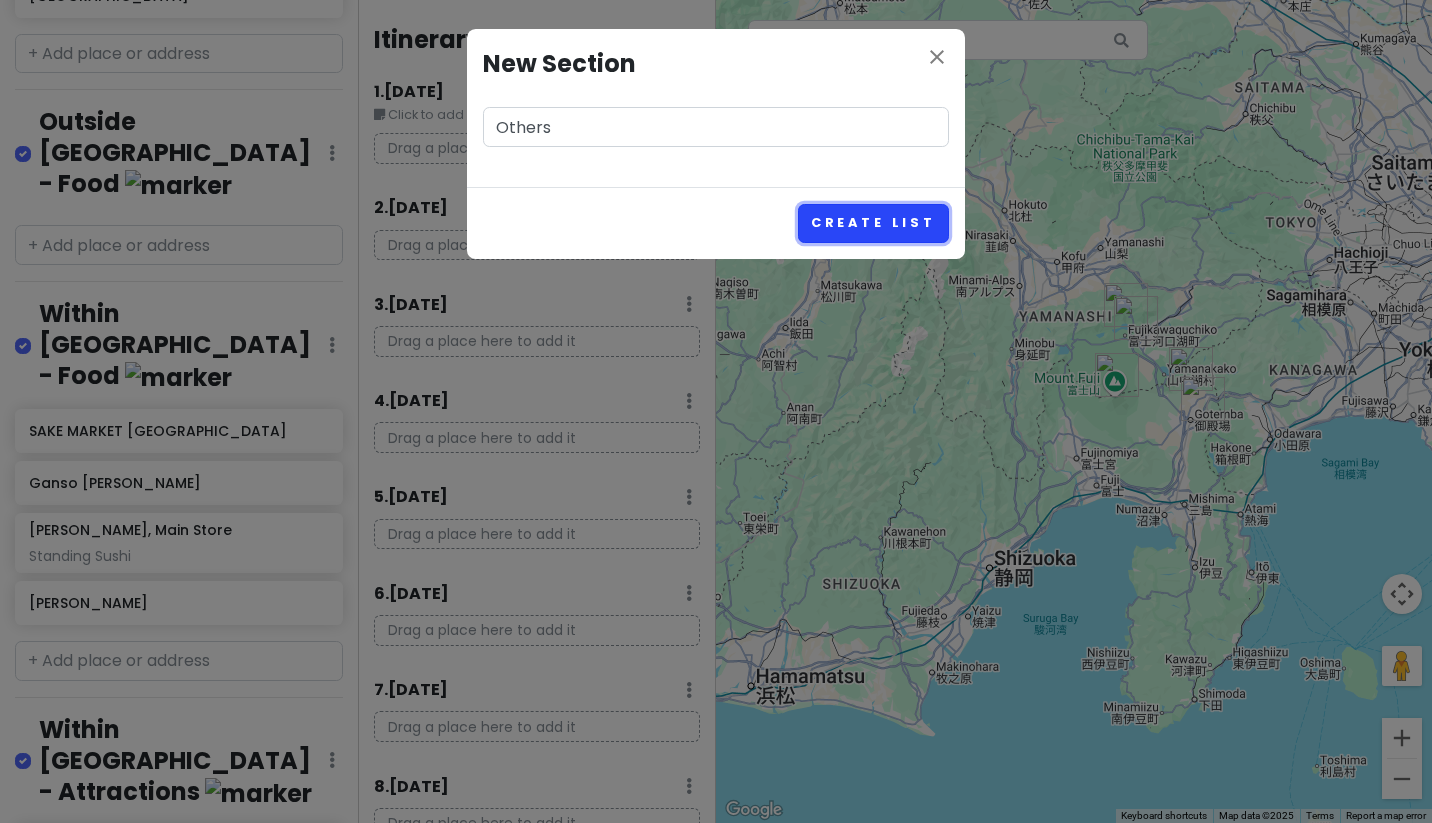 click on "Create List" at bounding box center (873, 223) 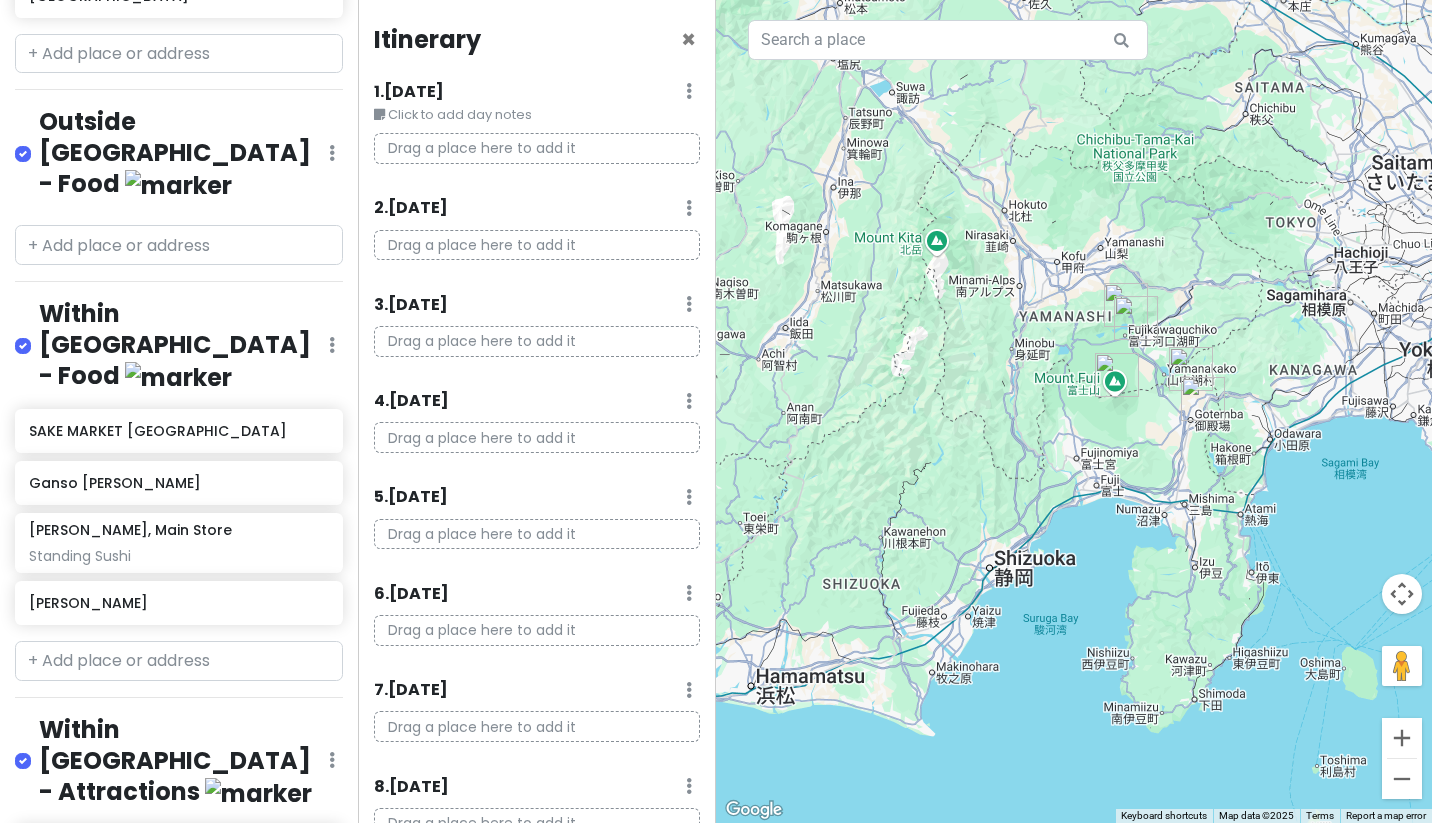 scroll, scrollTop: 1215, scrollLeft: 0, axis: vertical 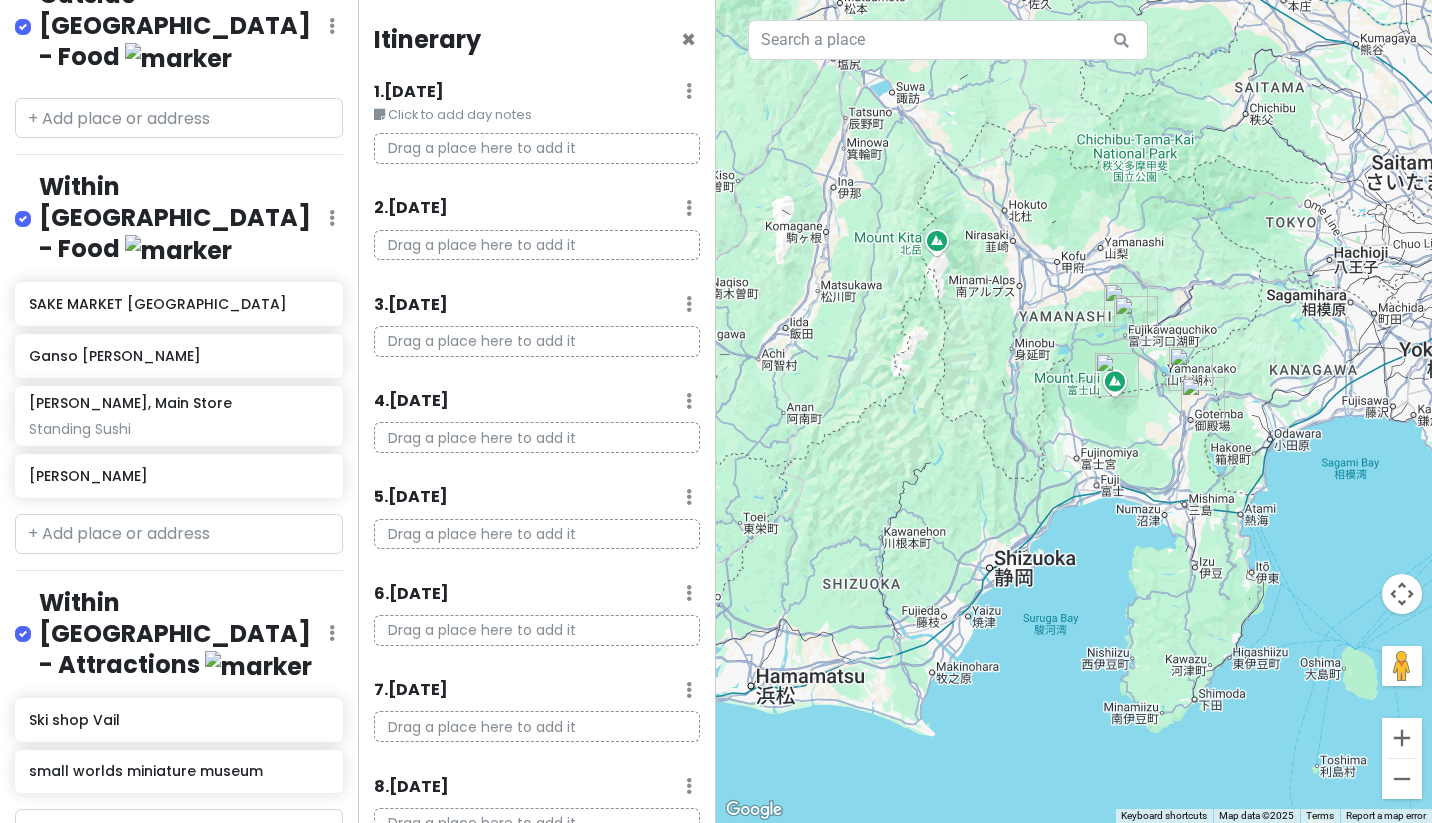 click at bounding box center (179, 959) 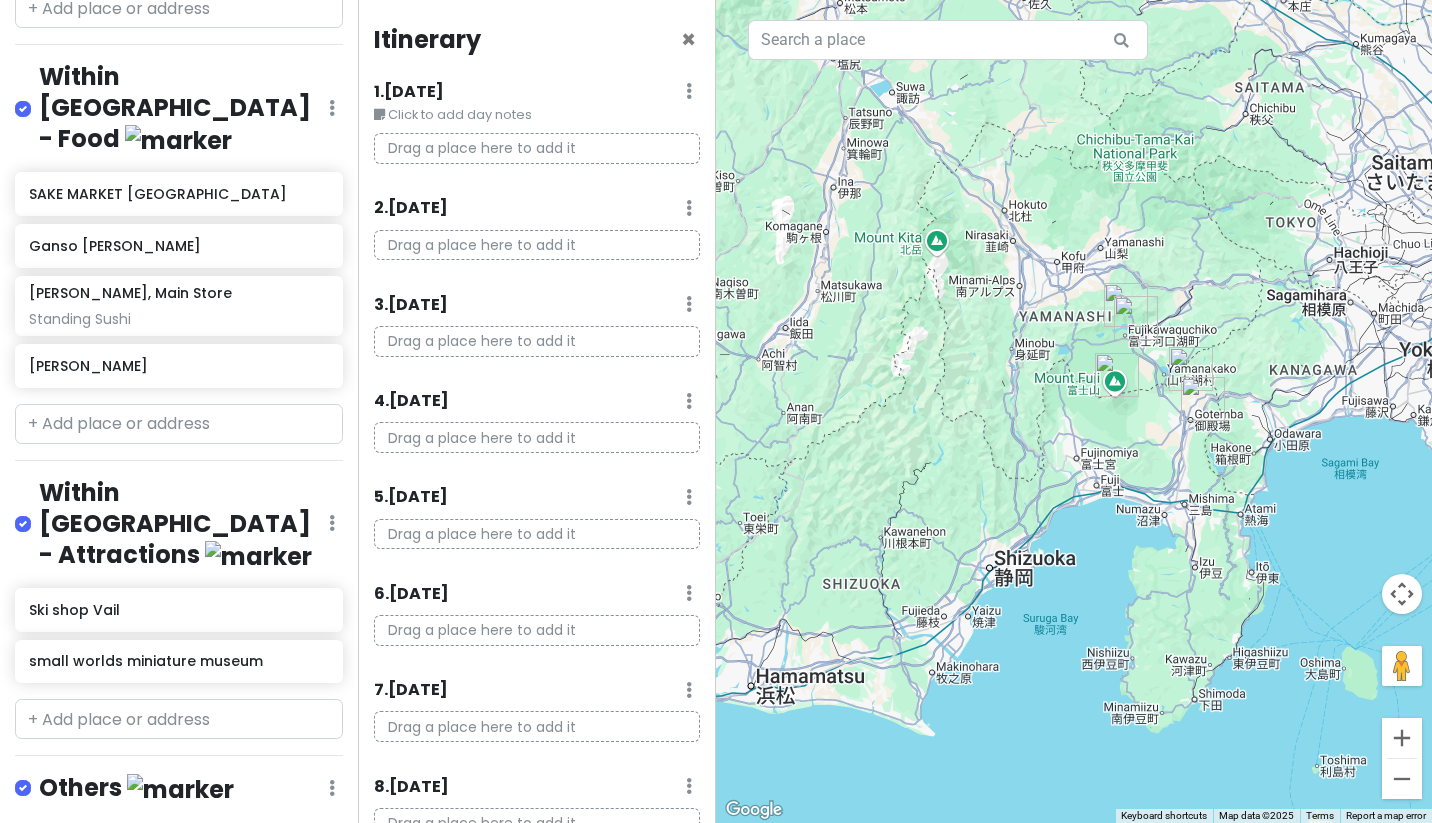 scroll, scrollTop: 1341, scrollLeft: 0, axis: vertical 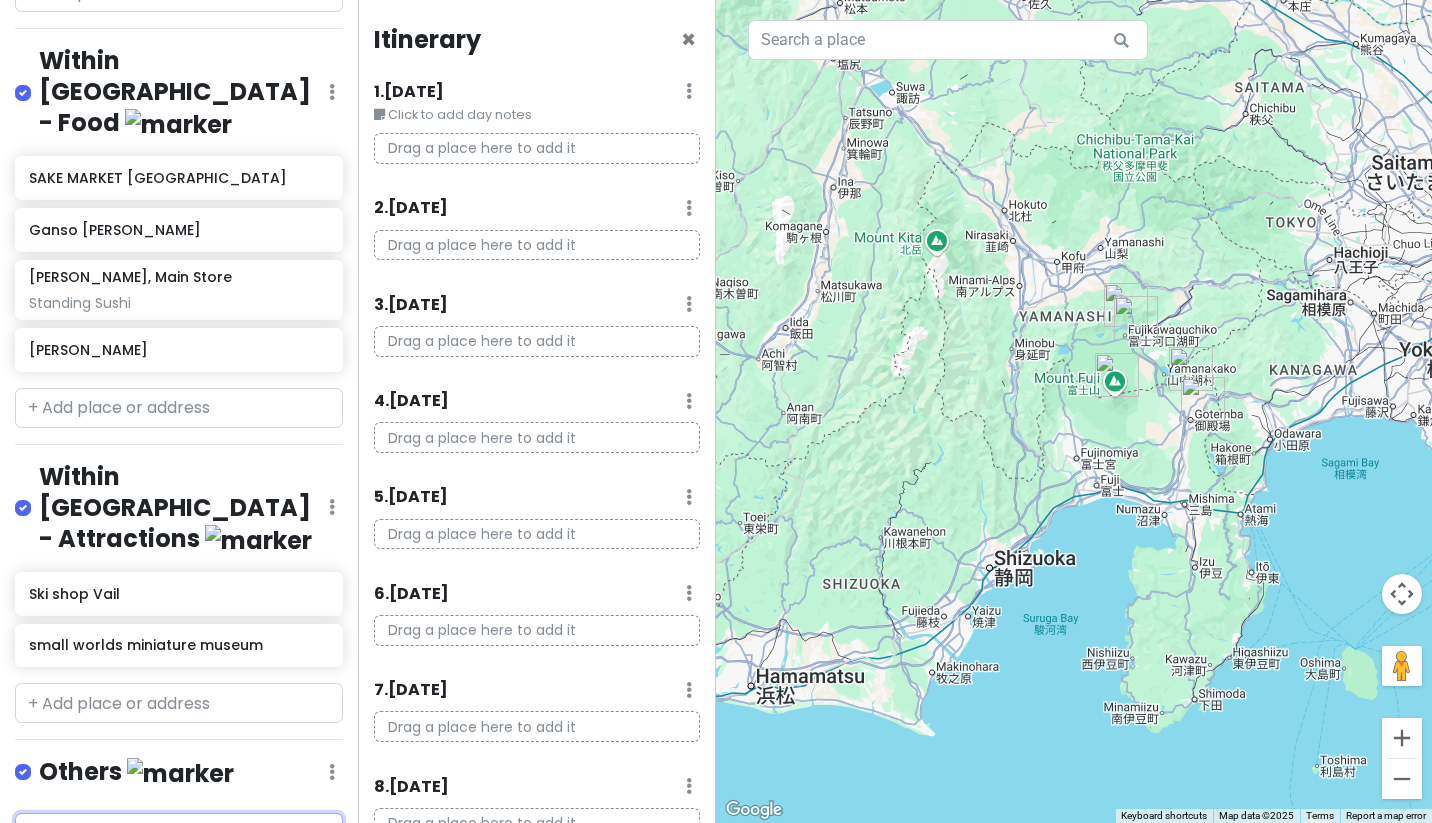 click on "Narita Airport (NRT)" at bounding box center [64, 878] 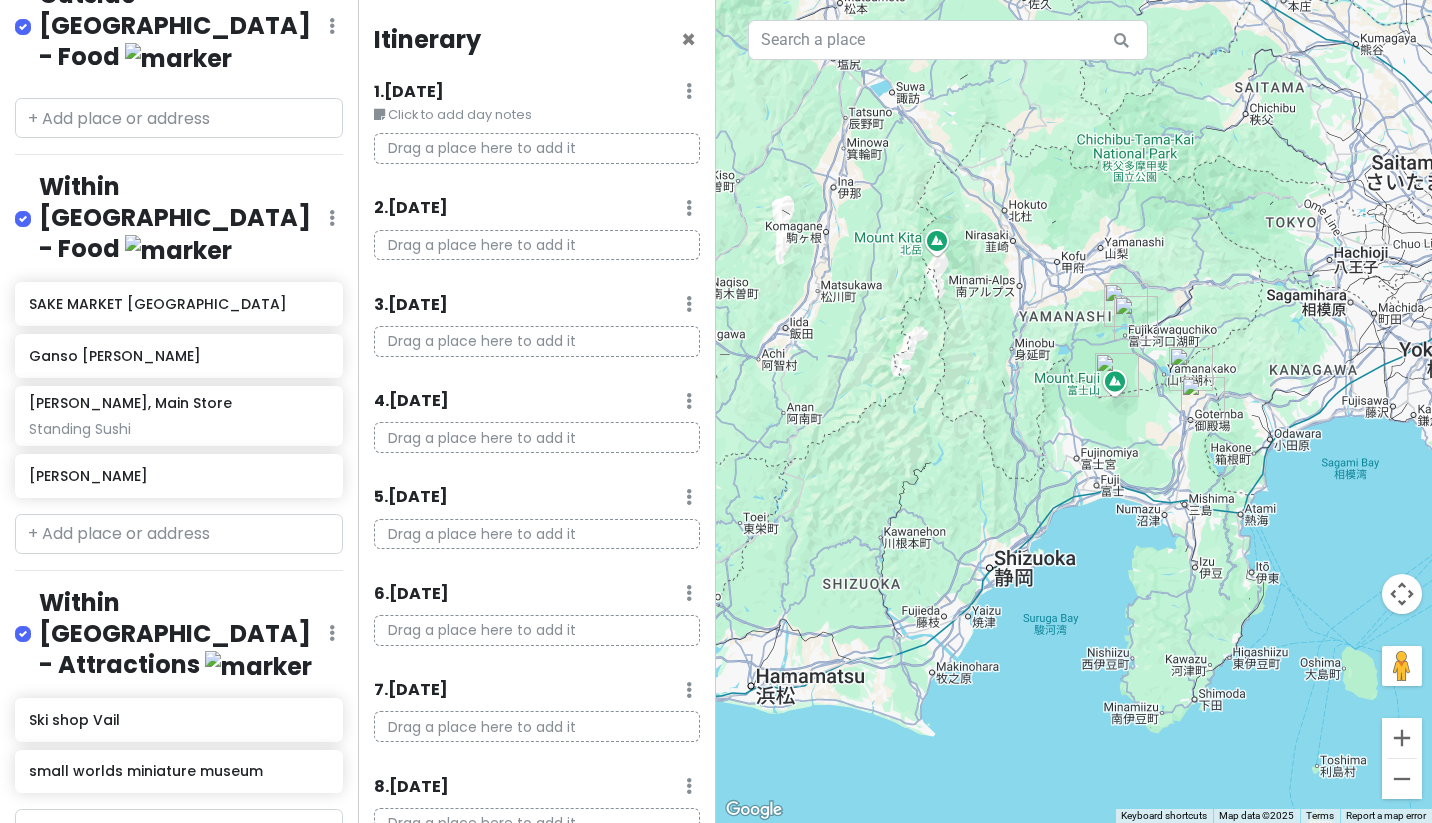 scroll, scrollTop: 1267, scrollLeft: 0, axis: vertical 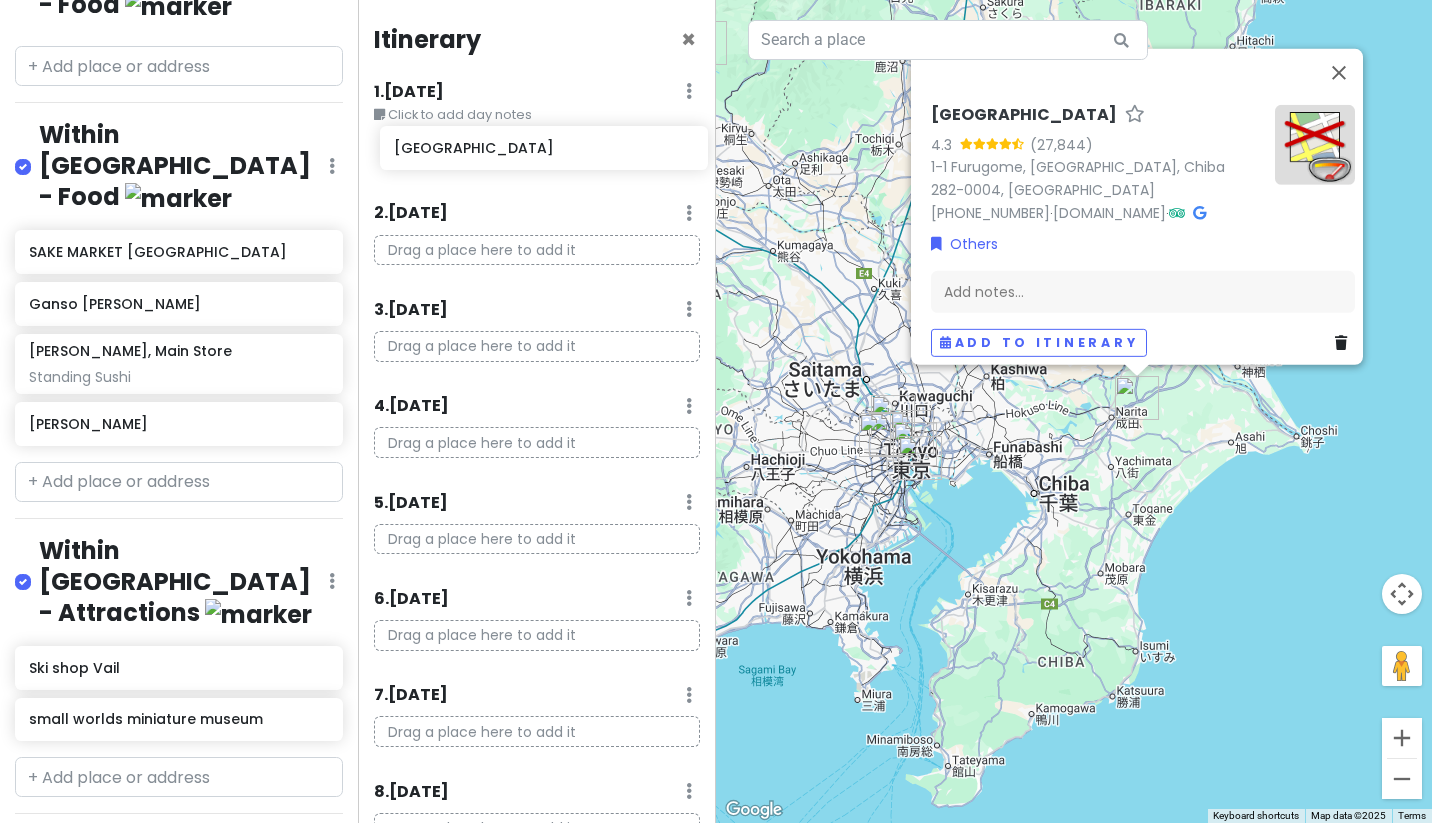 drag, startPoint x: 191, startPoint y: 676, endPoint x: 556, endPoint y: 152, distance: 638.59296 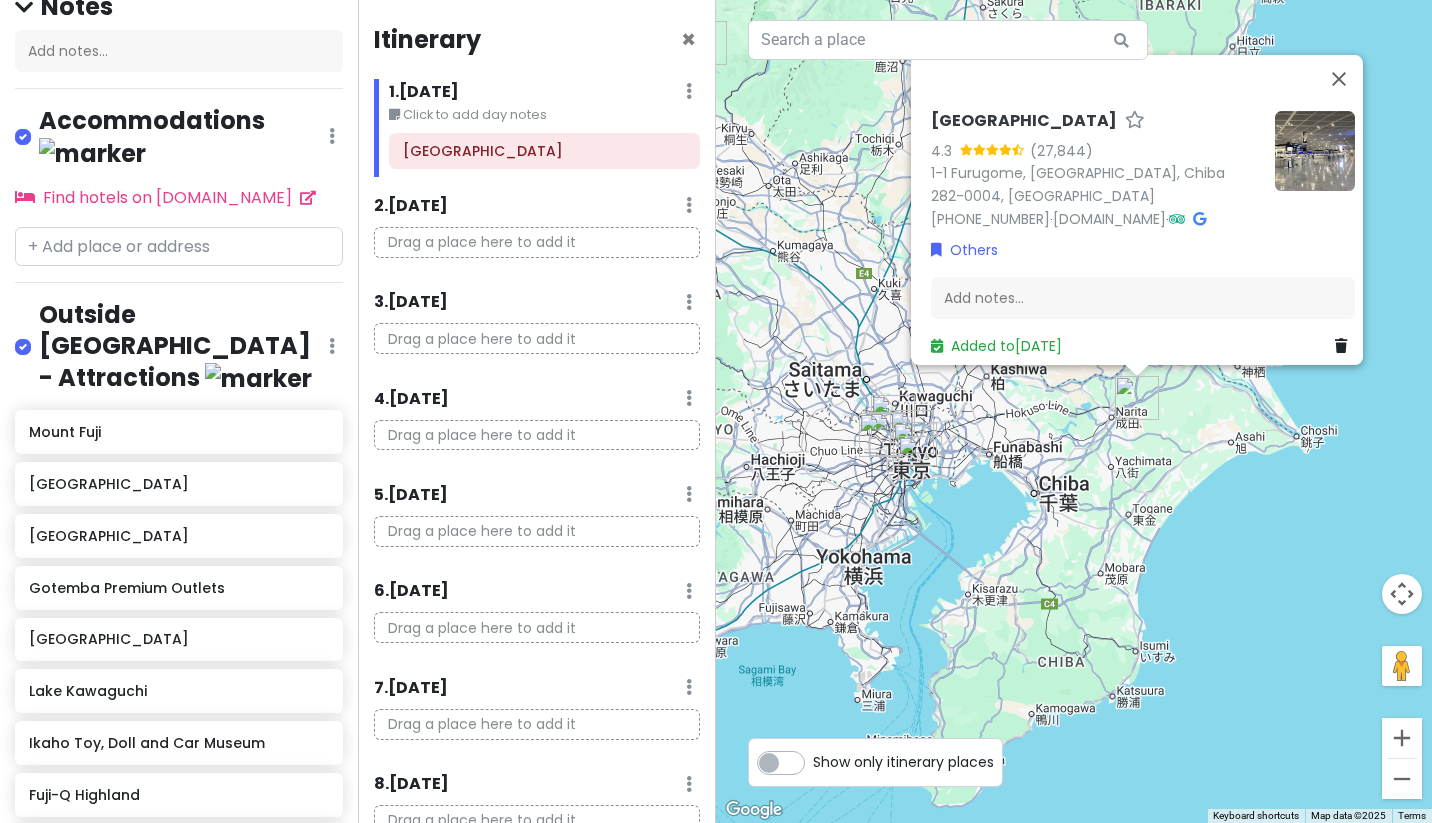 scroll, scrollTop: 240, scrollLeft: 0, axis: vertical 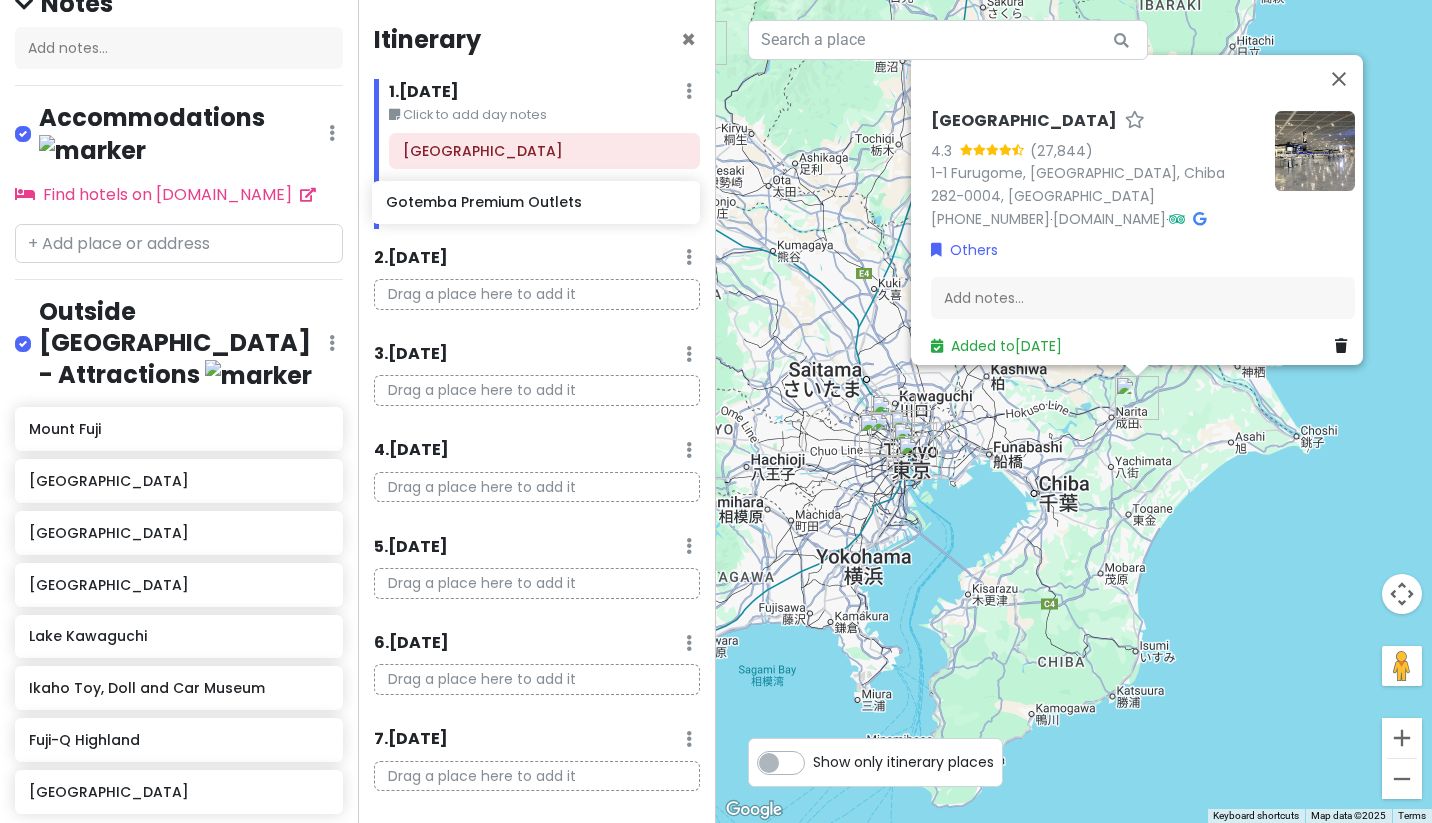 drag, startPoint x: 147, startPoint y: 519, endPoint x: 506, endPoint y: 196, distance: 482.9182 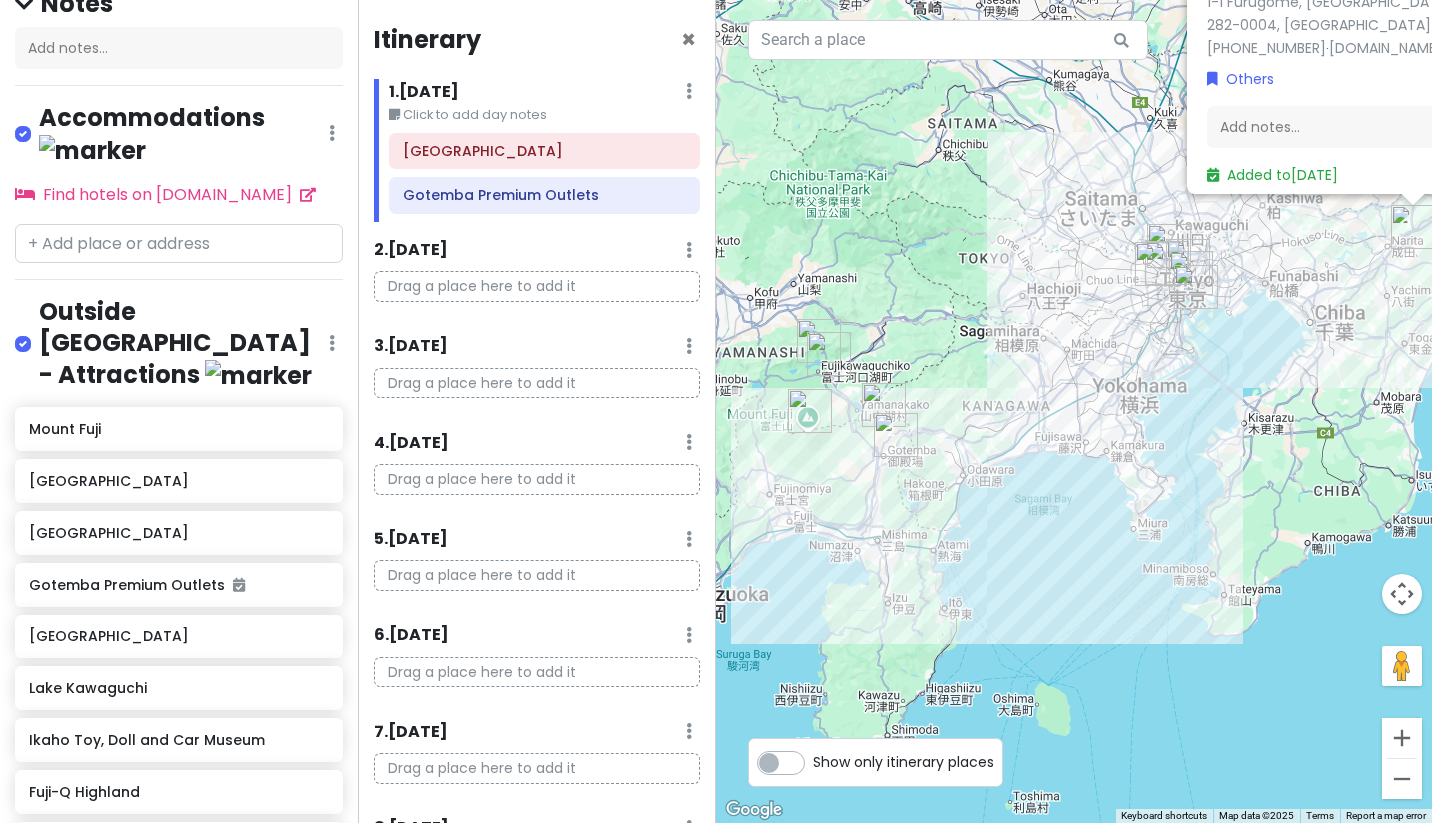 drag, startPoint x: 910, startPoint y: 648, endPoint x: 1194, endPoint y: 473, distance: 333.58807 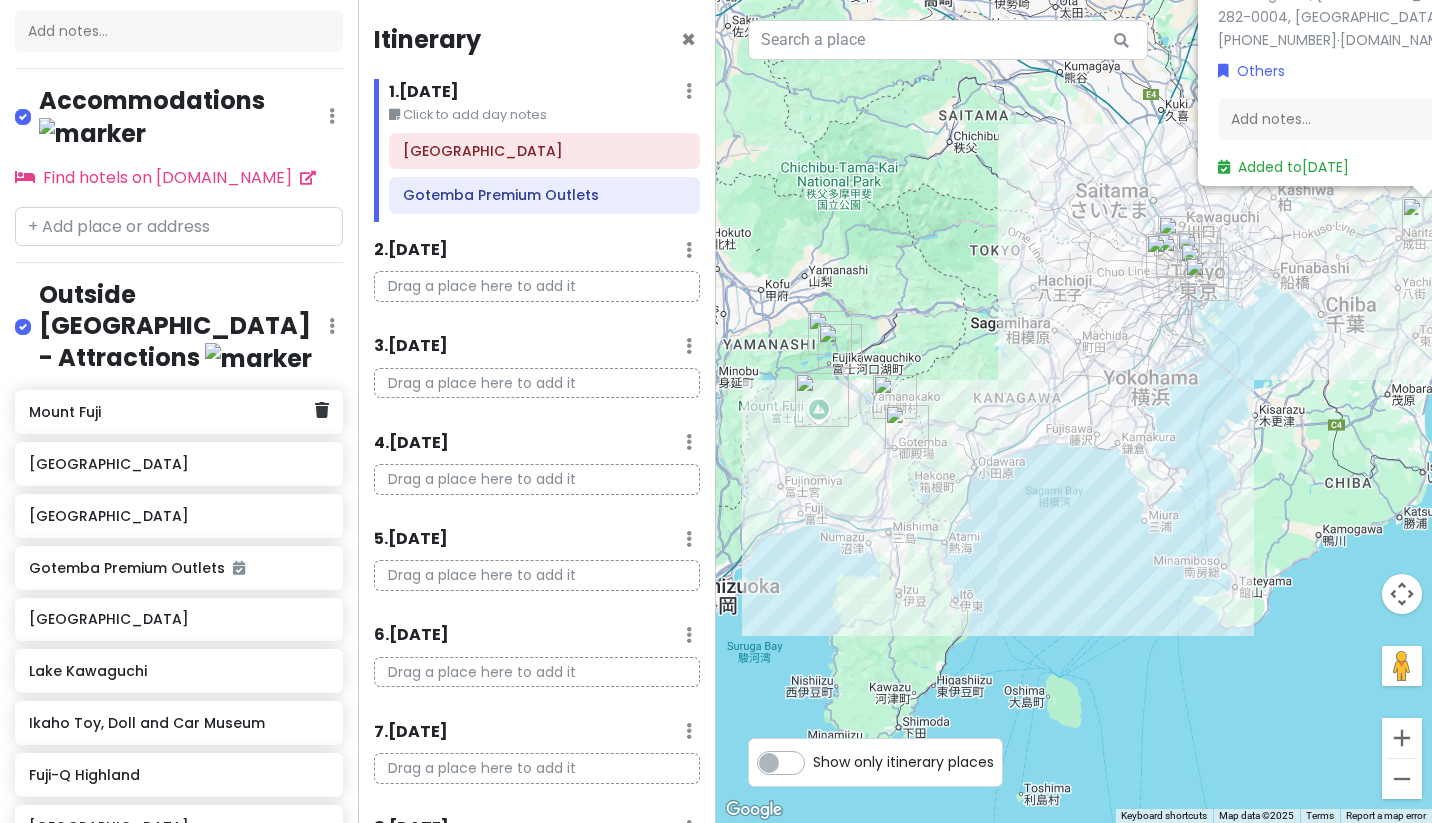 scroll, scrollTop: 258, scrollLeft: 0, axis: vertical 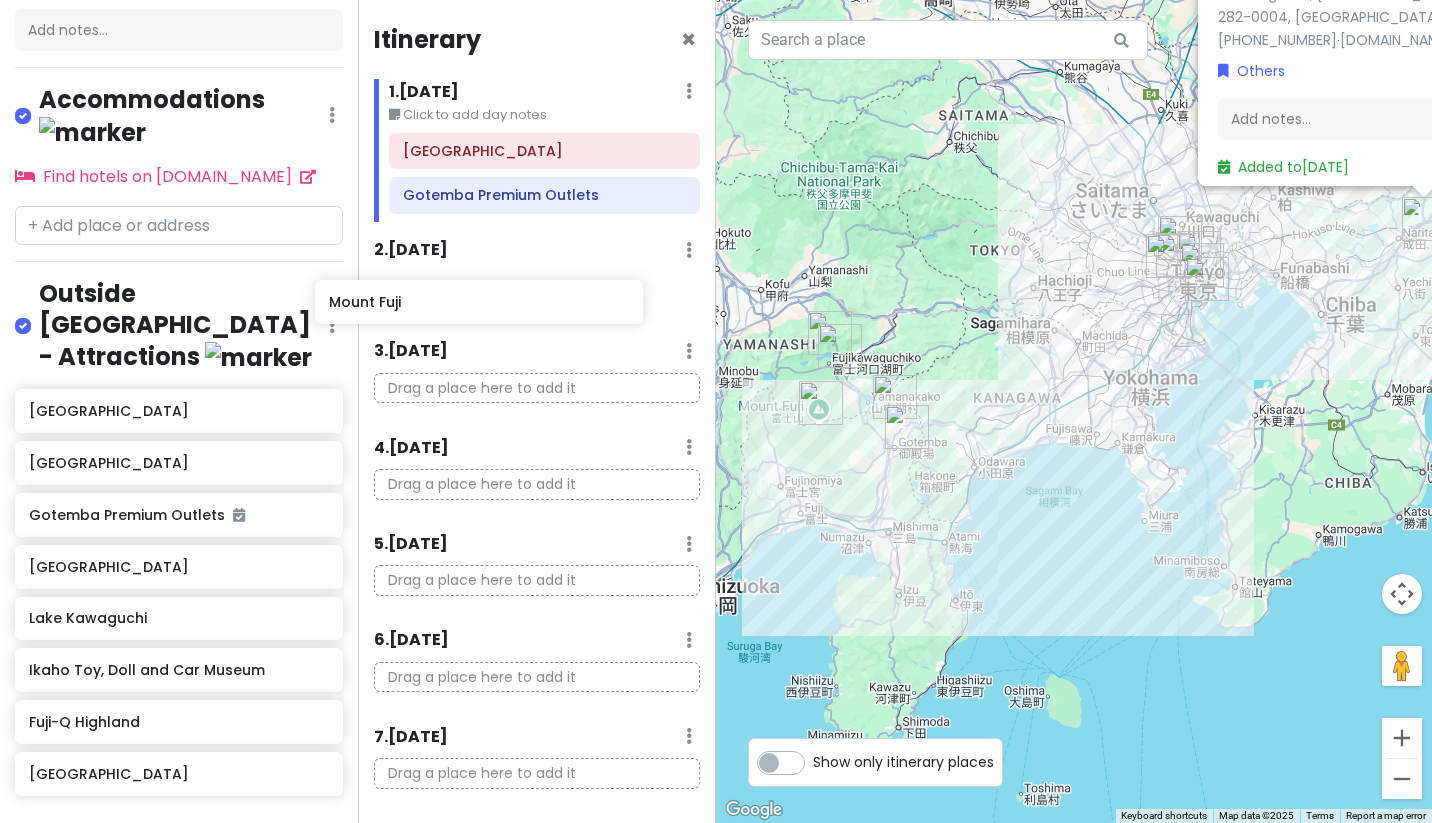 drag, startPoint x: 172, startPoint y: 340, endPoint x: 473, endPoint y: 297, distance: 304.0559 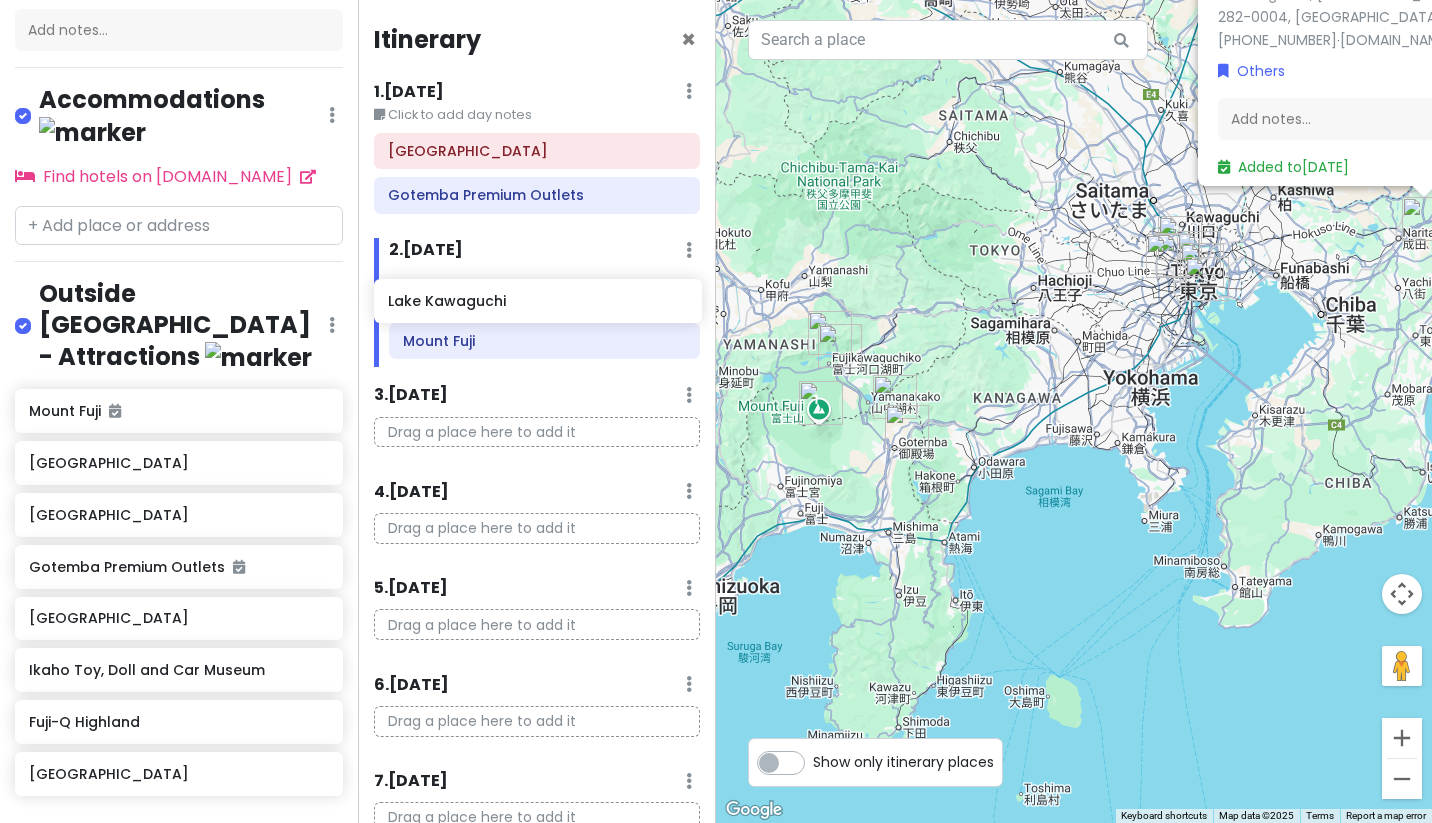 drag, startPoint x: 109, startPoint y: 604, endPoint x: 468, endPoint y: 301, distance: 469.77655 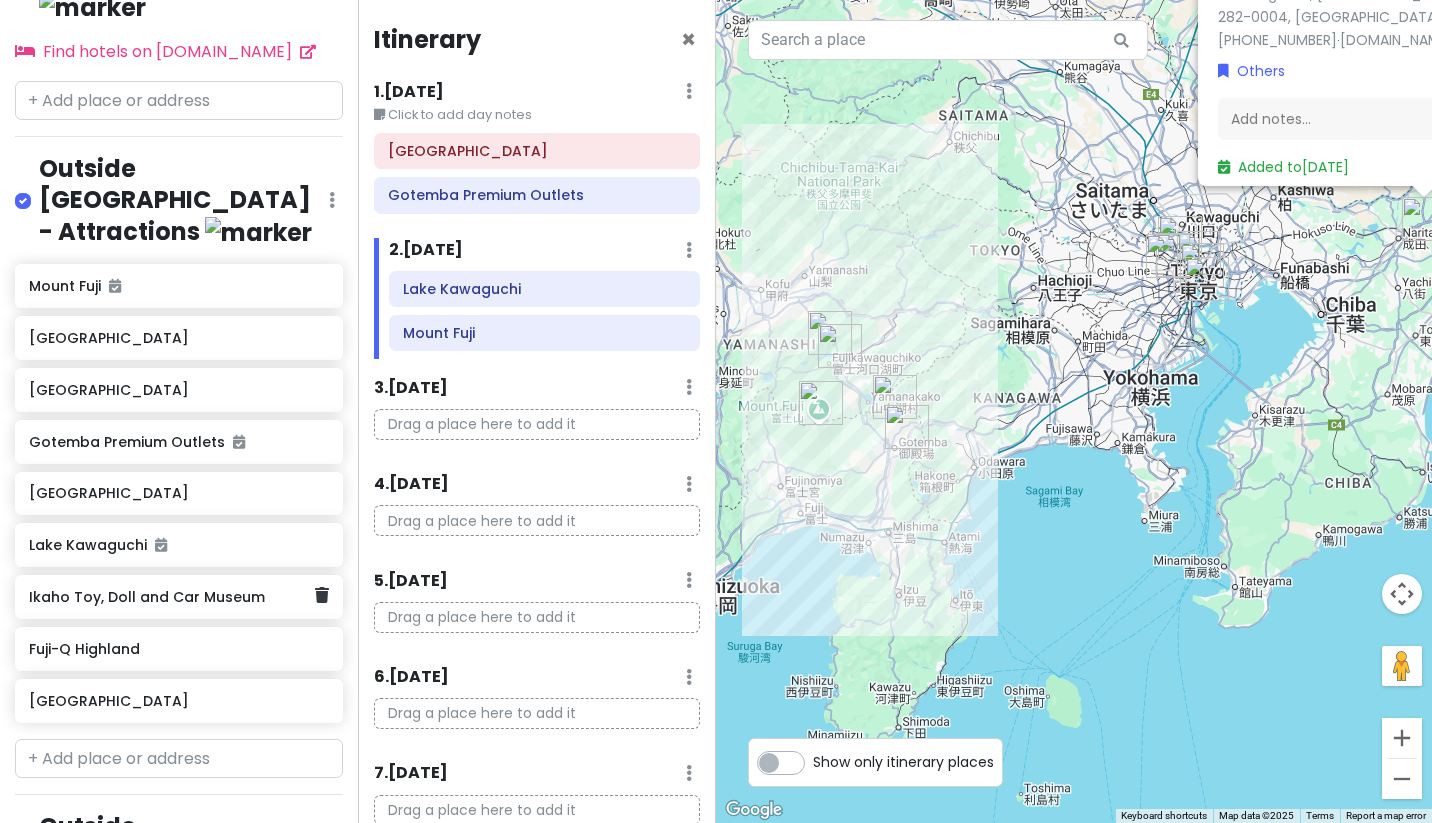 scroll, scrollTop: 385, scrollLeft: 0, axis: vertical 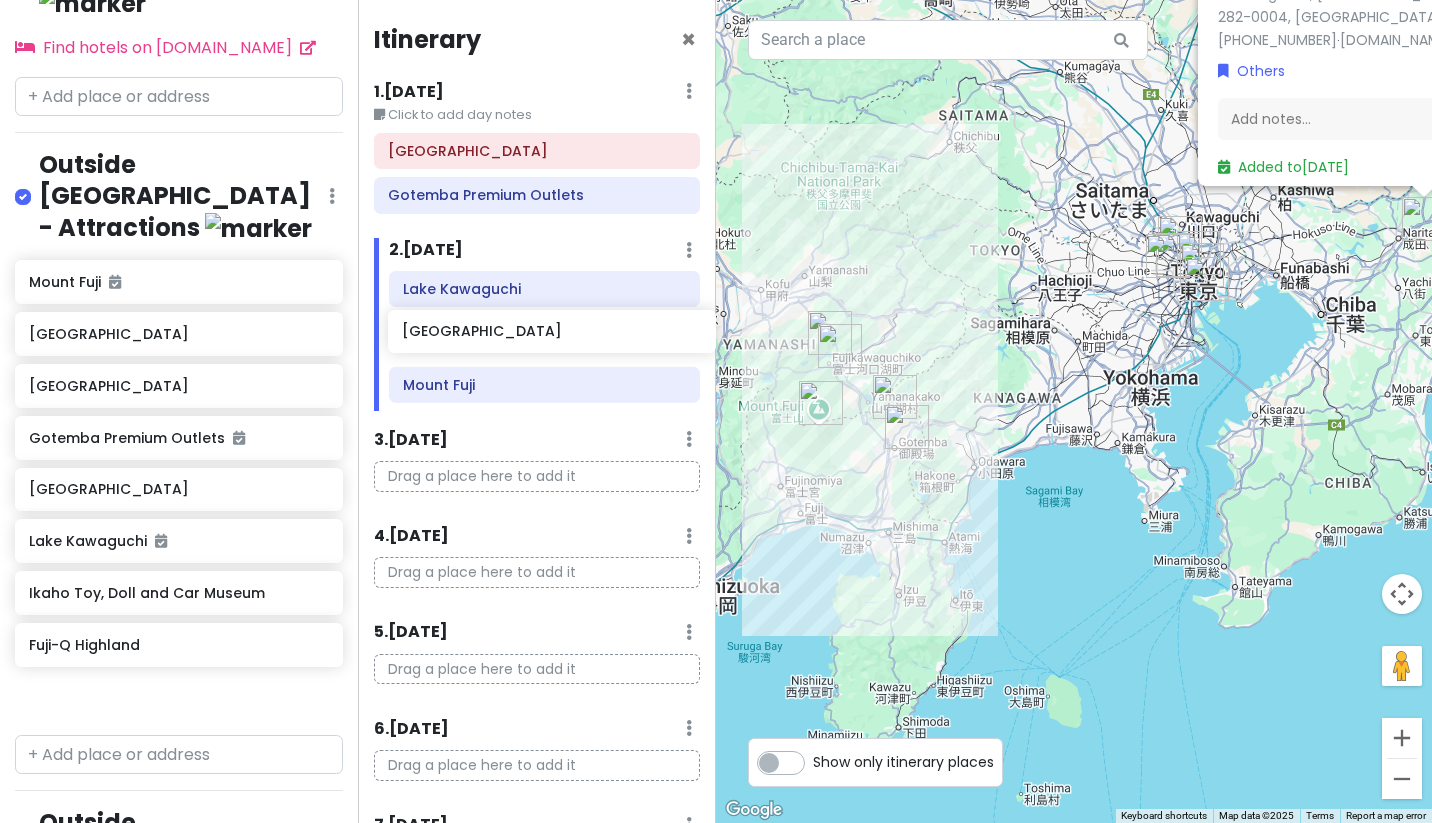drag, startPoint x: 138, startPoint y: 630, endPoint x: 511, endPoint y: 329, distance: 479.30157 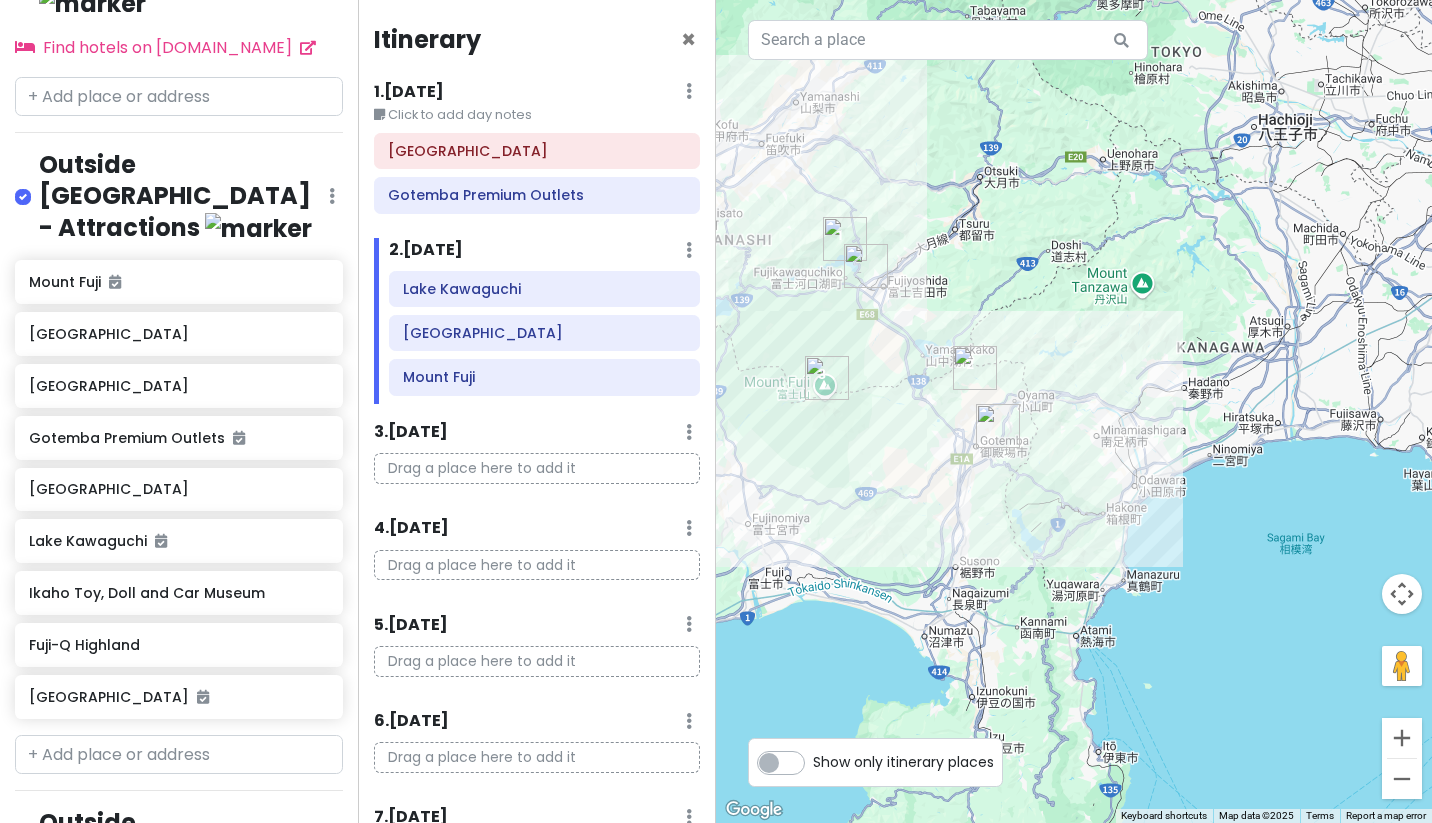 drag, startPoint x: 833, startPoint y: 399, endPoint x: 925, endPoint y: 358, distance: 100.72239 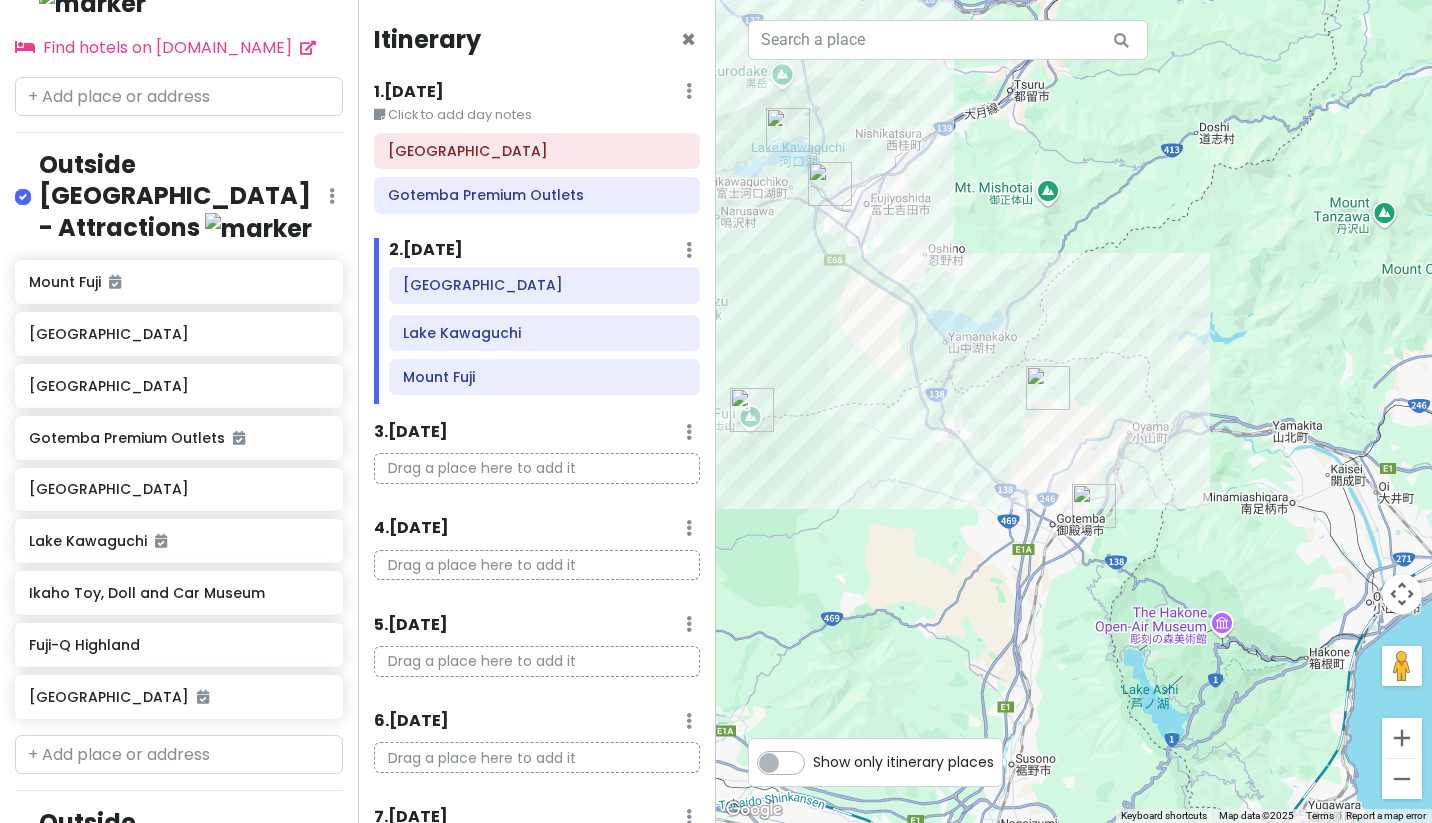 drag, startPoint x: 488, startPoint y: 331, endPoint x: 488, endPoint y: 280, distance: 51 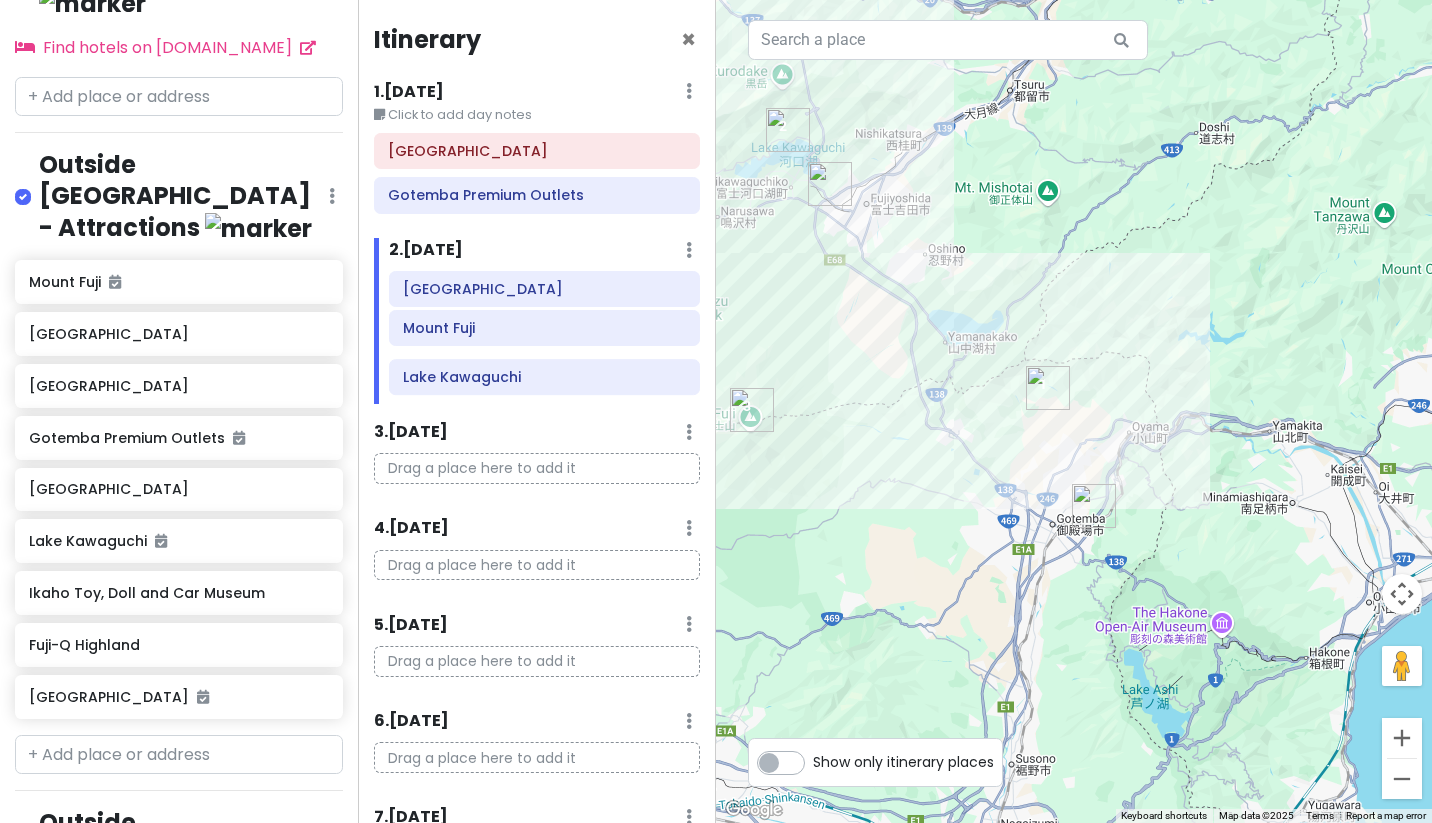 drag, startPoint x: 463, startPoint y: 378, endPoint x: 463, endPoint y: 327, distance: 51 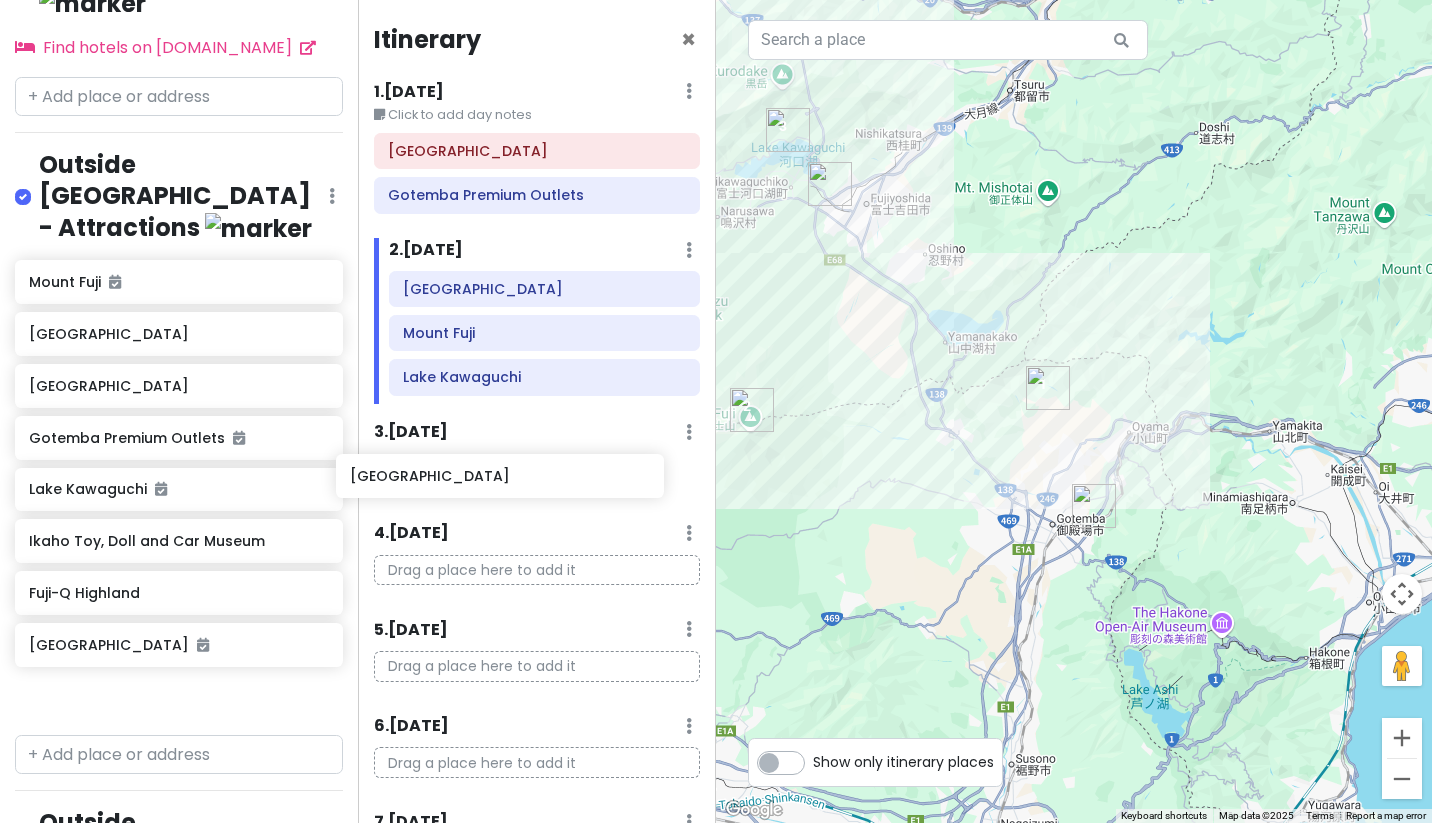 drag, startPoint x: 200, startPoint y: 421, endPoint x: 521, endPoint y: 470, distance: 324.71835 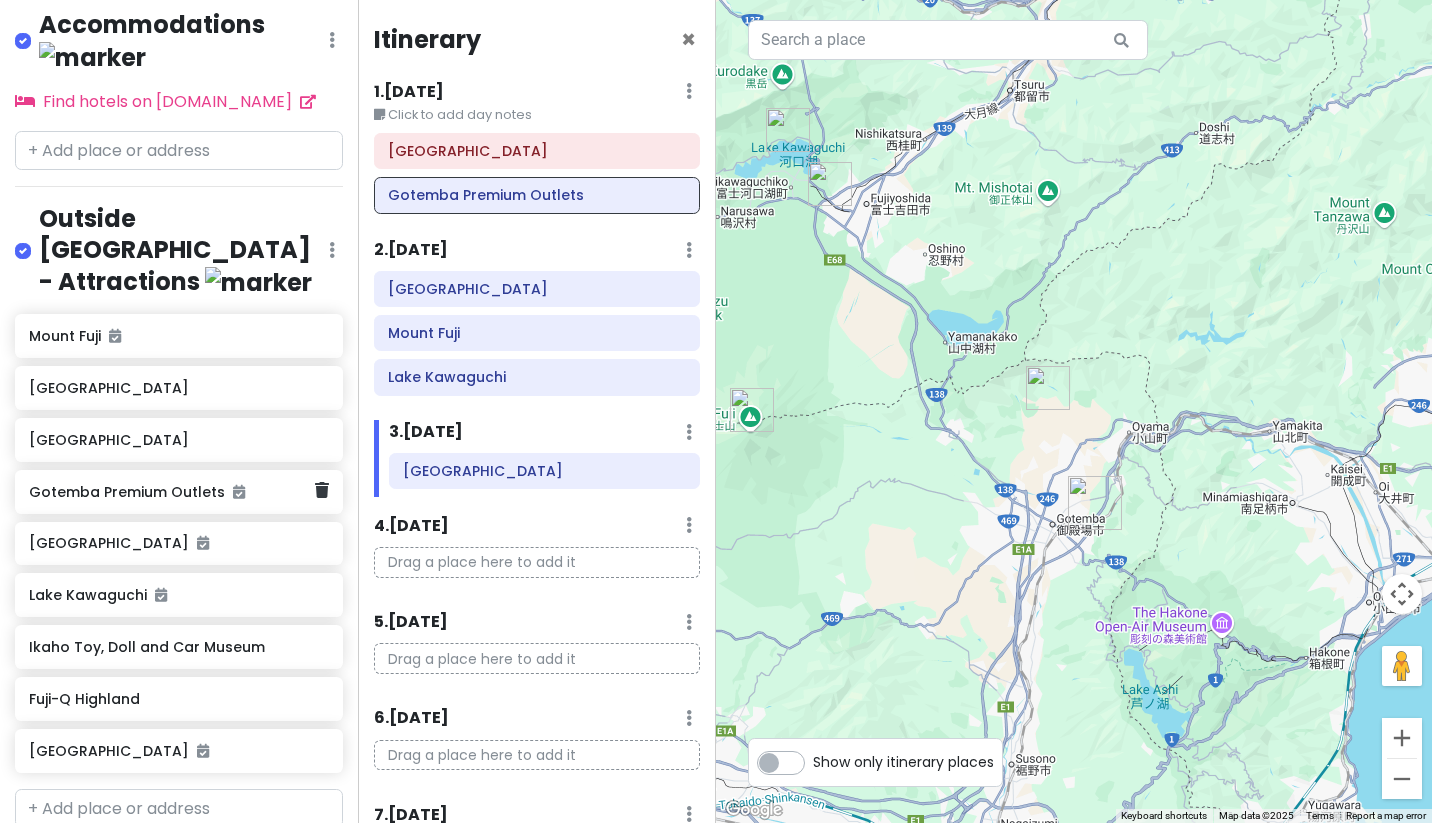 scroll, scrollTop: 329, scrollLeft: 0, axis: vertical 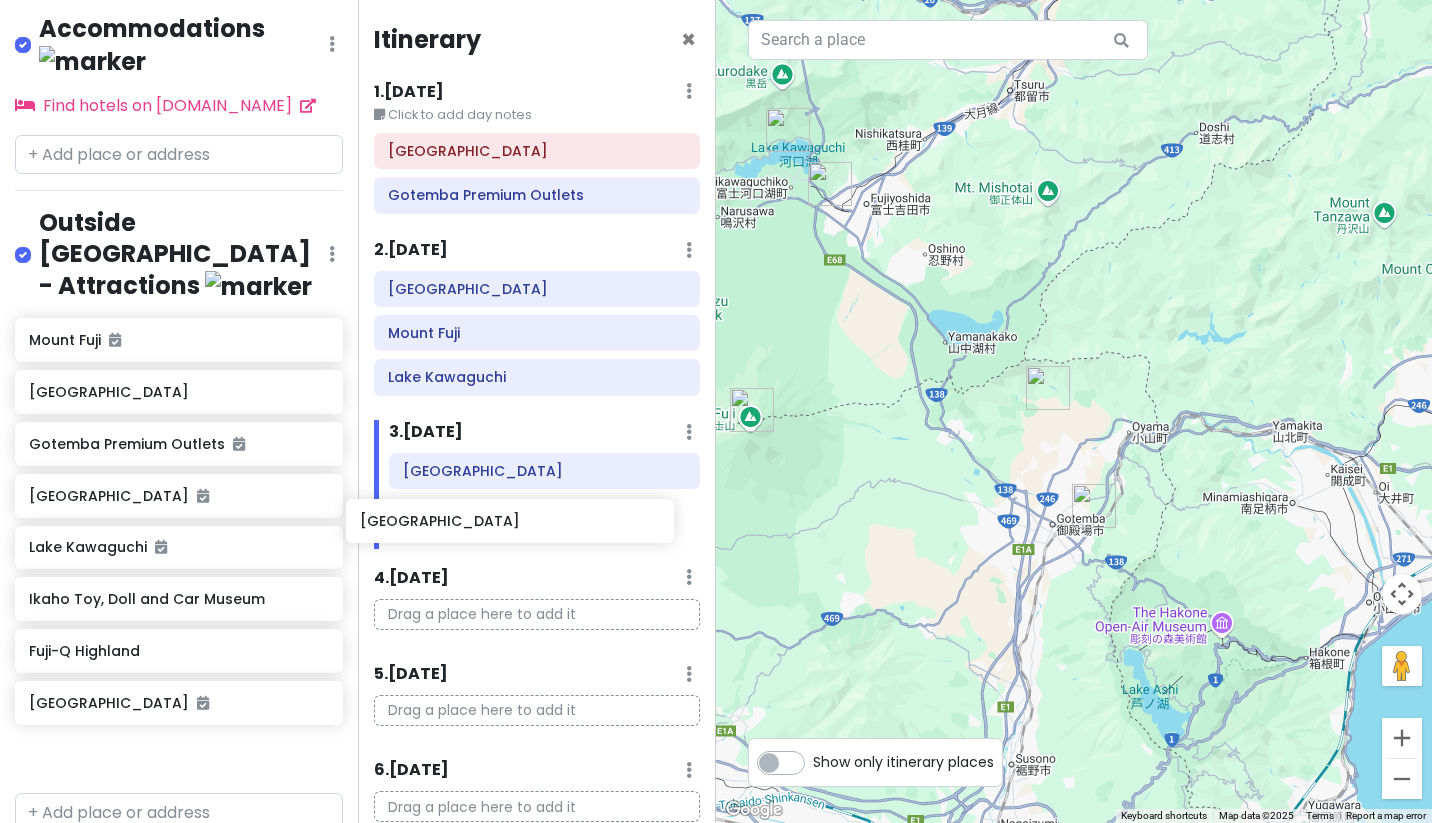 drag, startPoint x: 152, startPoint y: 323, endPoint x: 483, endPoint y: 518, distance: 384.16922 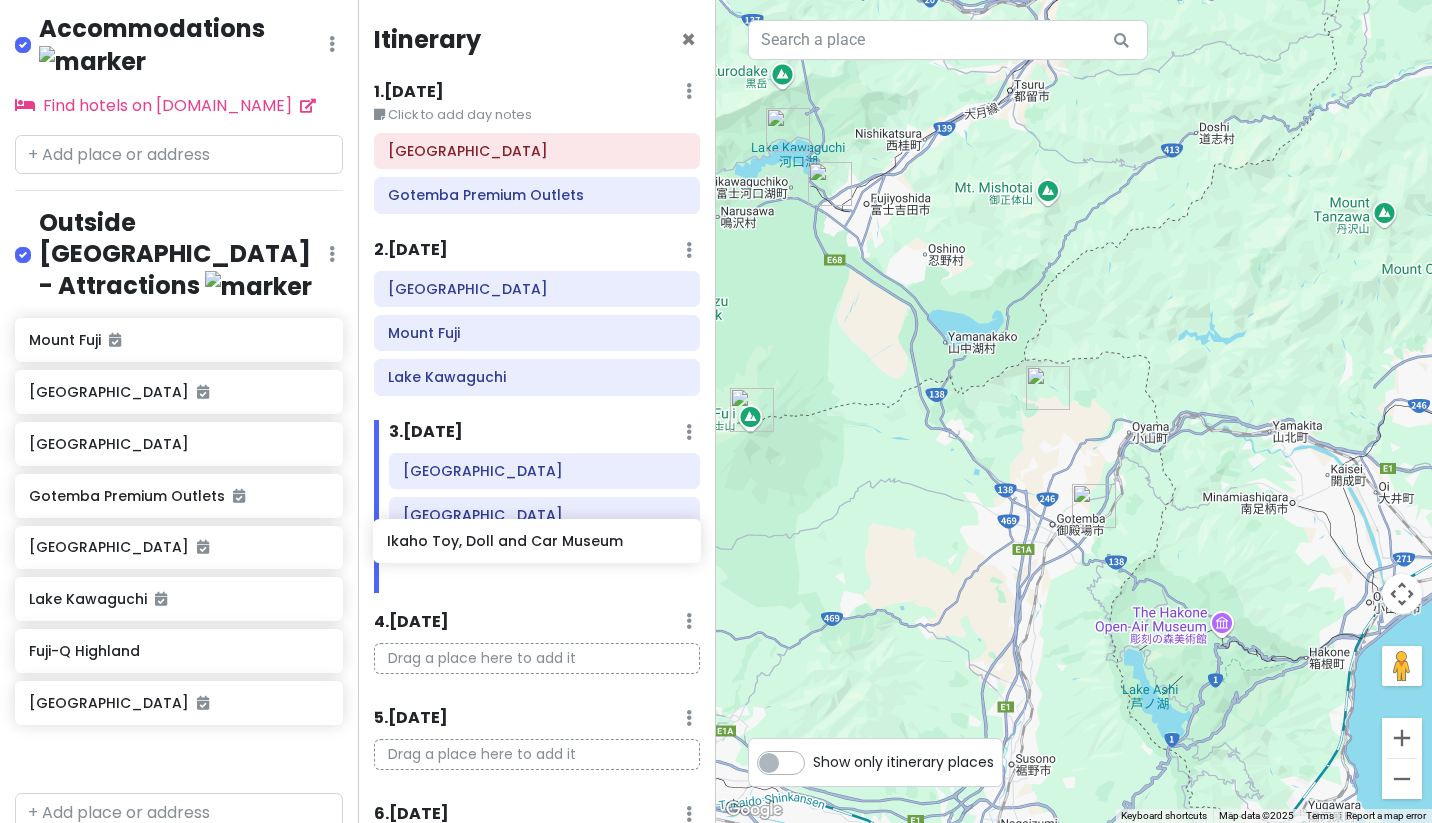 drag, startPoint x: 189, startPoint y: 589, endPoint x: 548, endPoint y: 545, distance: 361.68634 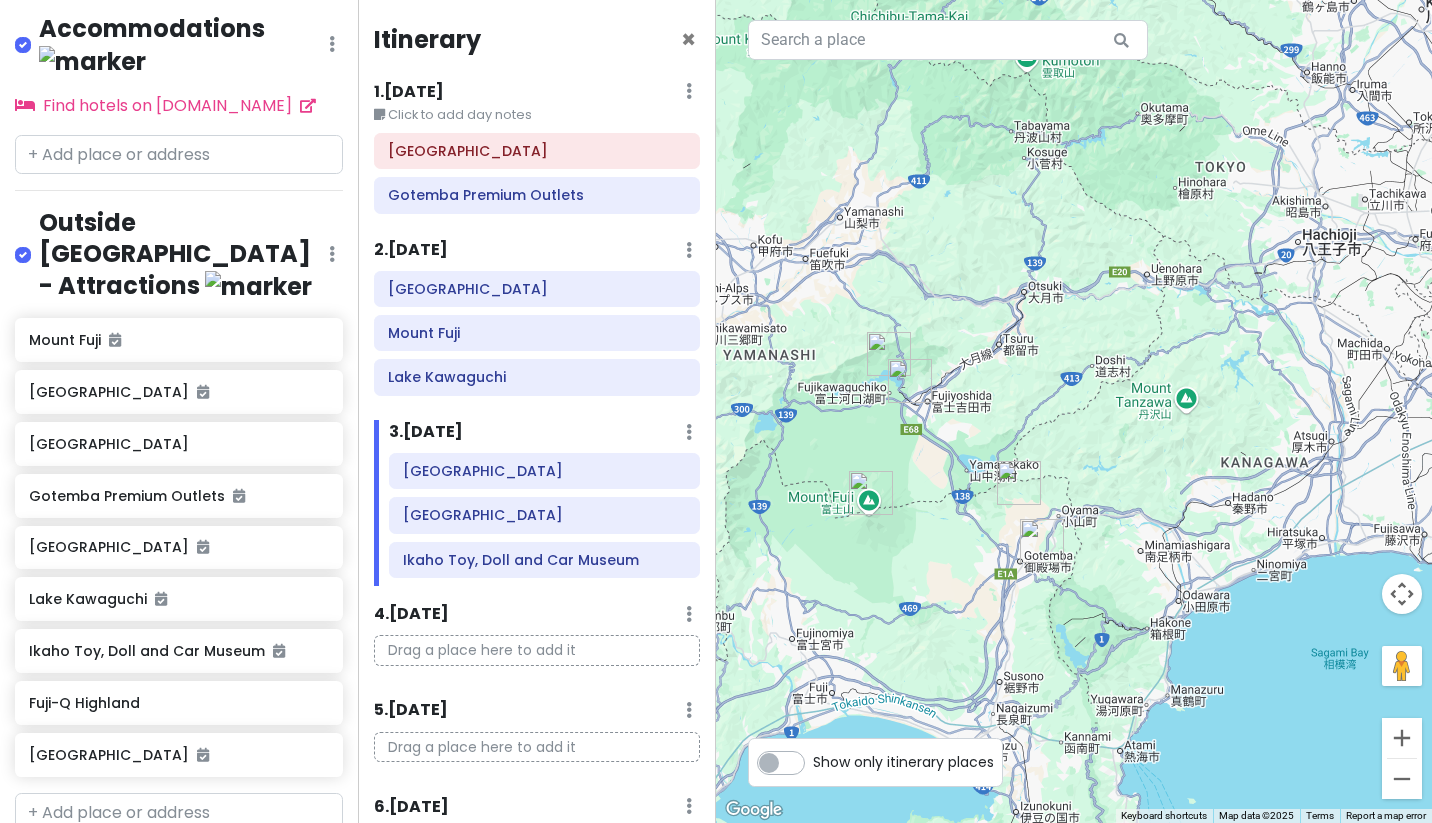 drag, startPoint x: 1149, startPoint y: 309, endPoint x: 1080, endPoint y: 428, distance: 137.55727 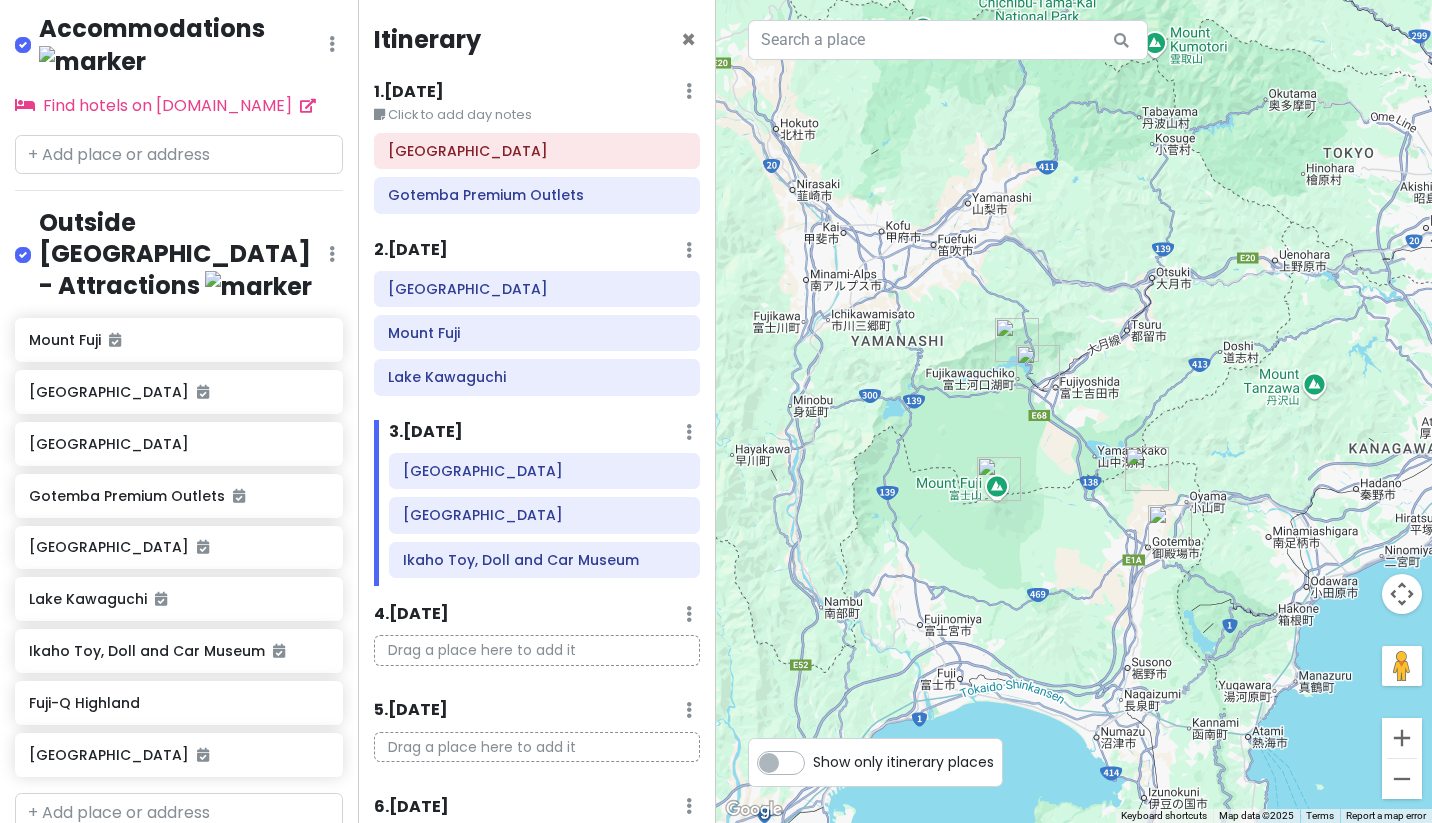 drag, startPoint x: 1007, startPoint y: 432, endPoint x: 1190, endPoint y: 398, distance: 186.13167 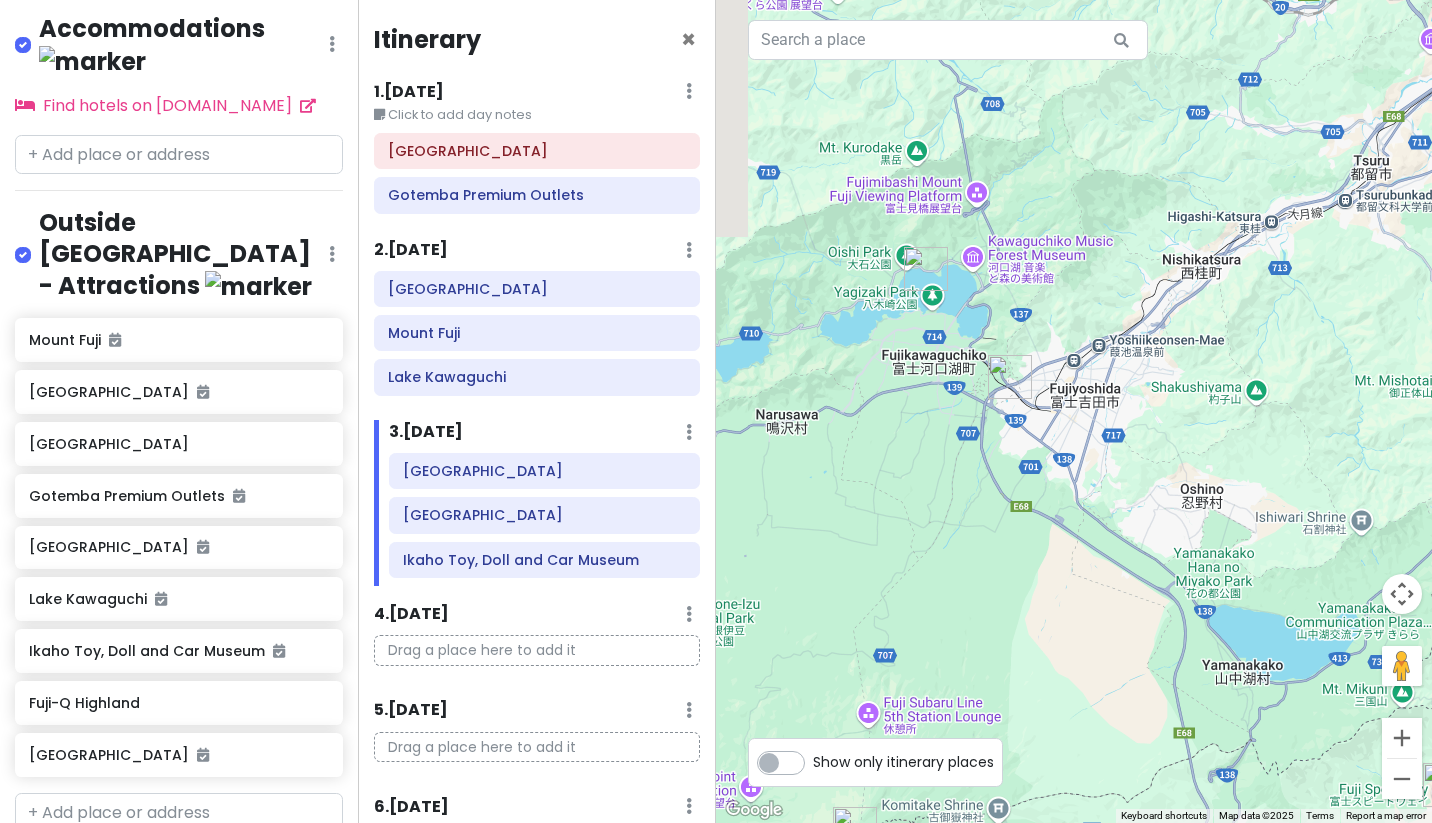 drag, startPoint x: 880, startPoint y: 366, endPoint x: 946, endPoint y: 349, distance: 68.154236 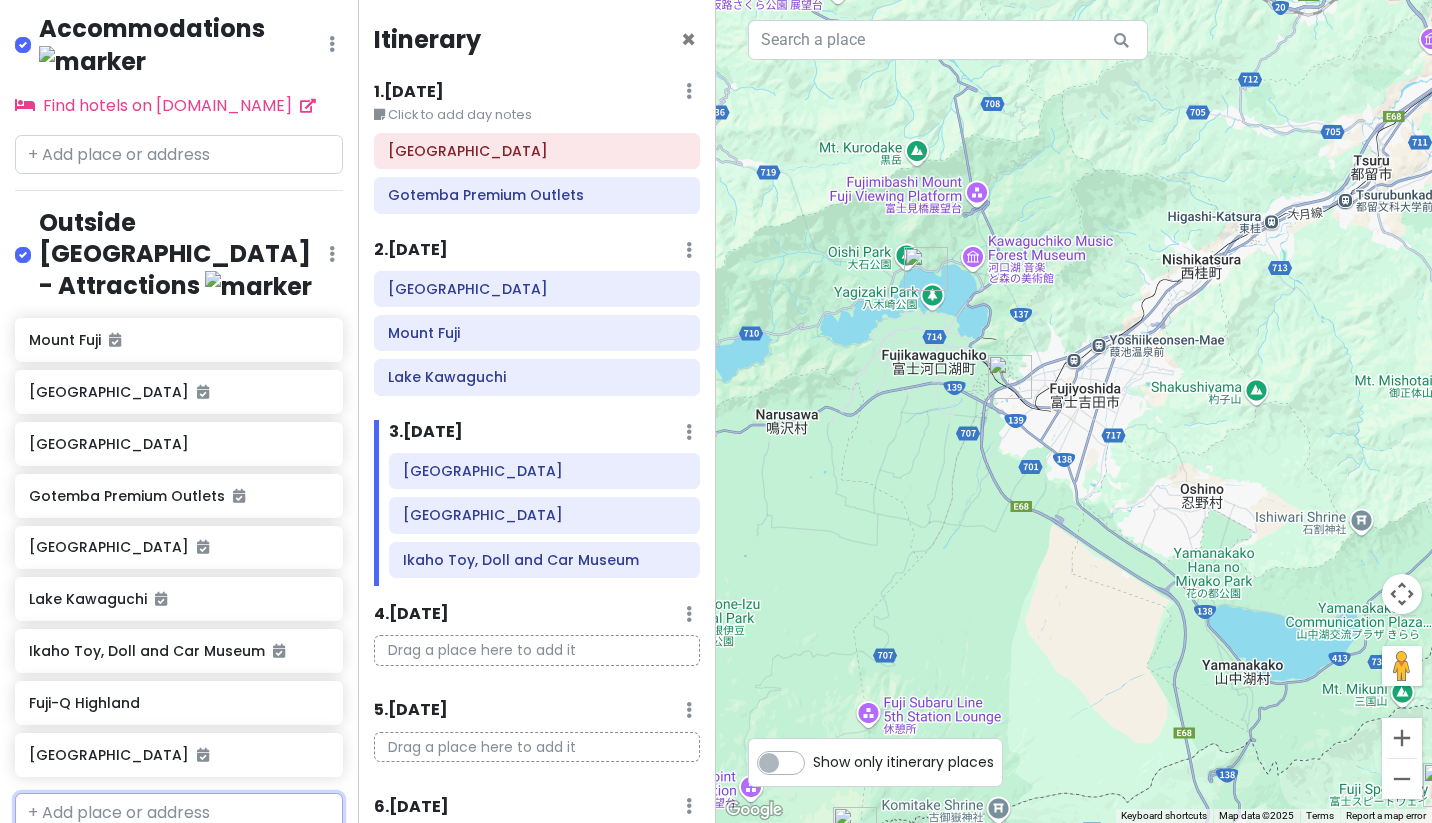 click at bounding box center [179, 813] 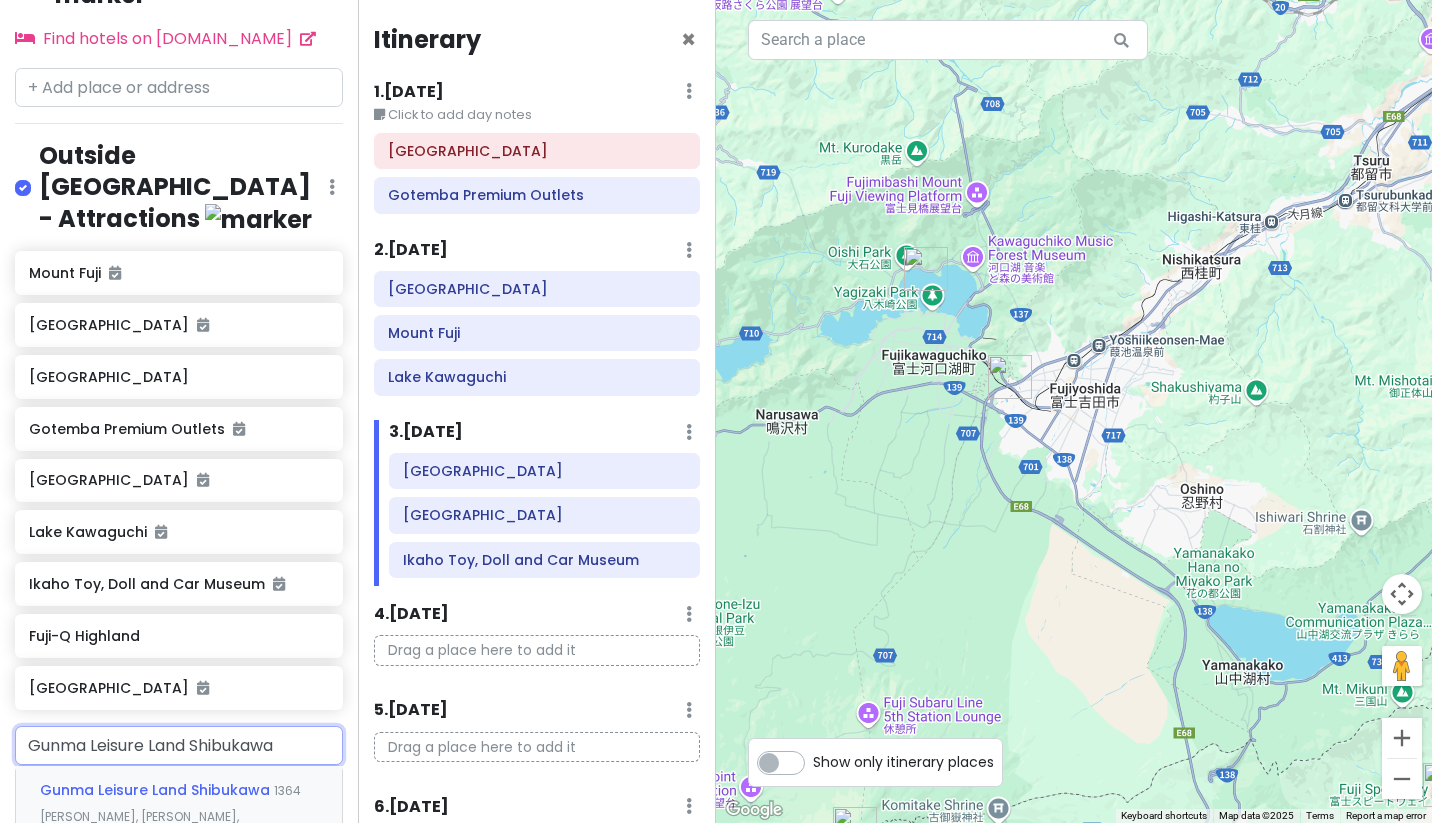 scroll, scrollTop: 402, scrollLeft: 0, axis: vertical 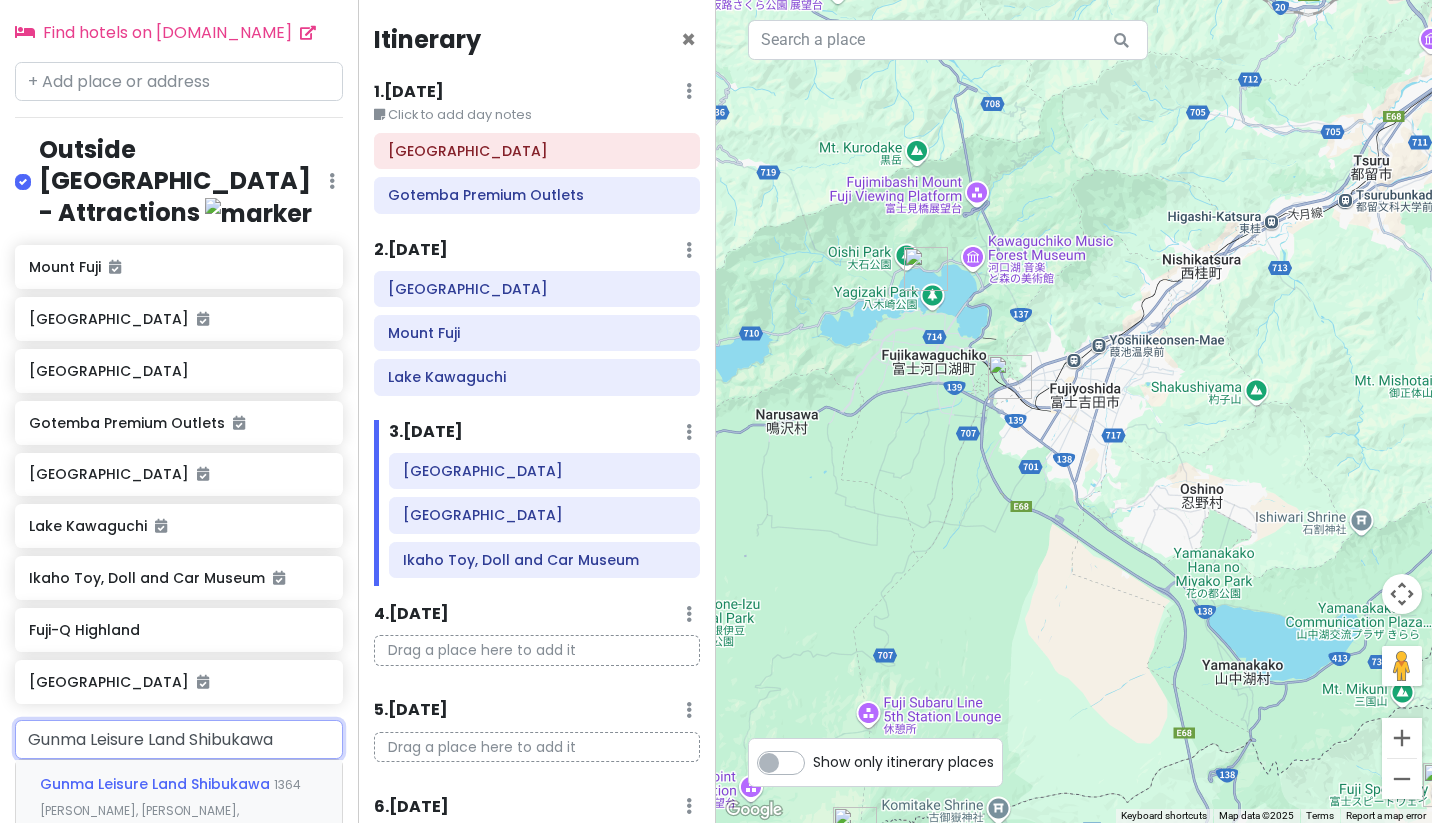 click on "Gunma Leisure Land Shibukawa" at bounding box center (157, 784) 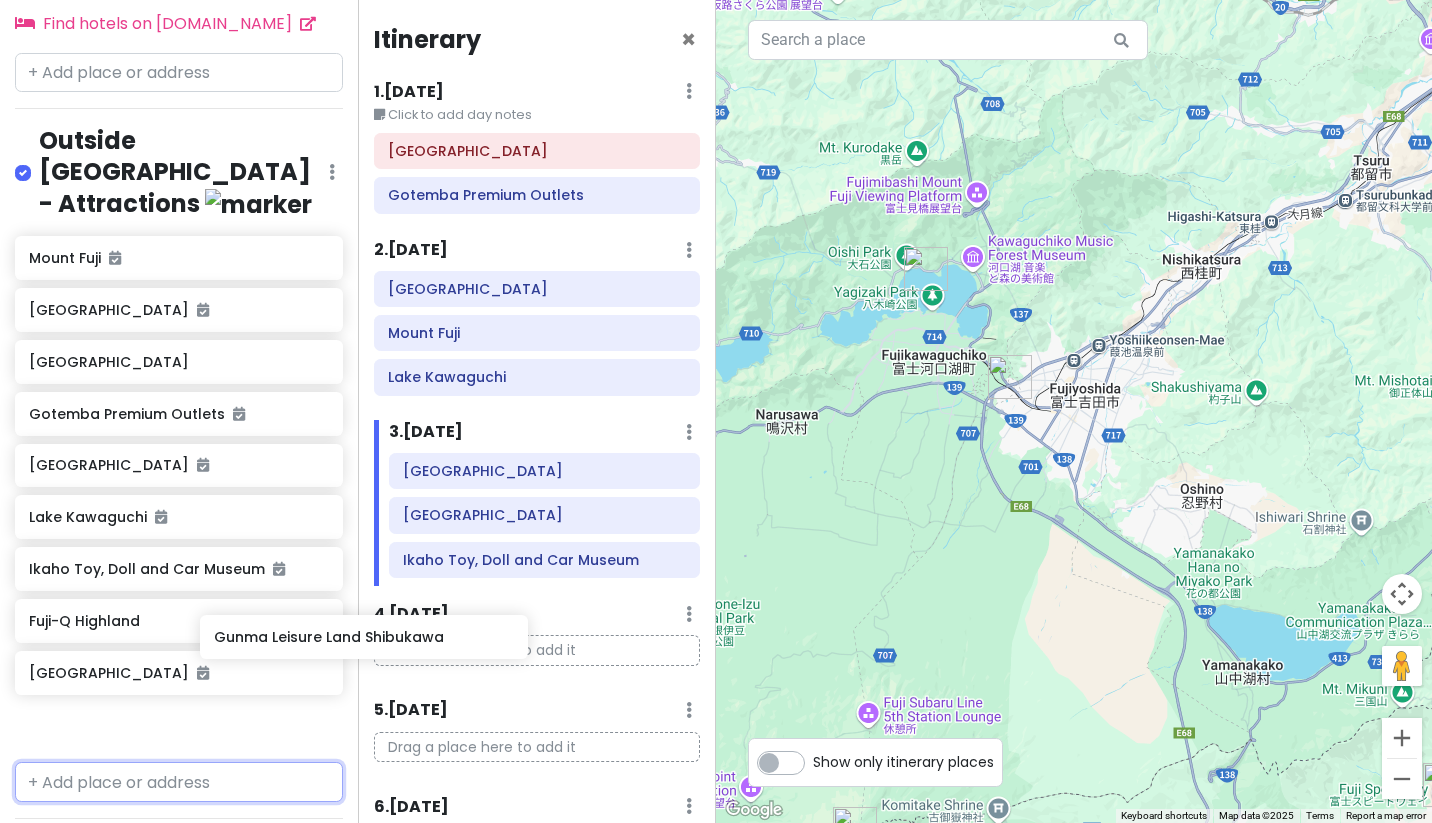 scroll, scrollTop: 413, scrollLeft: 0, axis: vertical 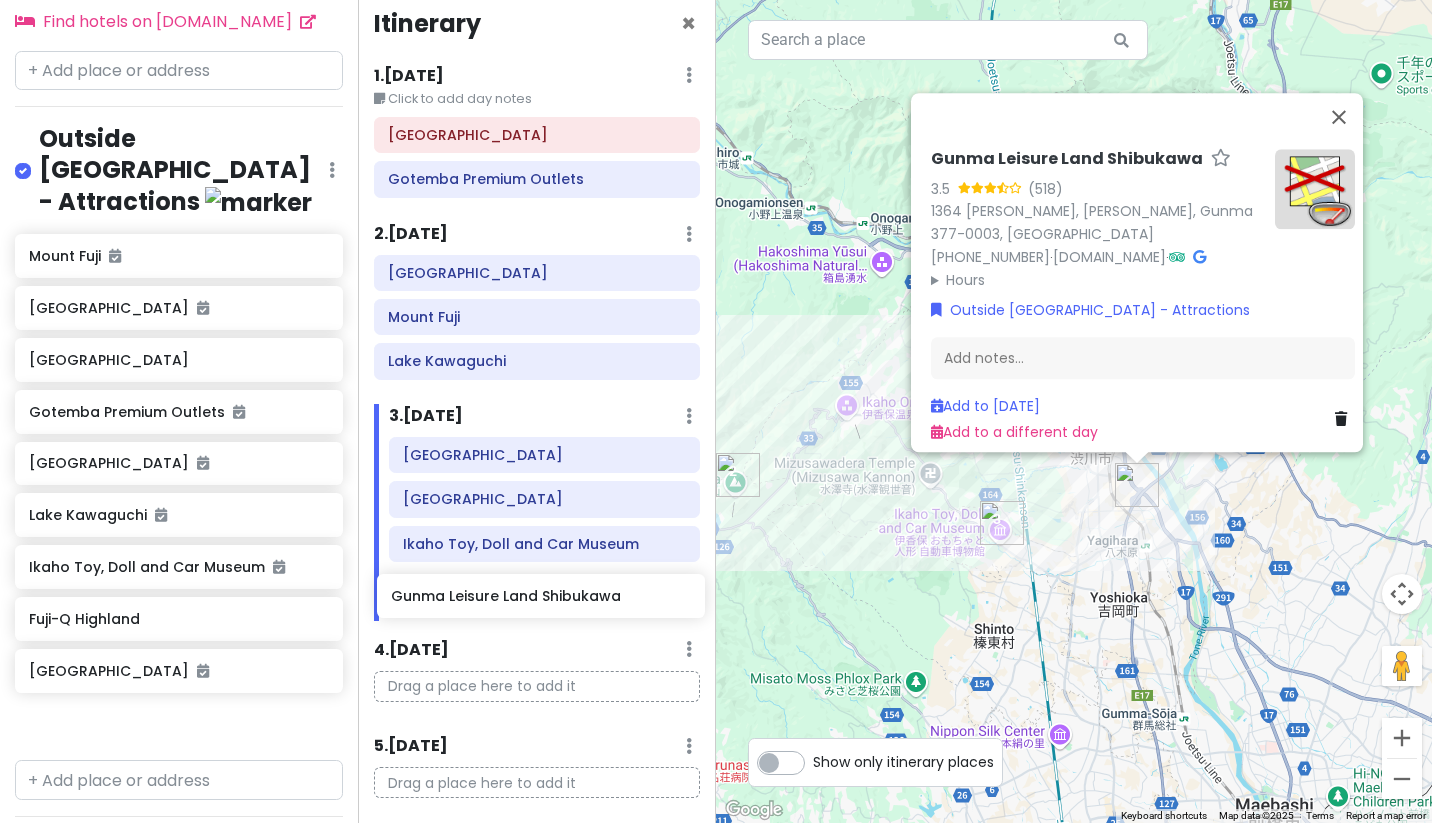 drag, startPoint x: 164, startPoint y: 671, endPoint x: 526, endPoint y: 598, distance: 369.28714 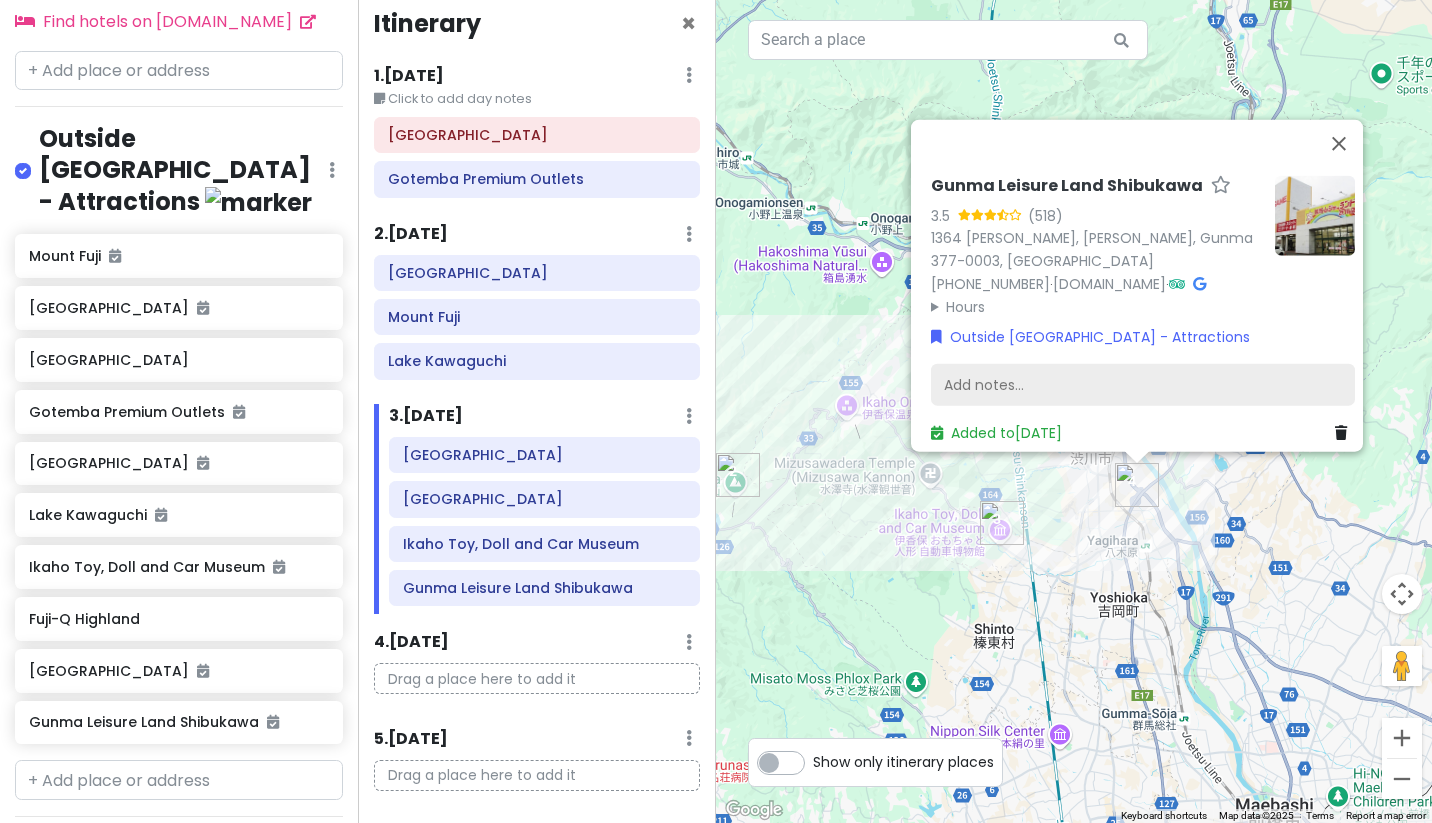 click on "Add notes..." at bounding box center (1143, 385) 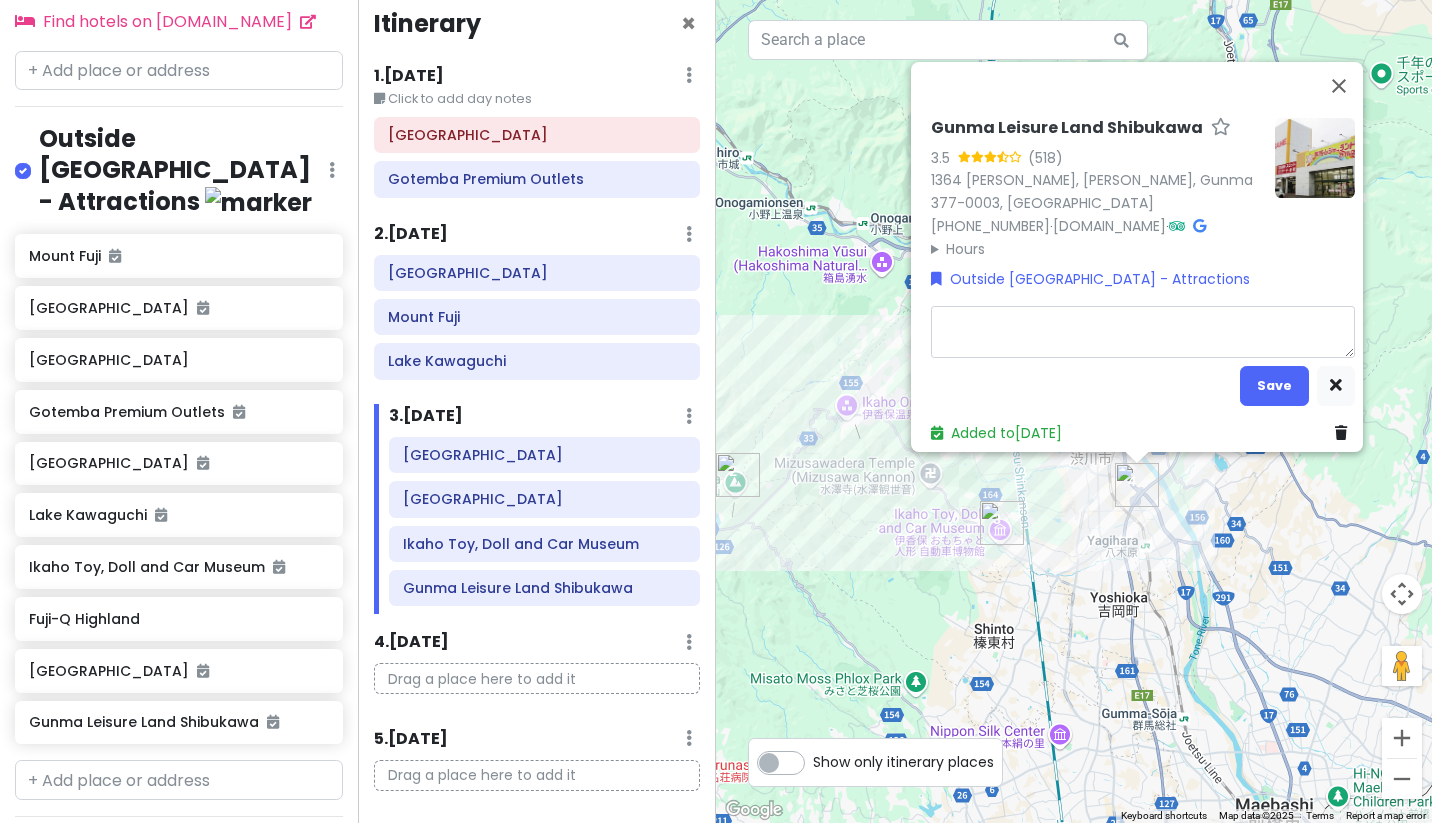 type on "x" 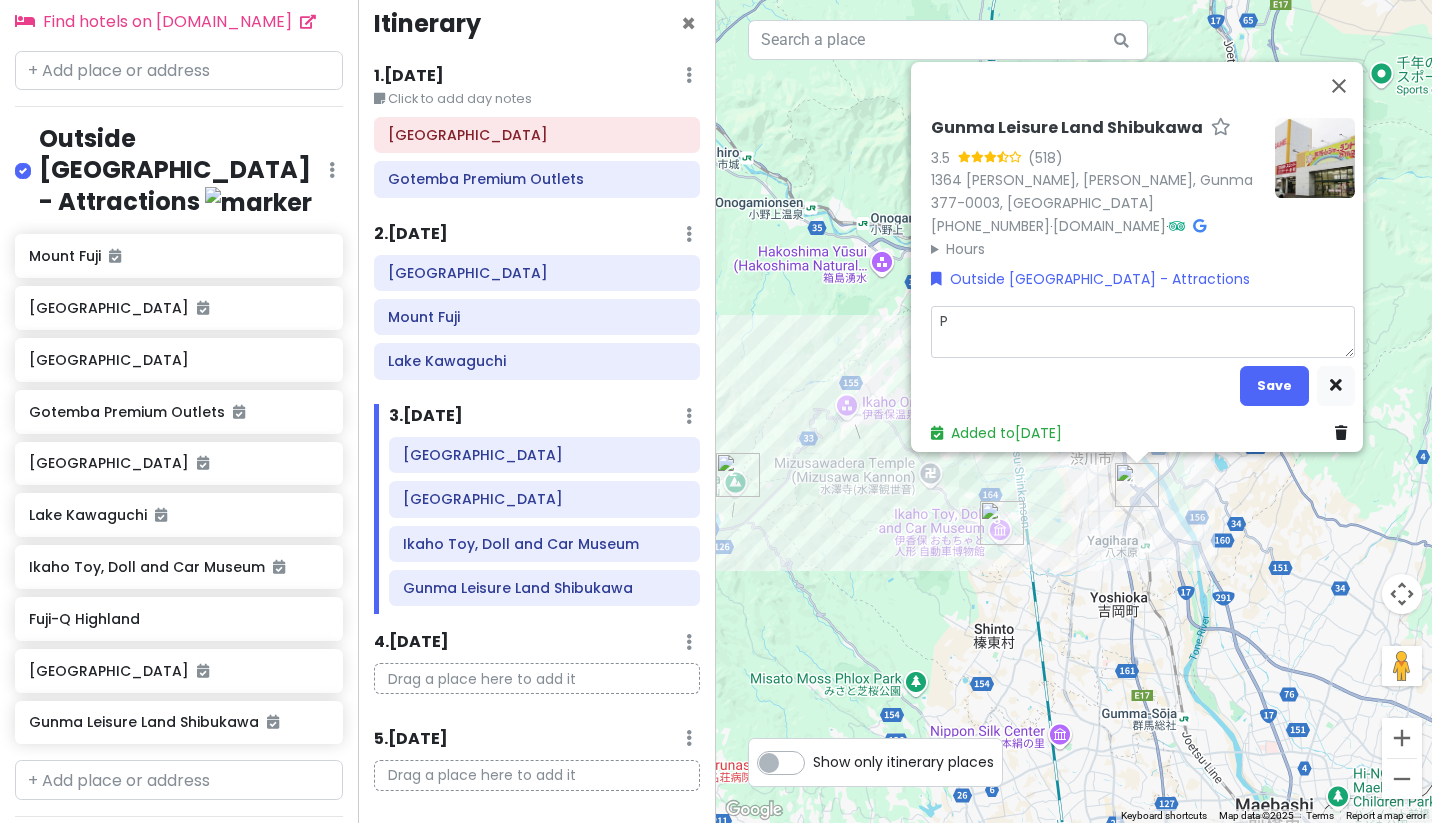 type on "x" 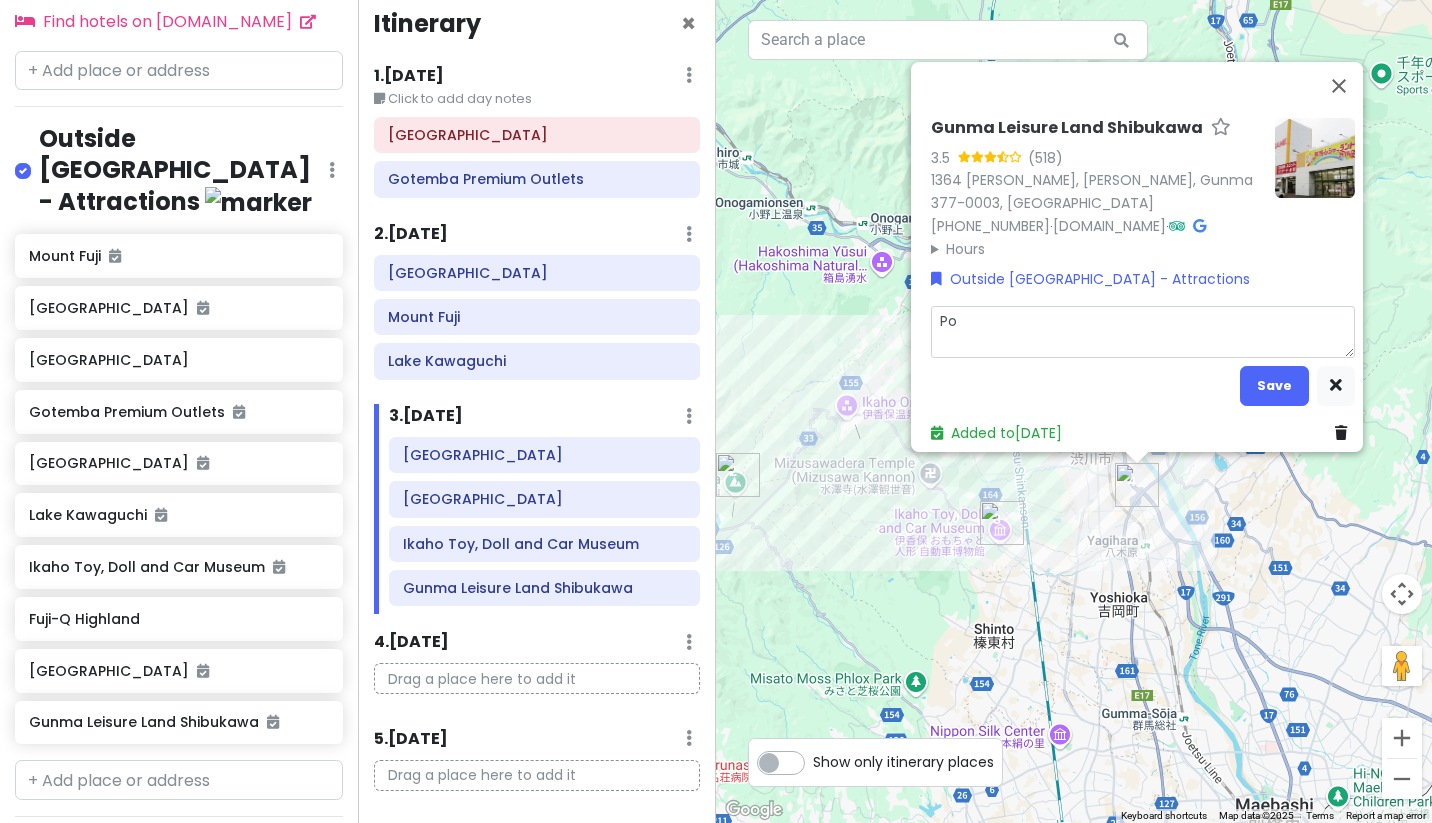 type on "x" 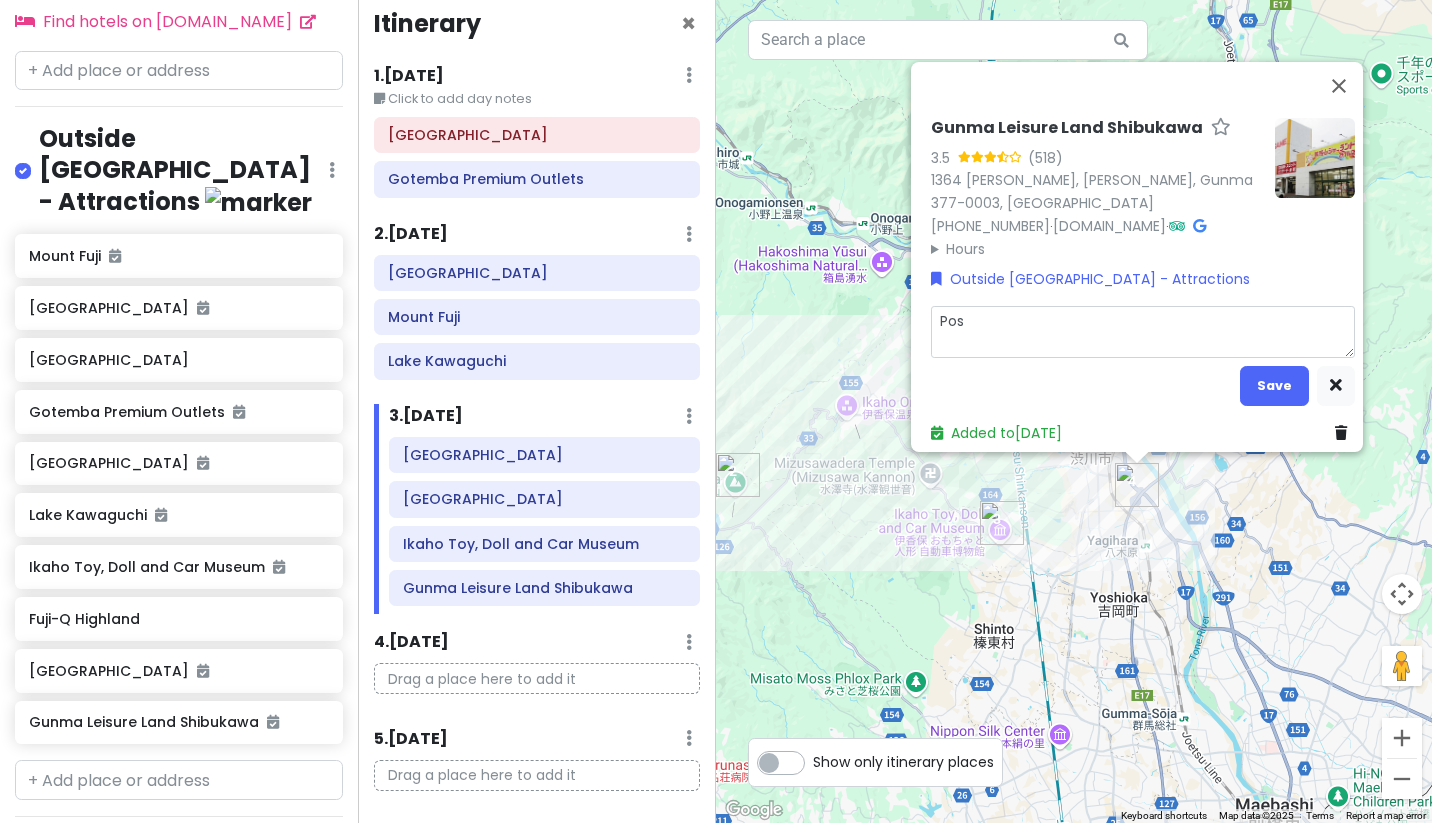 type on "x" 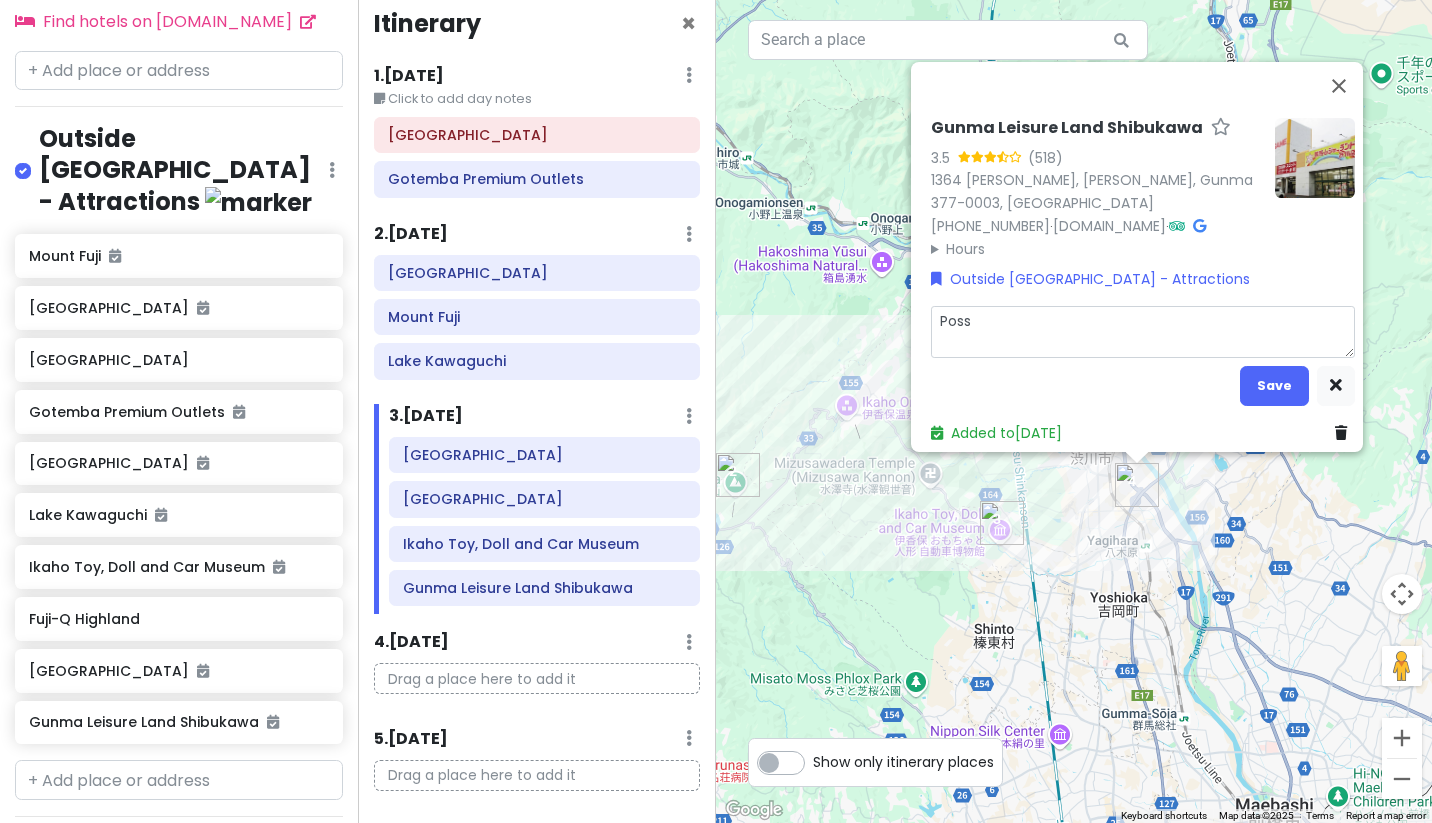 type on "x" 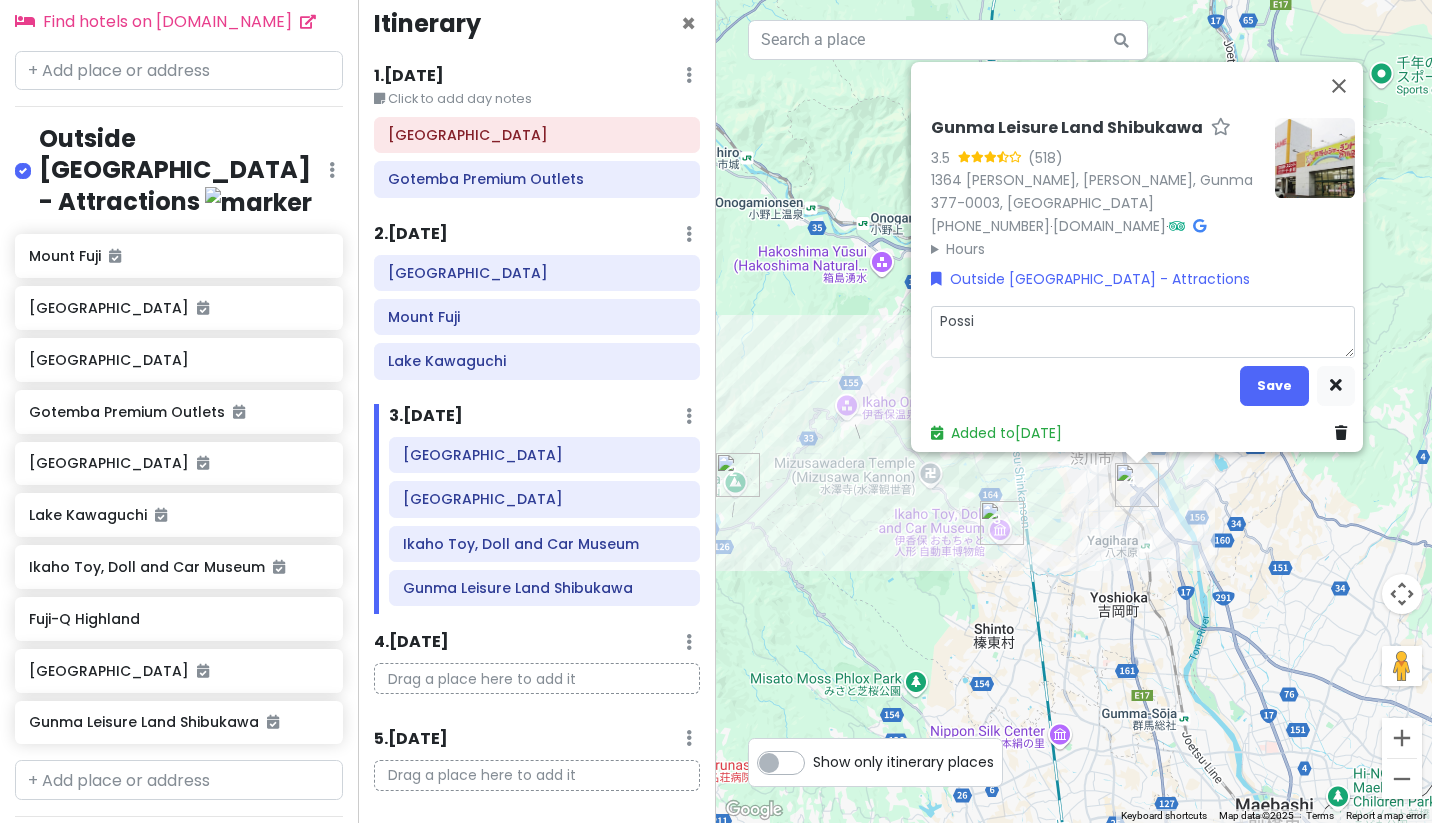 type on "x" 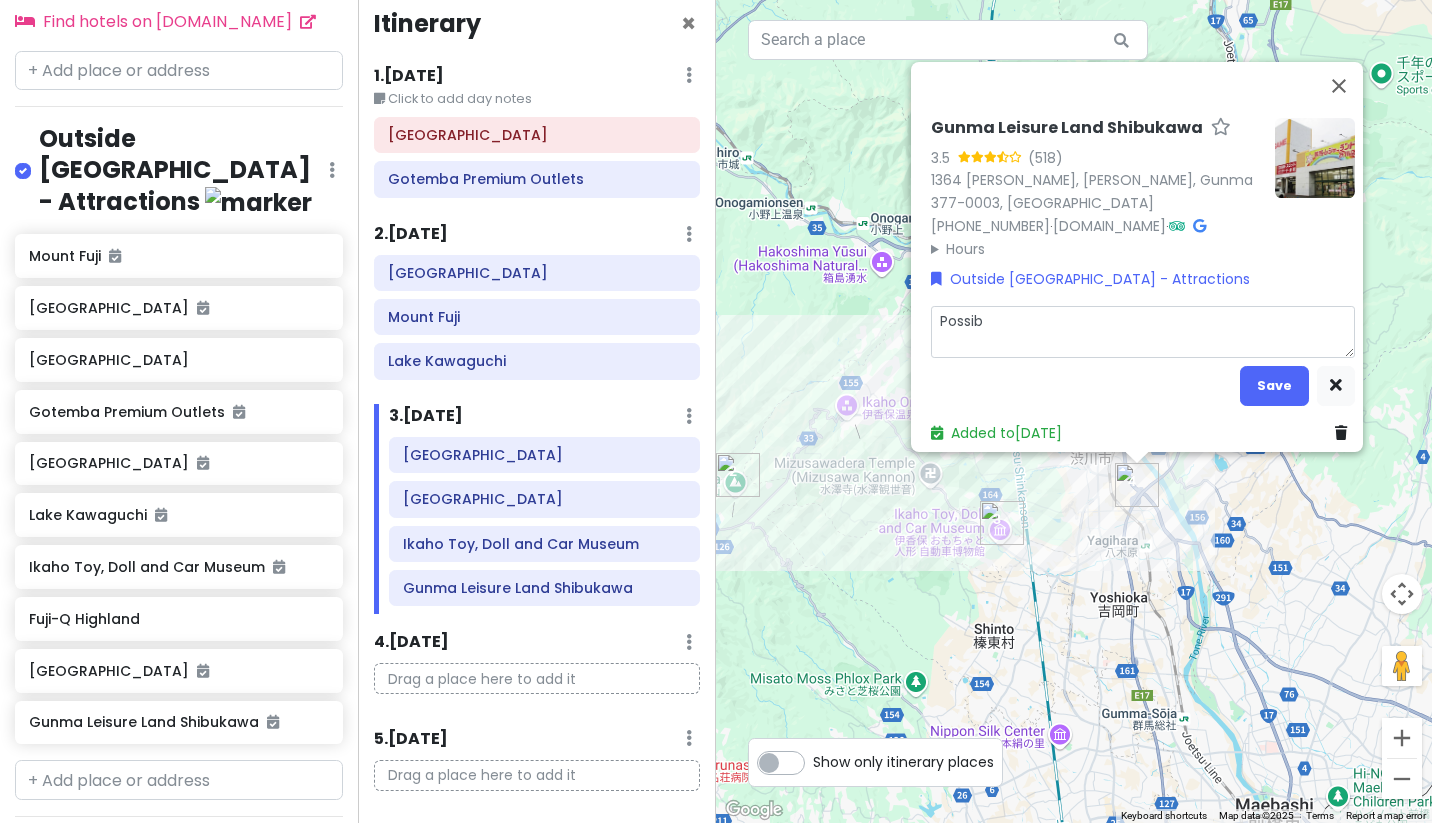 type on "x" 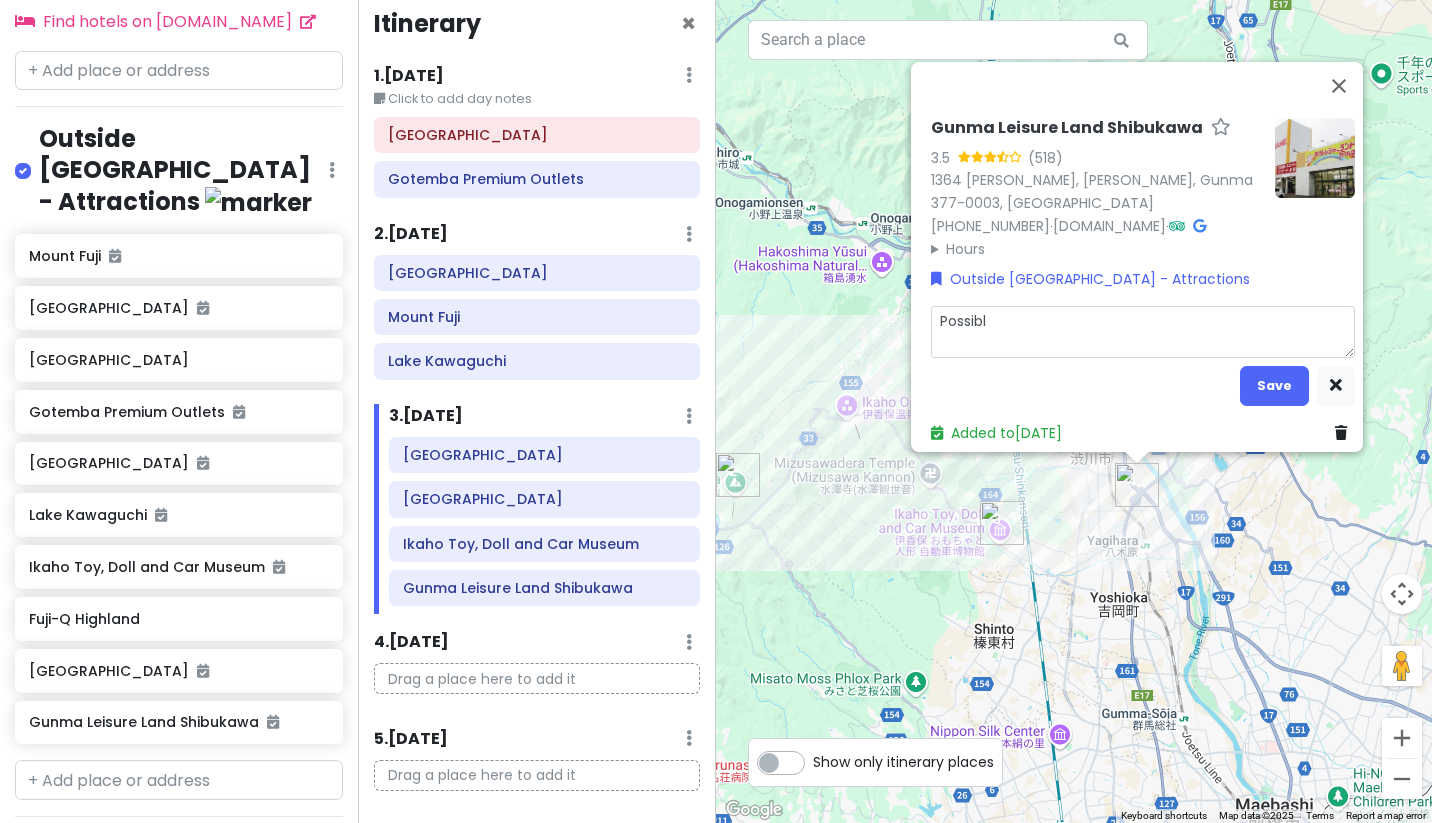 type on "x" 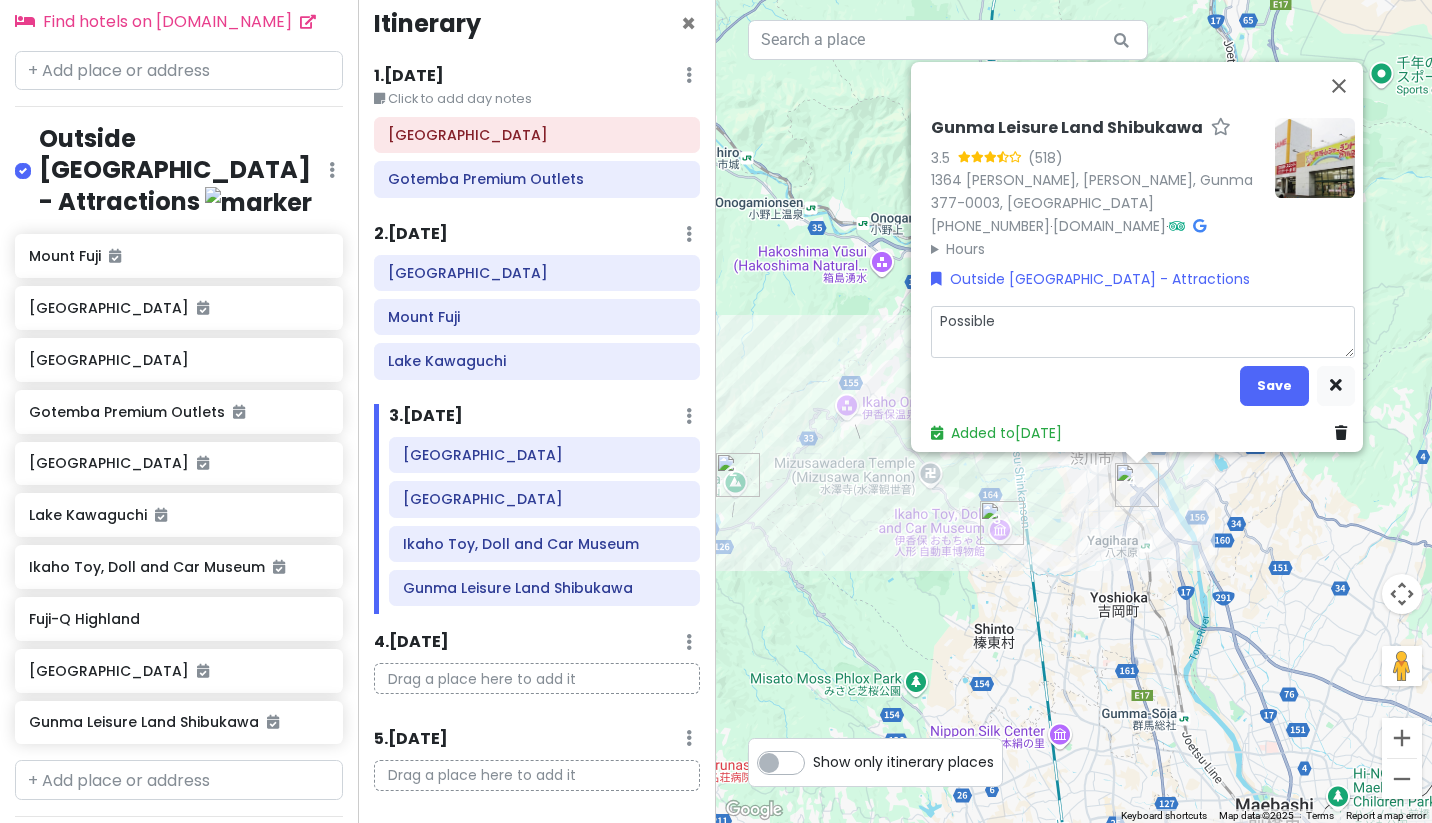 type on "x" 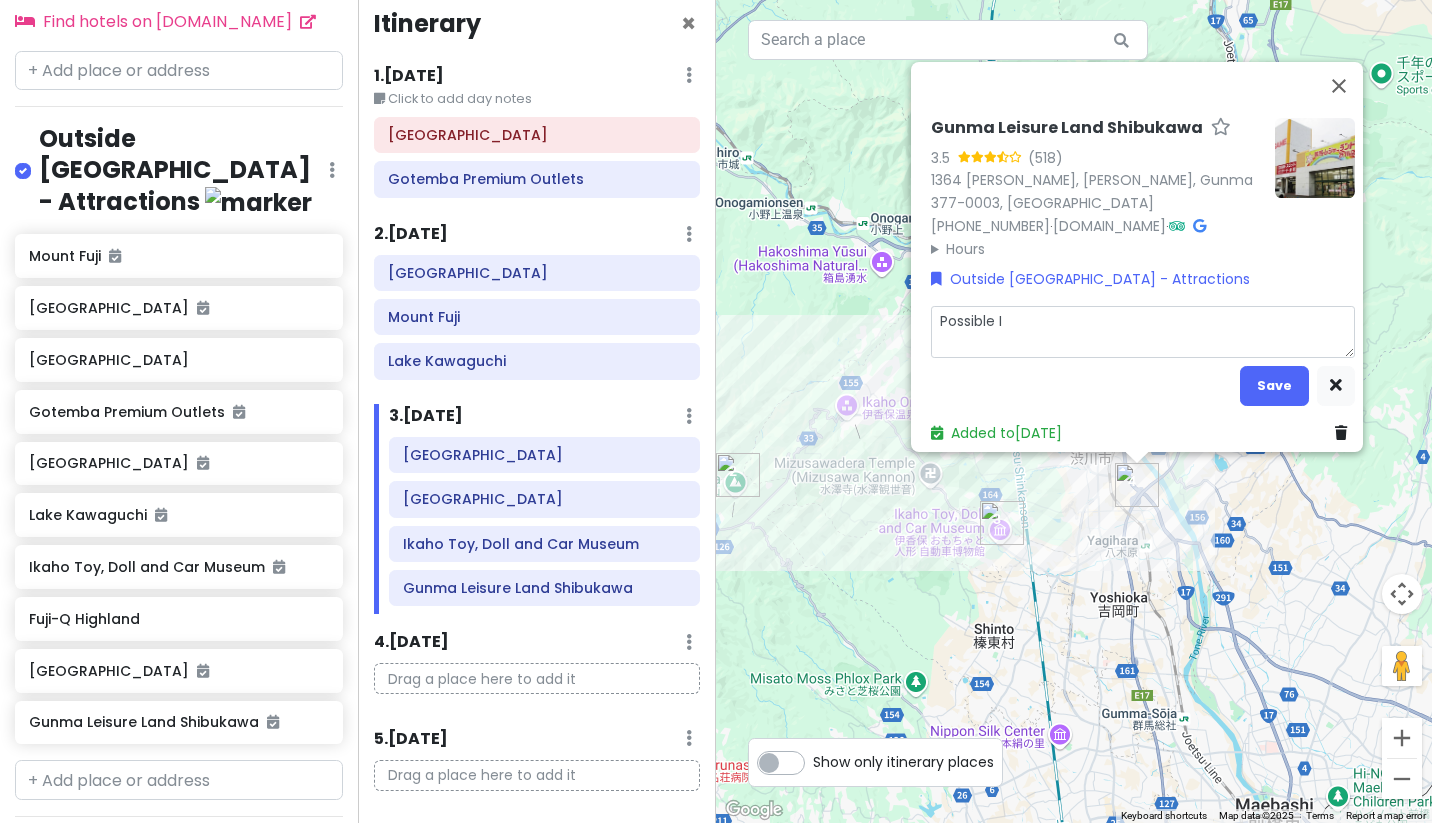 type on "x" 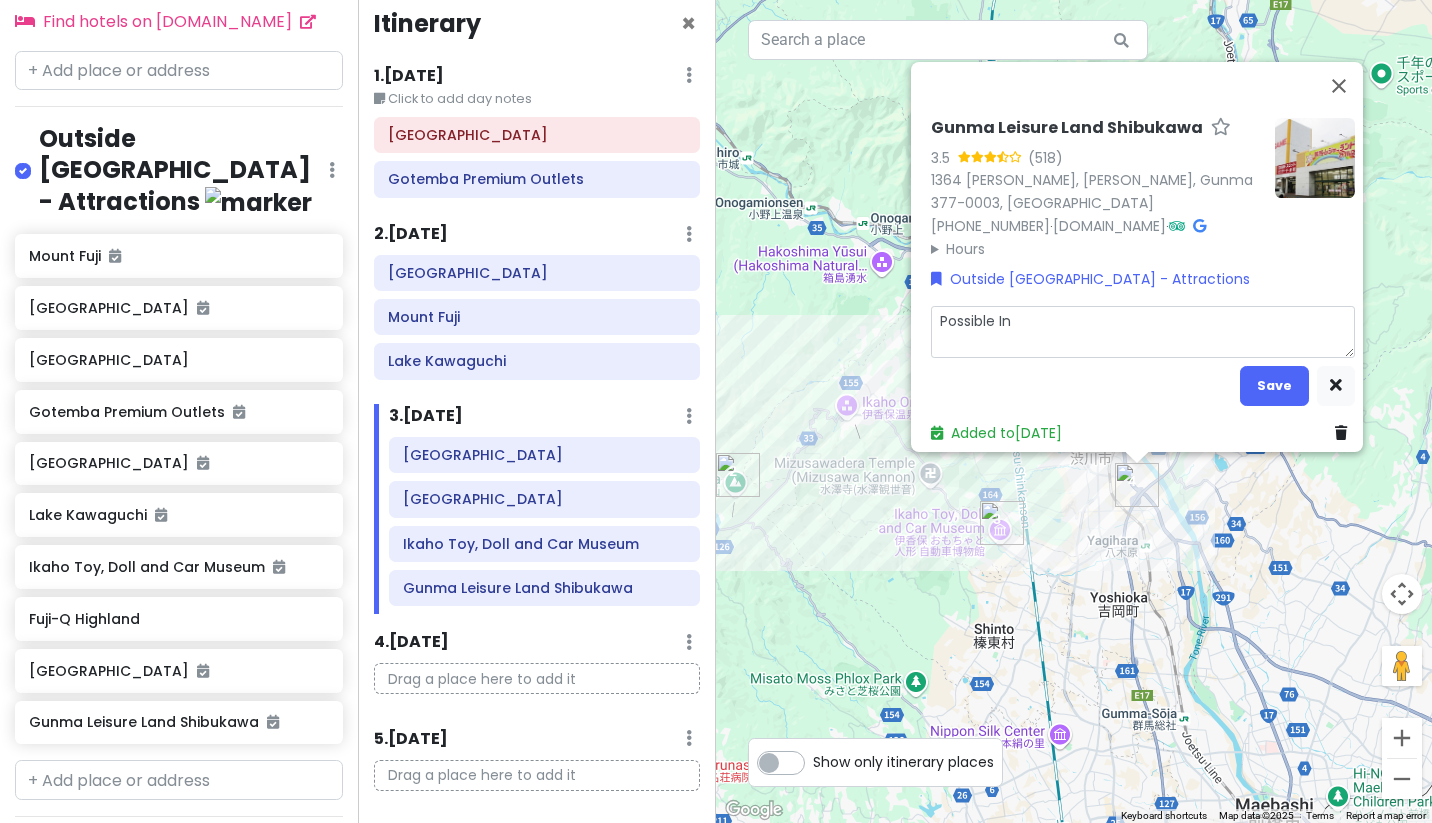 type on "x" 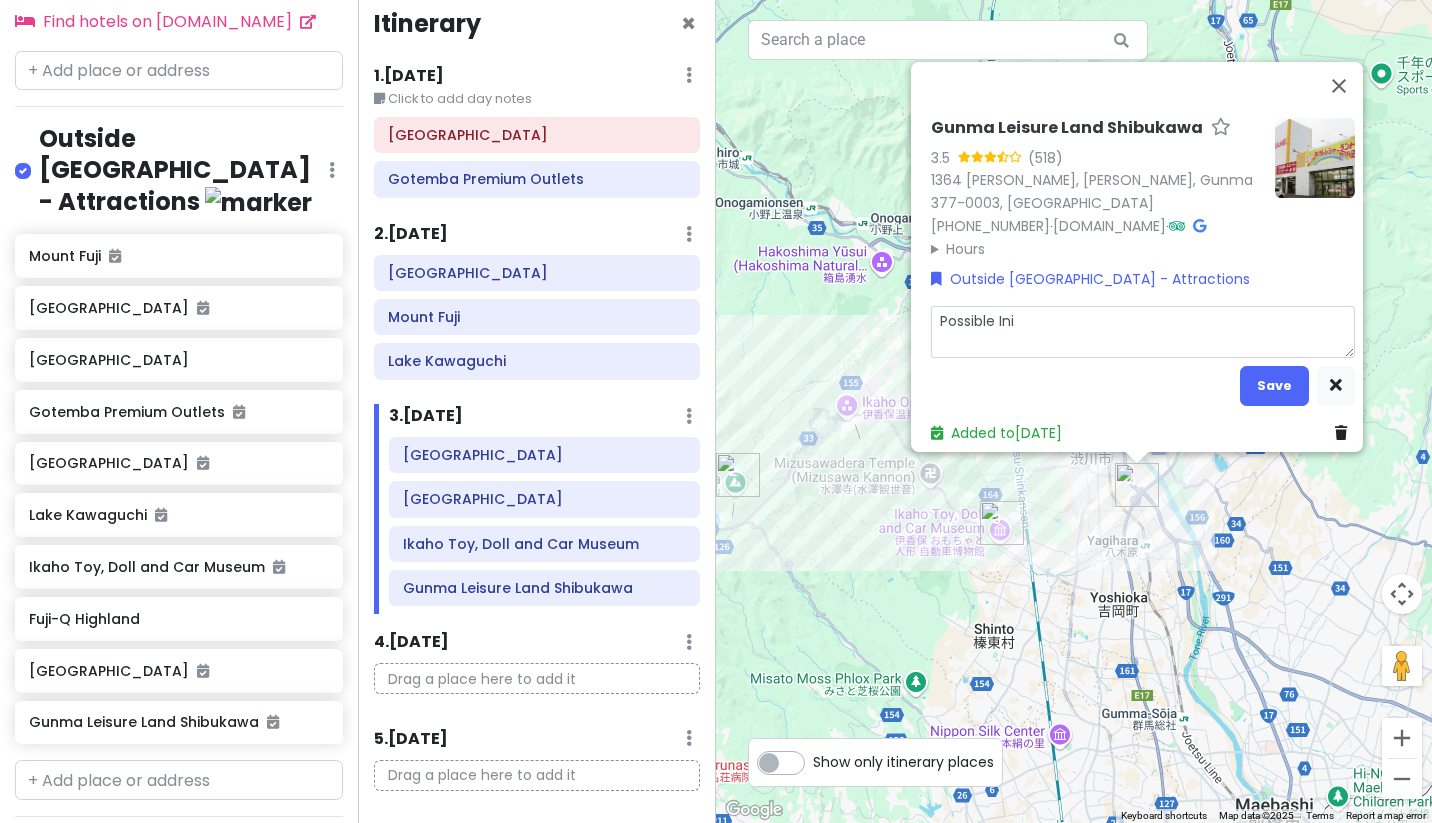 type on "x" 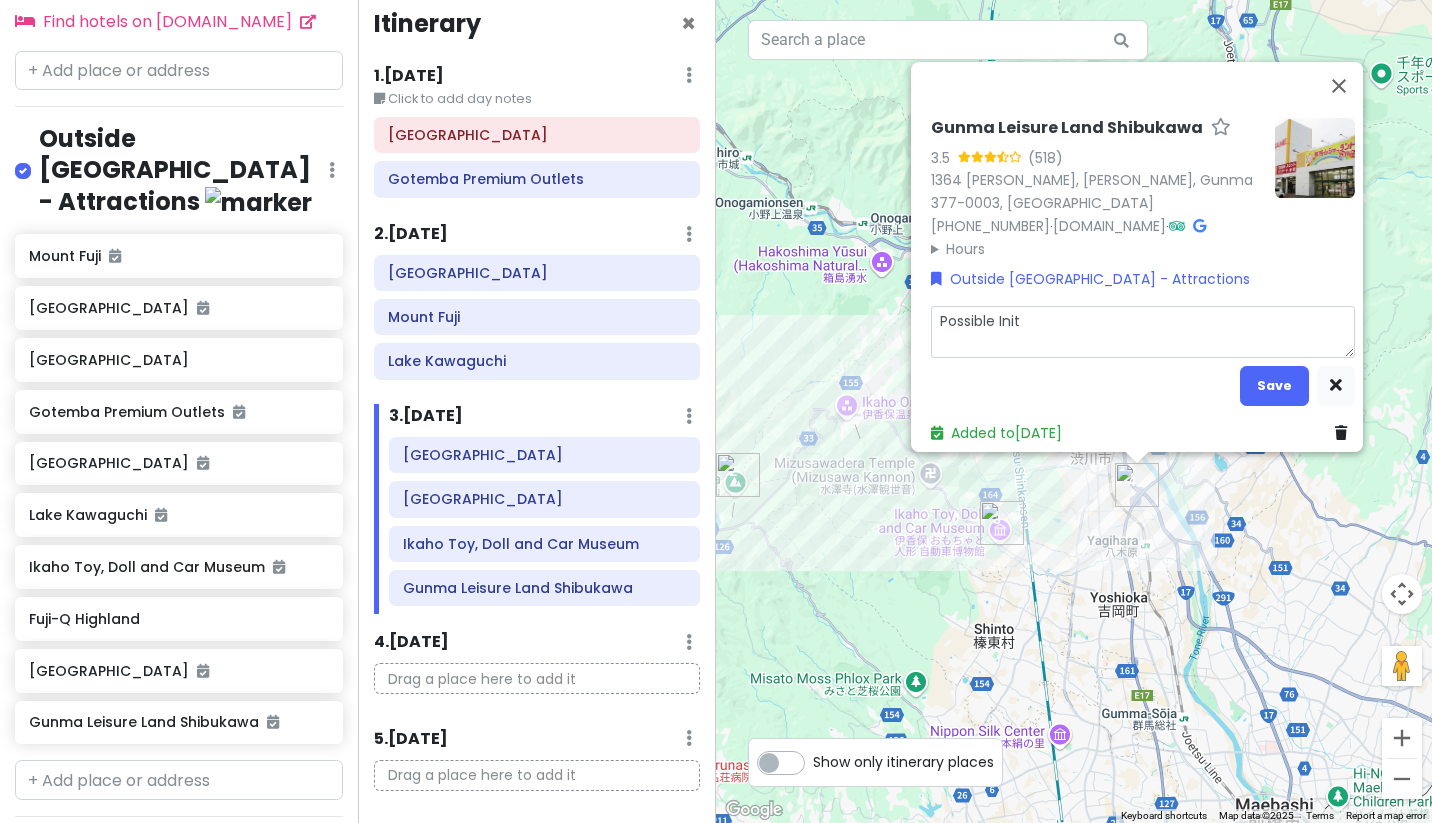 type on "x" 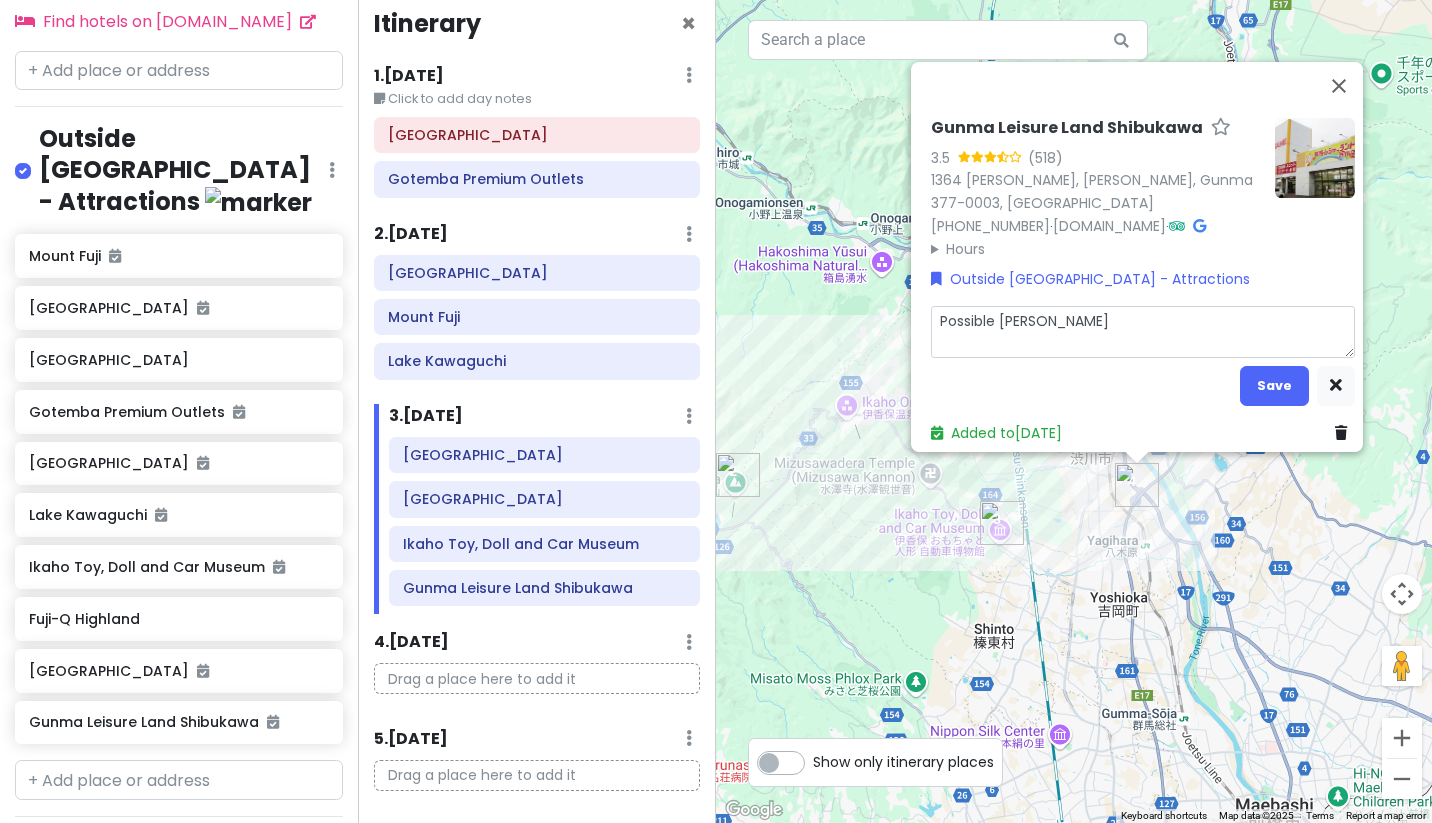 type on "x" 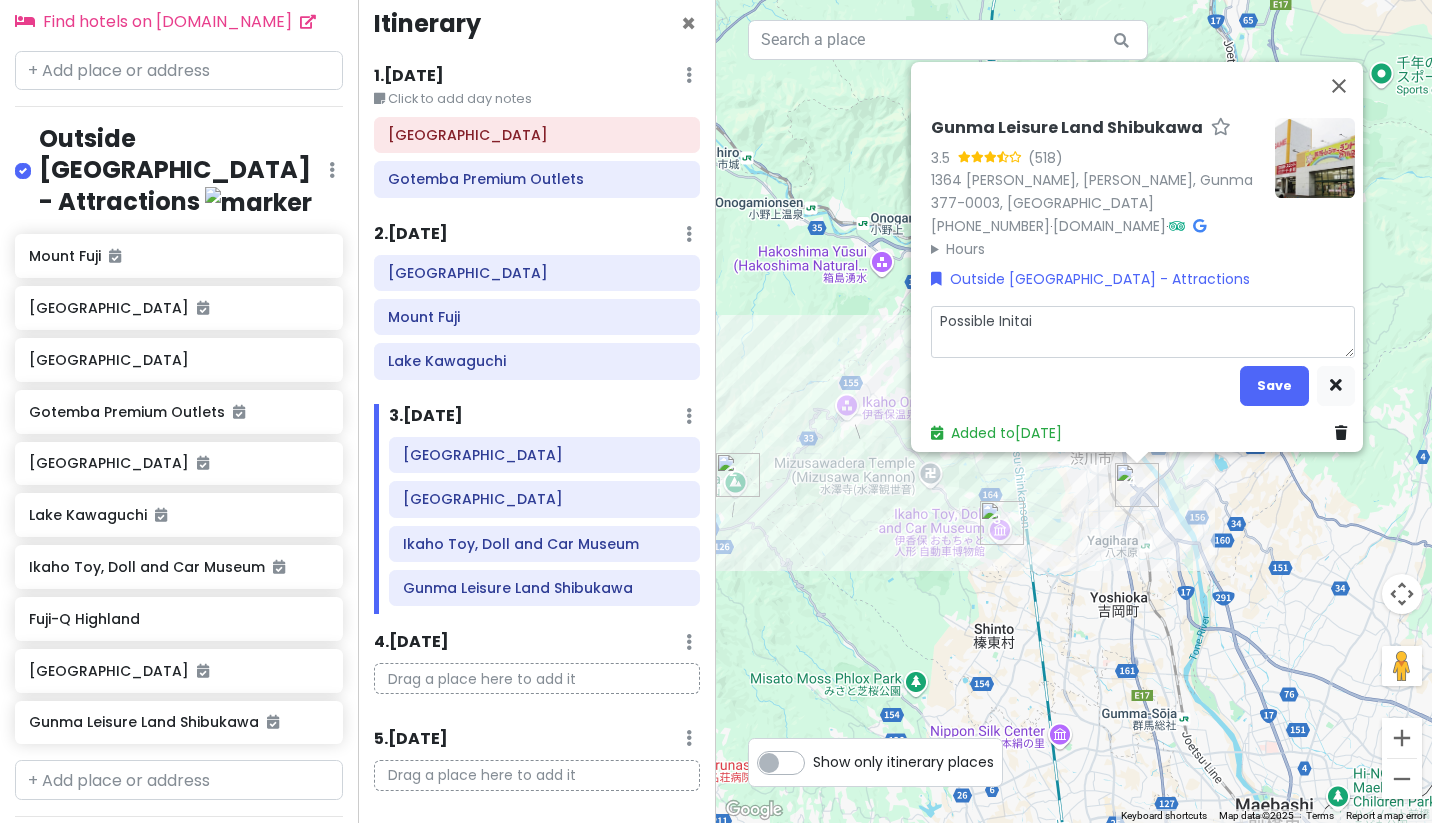type on "x" 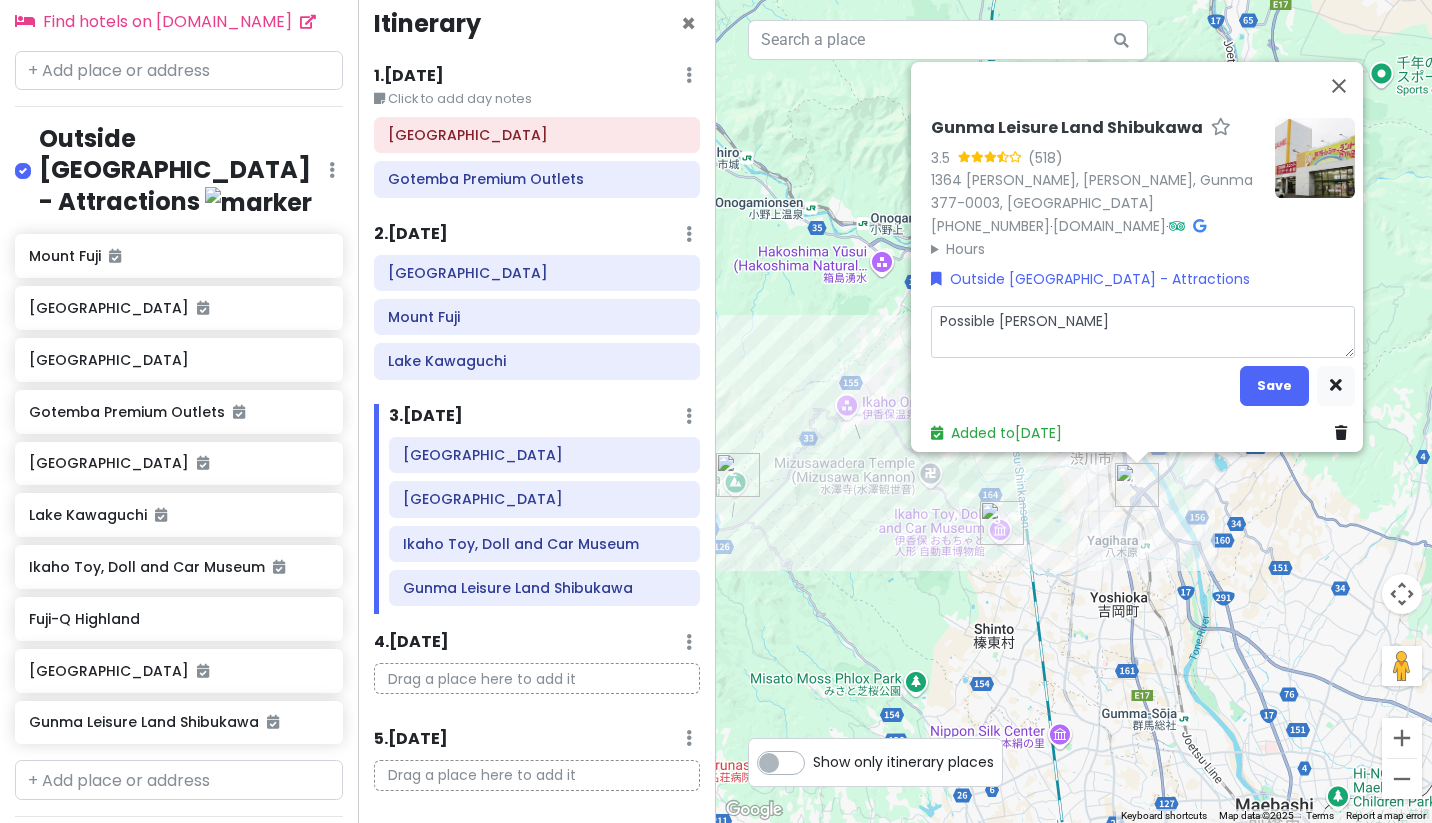 type on "x" 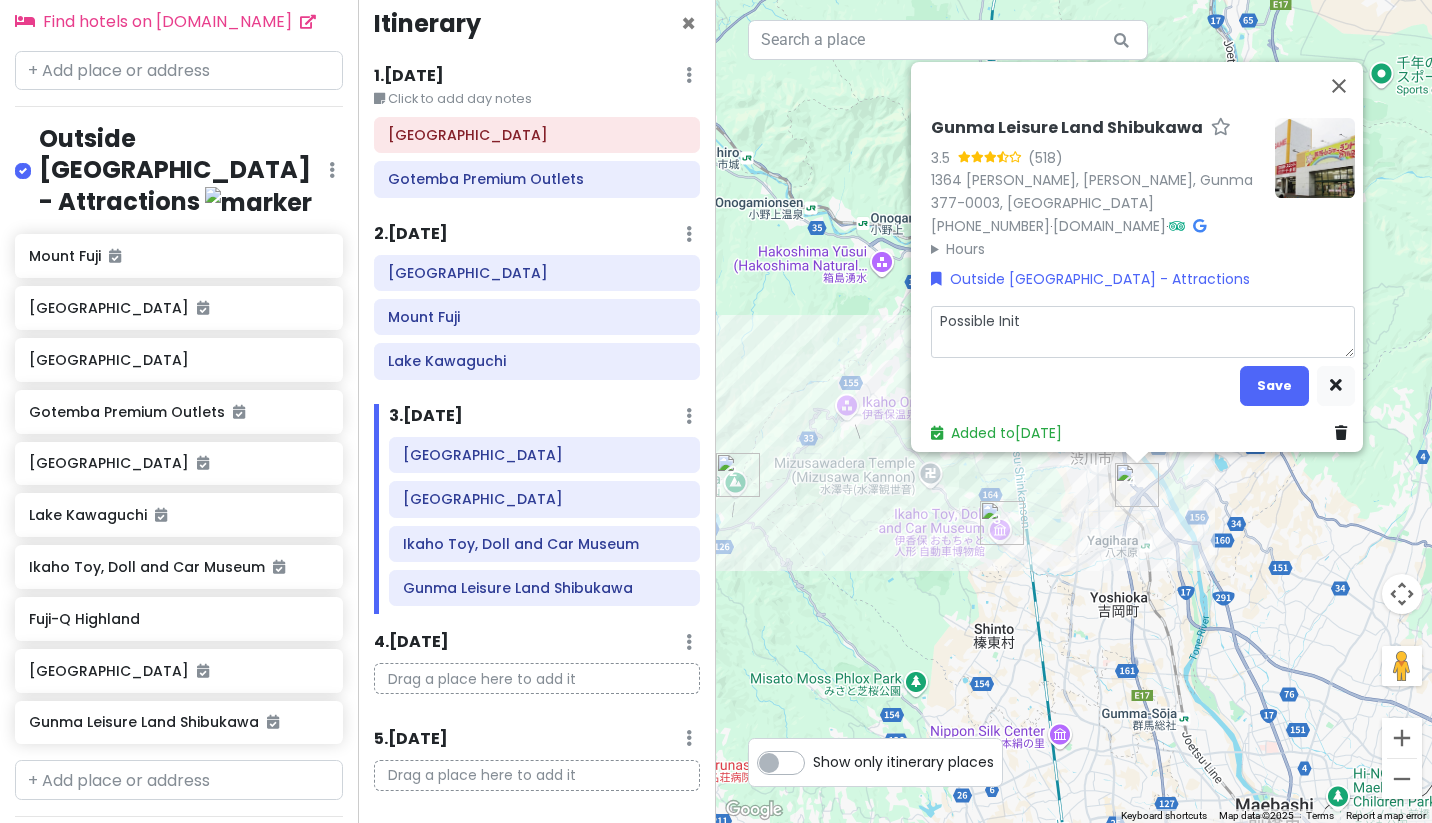 type on "x" 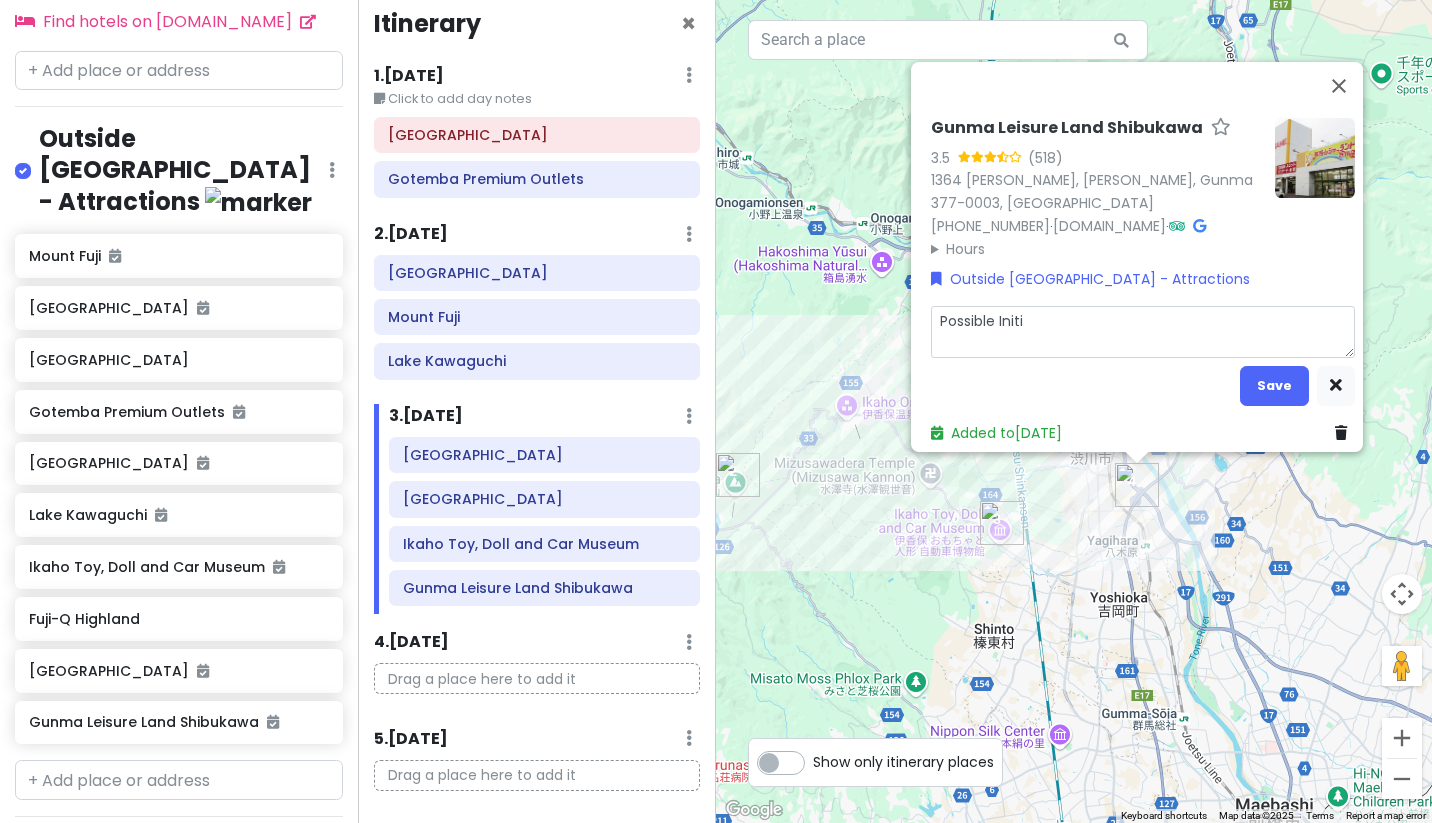 type on "x" 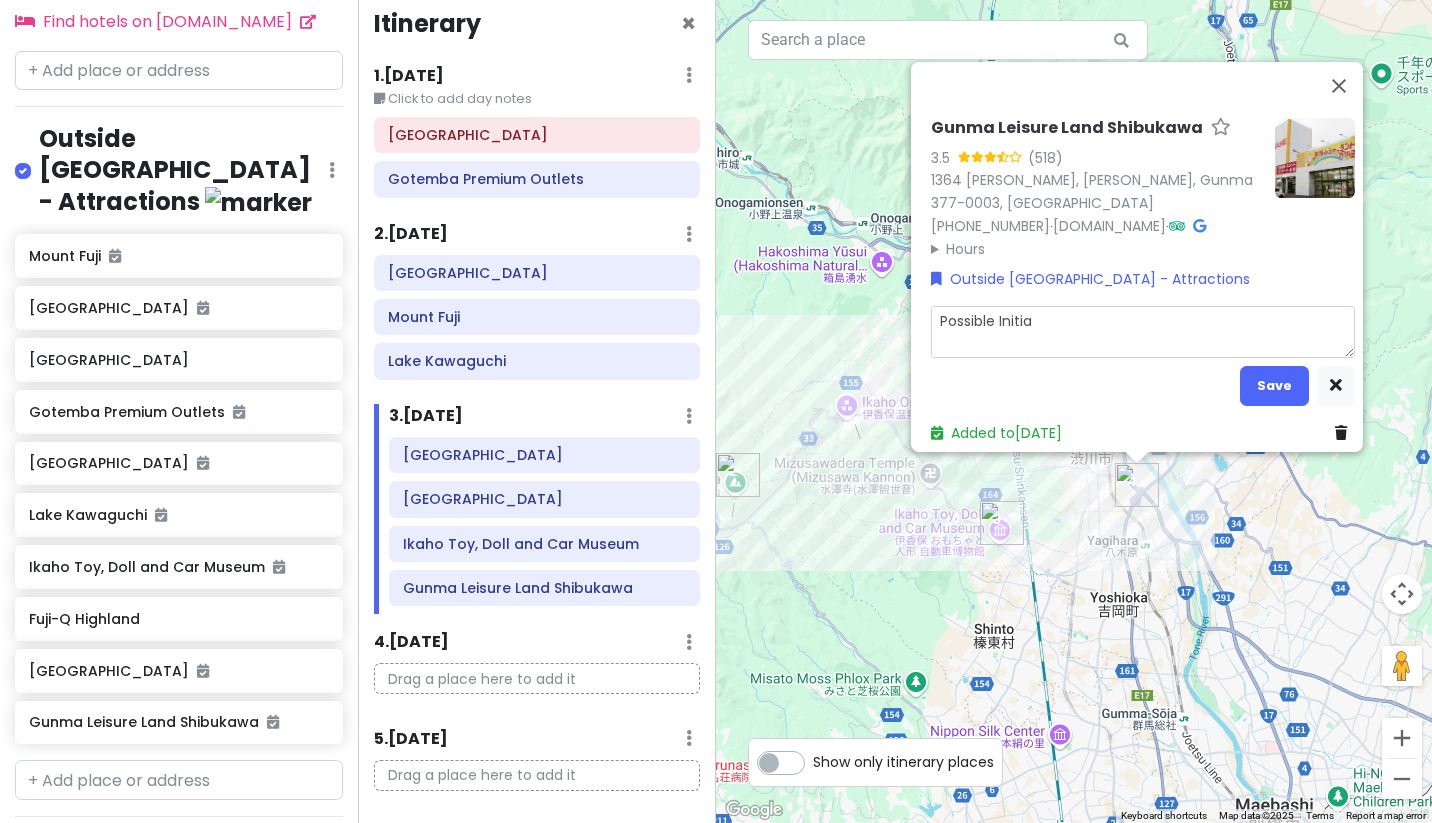 type on "Possible Initial" 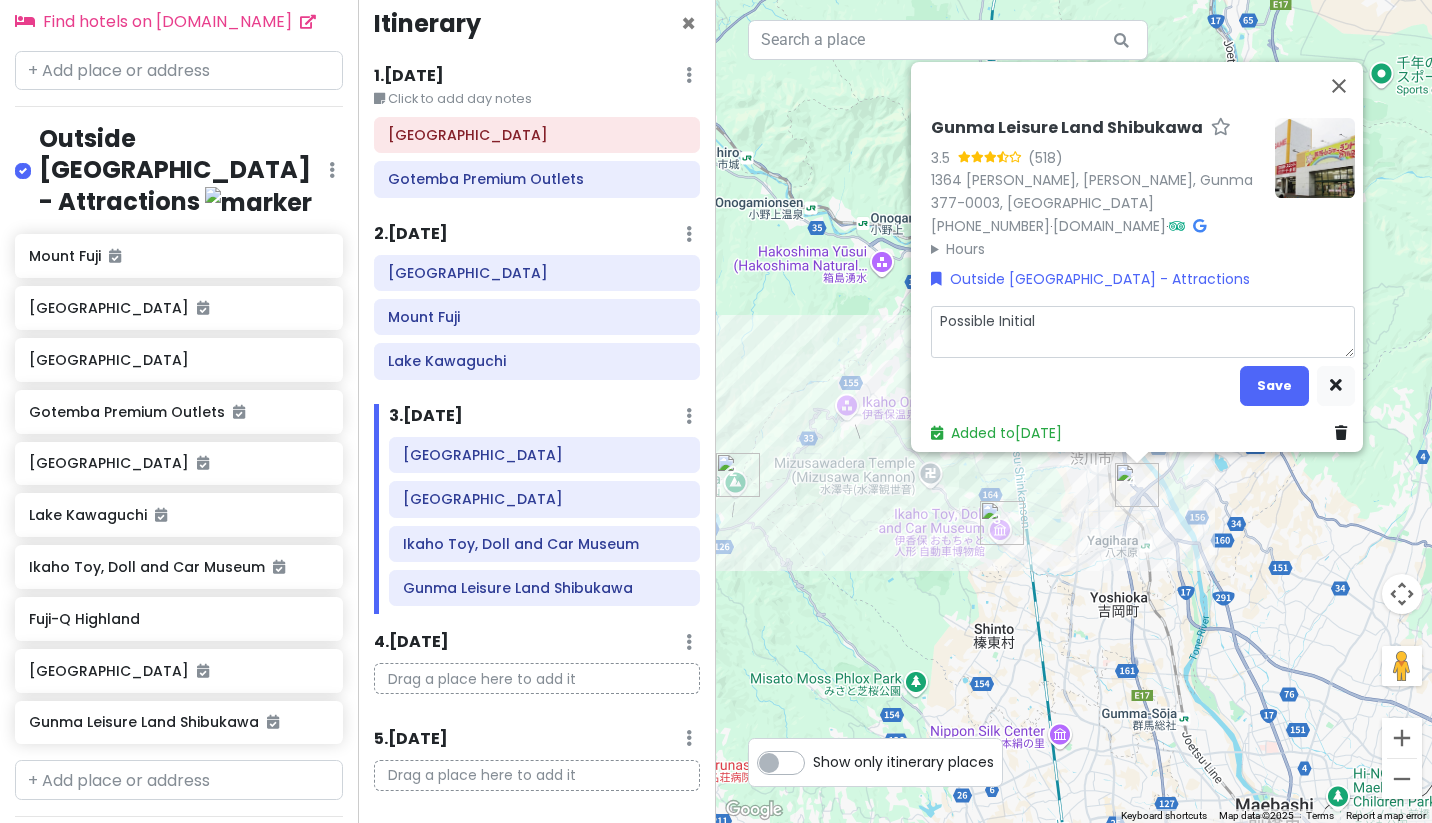 type on "x" 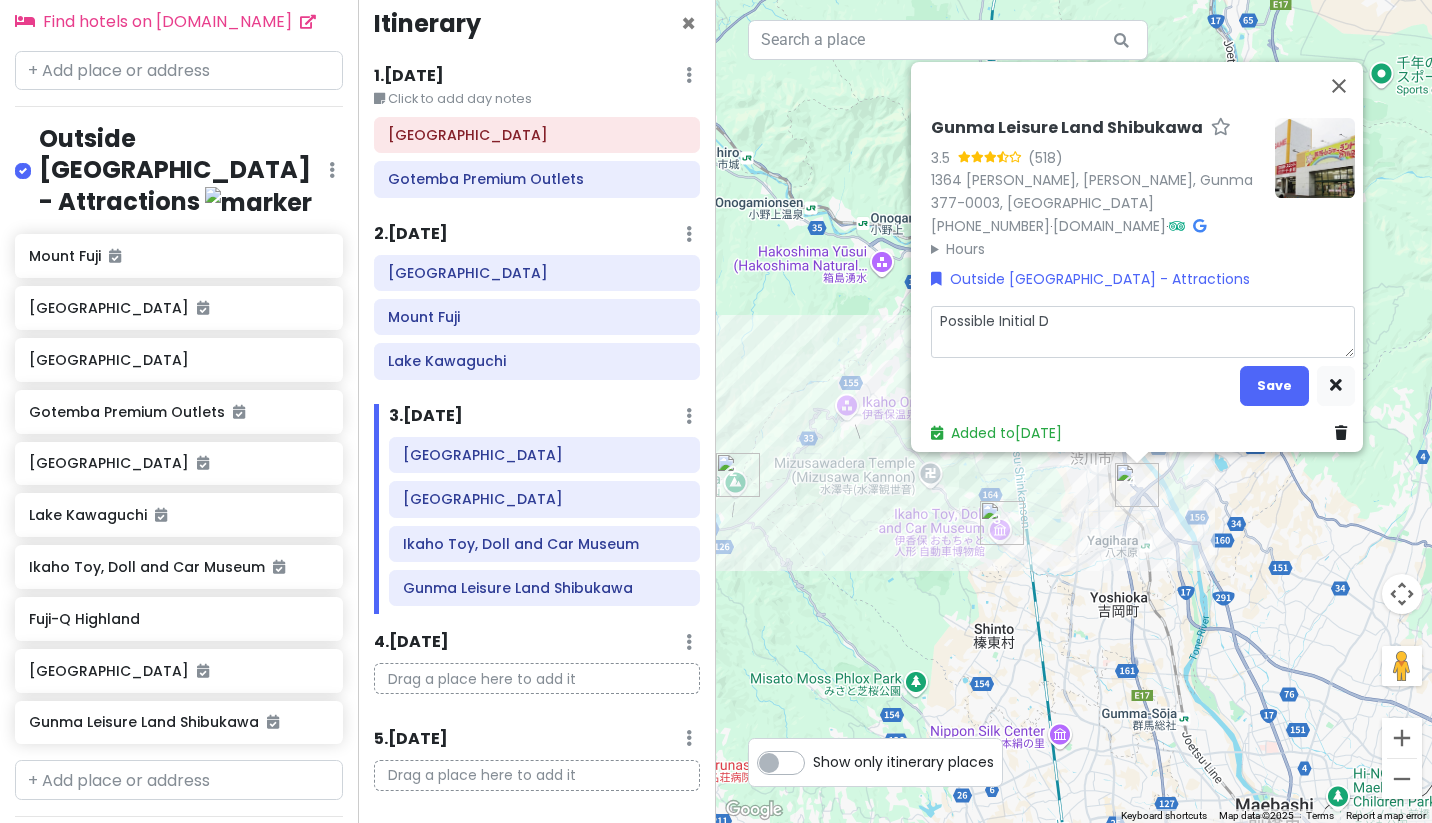 type on "x" 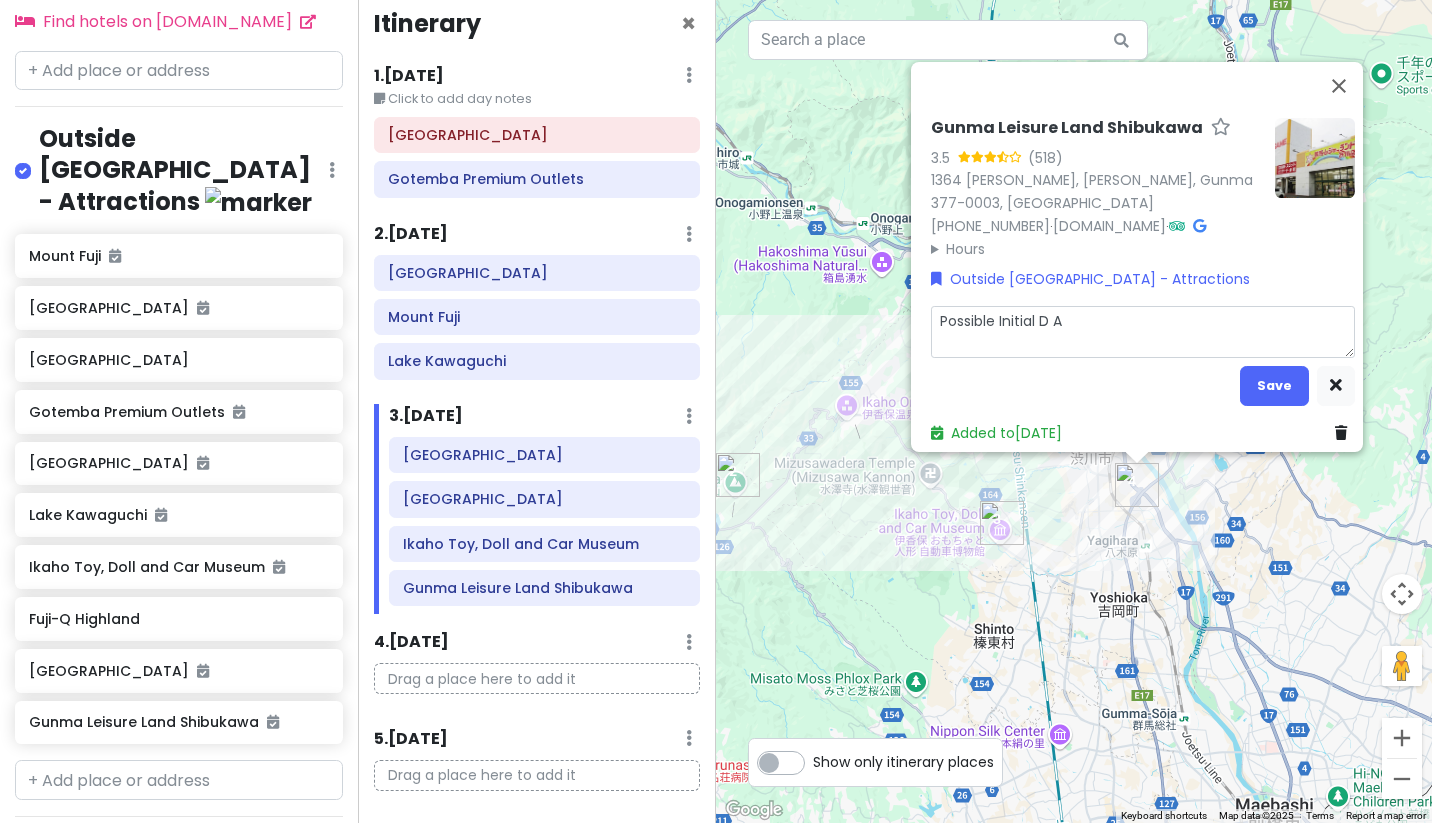 type on "x" 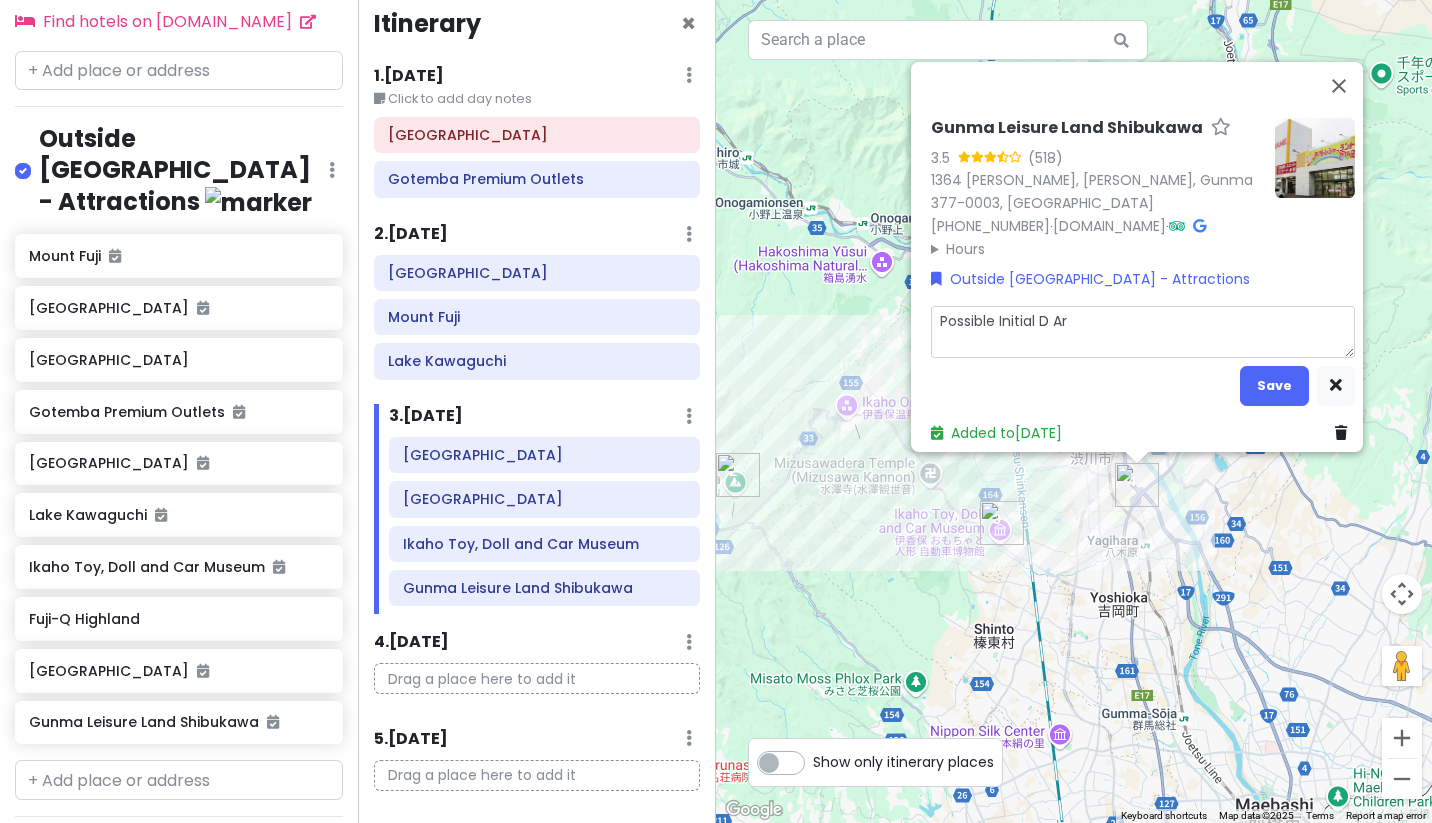 type on "x" 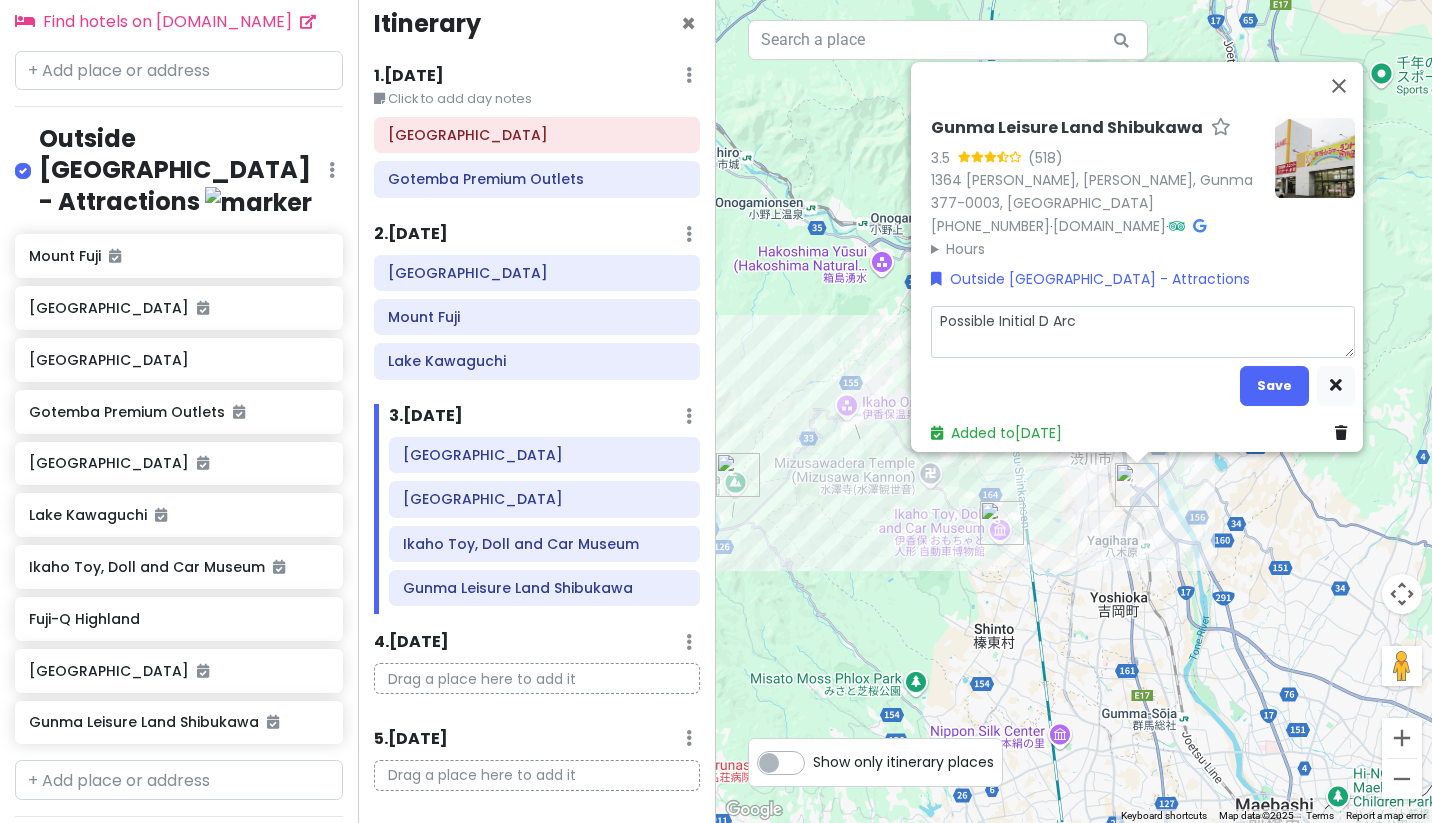 type on "x" 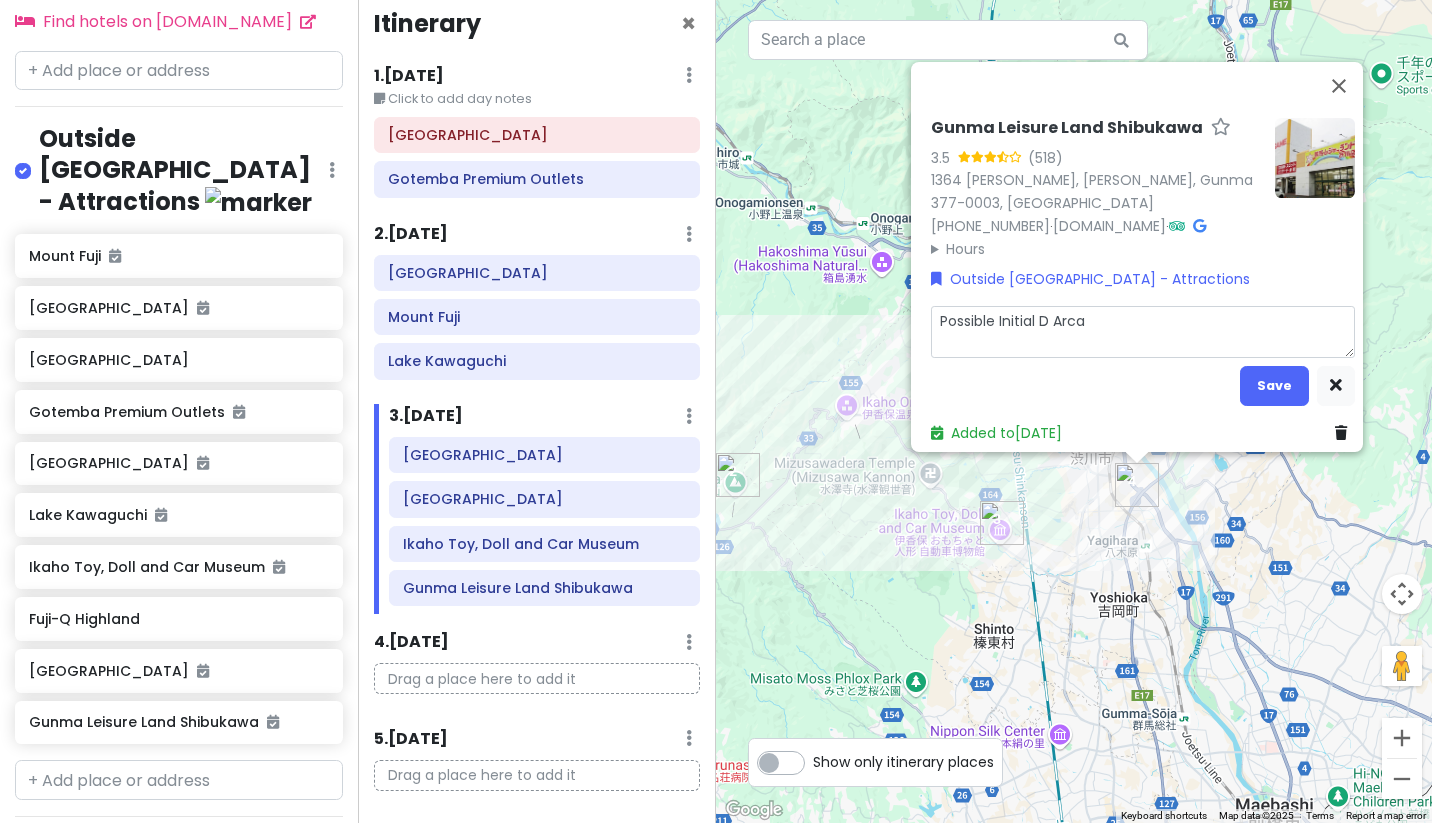 type on "x" 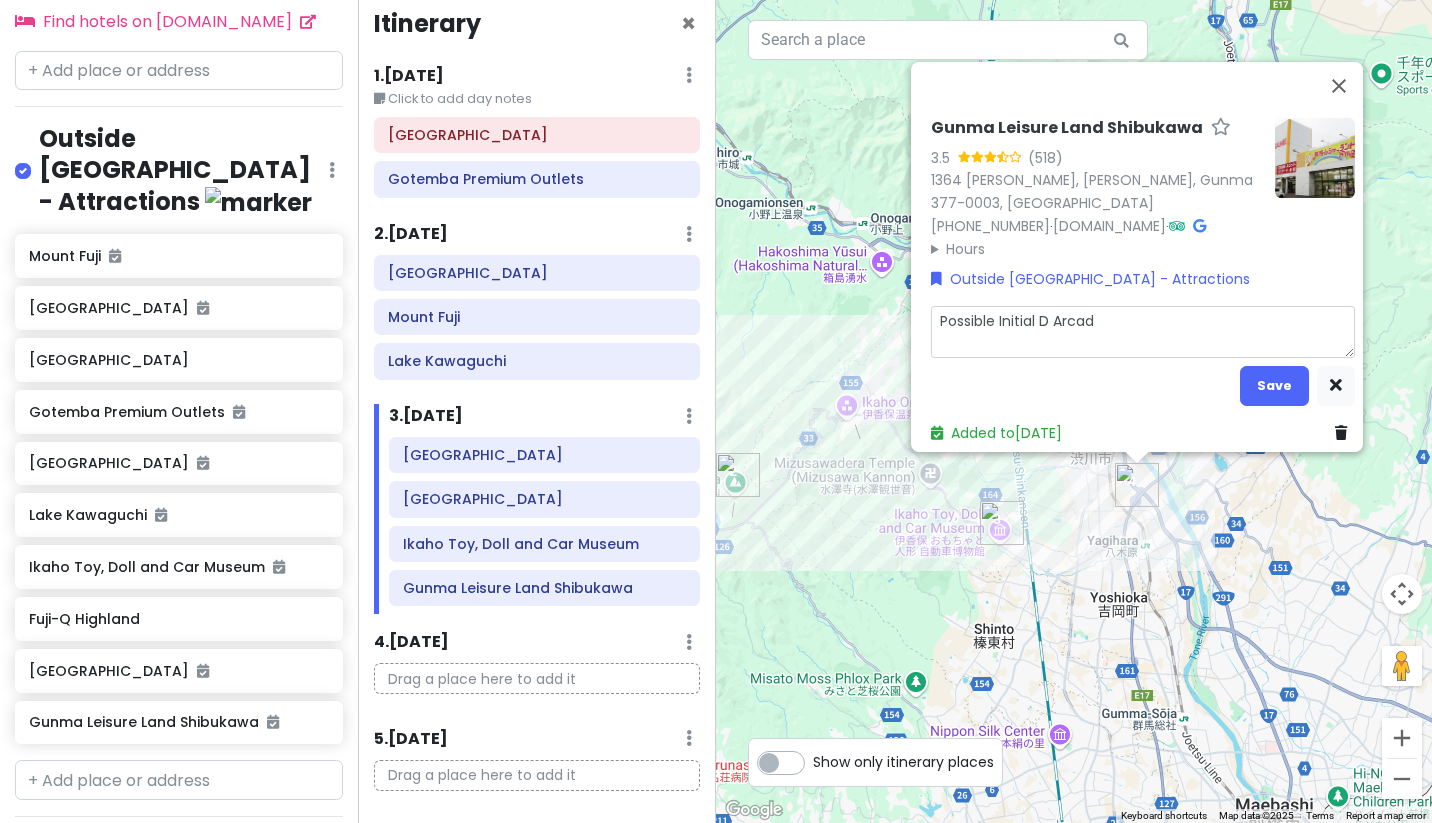 type on "x" 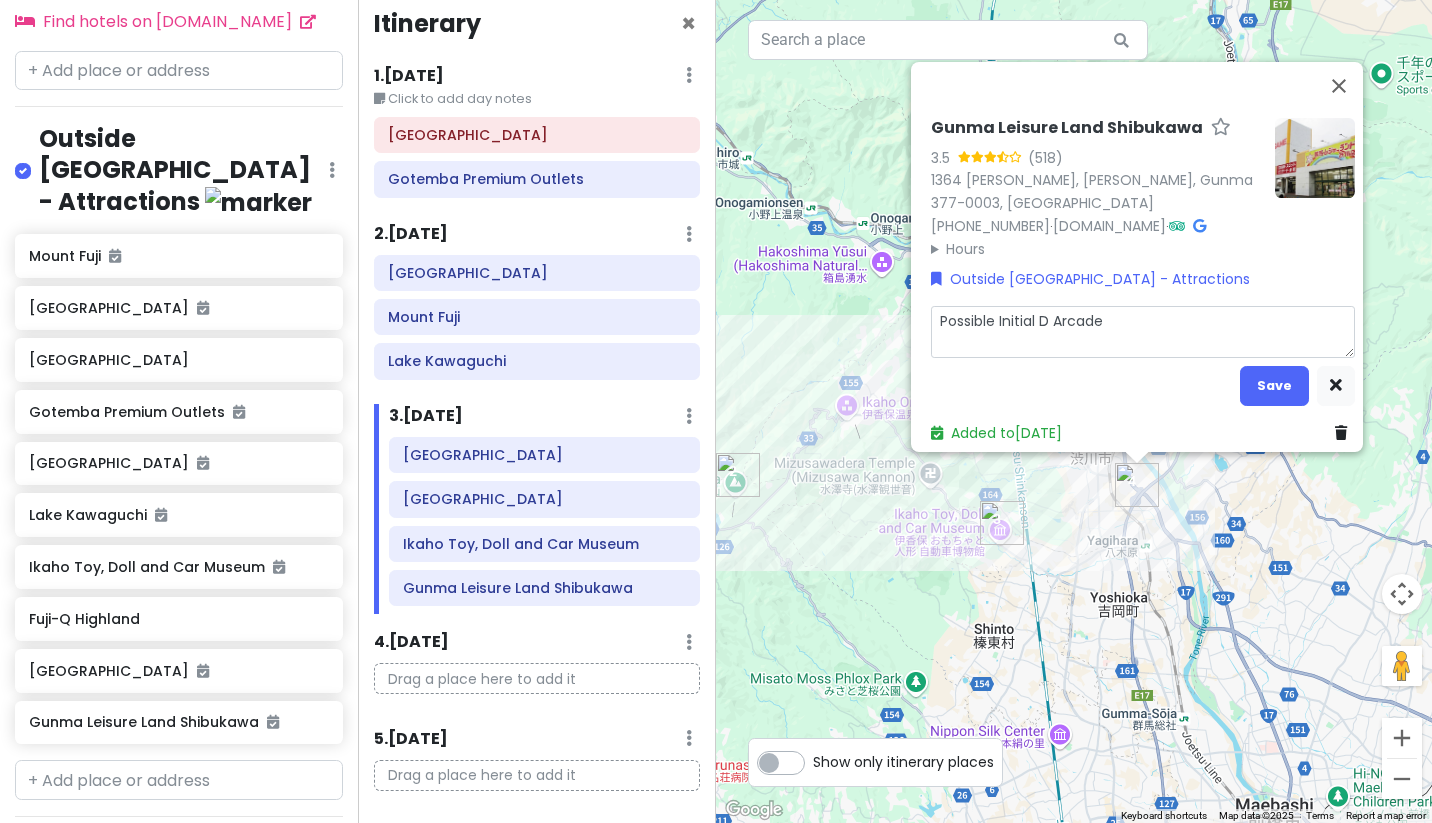 type on "x" 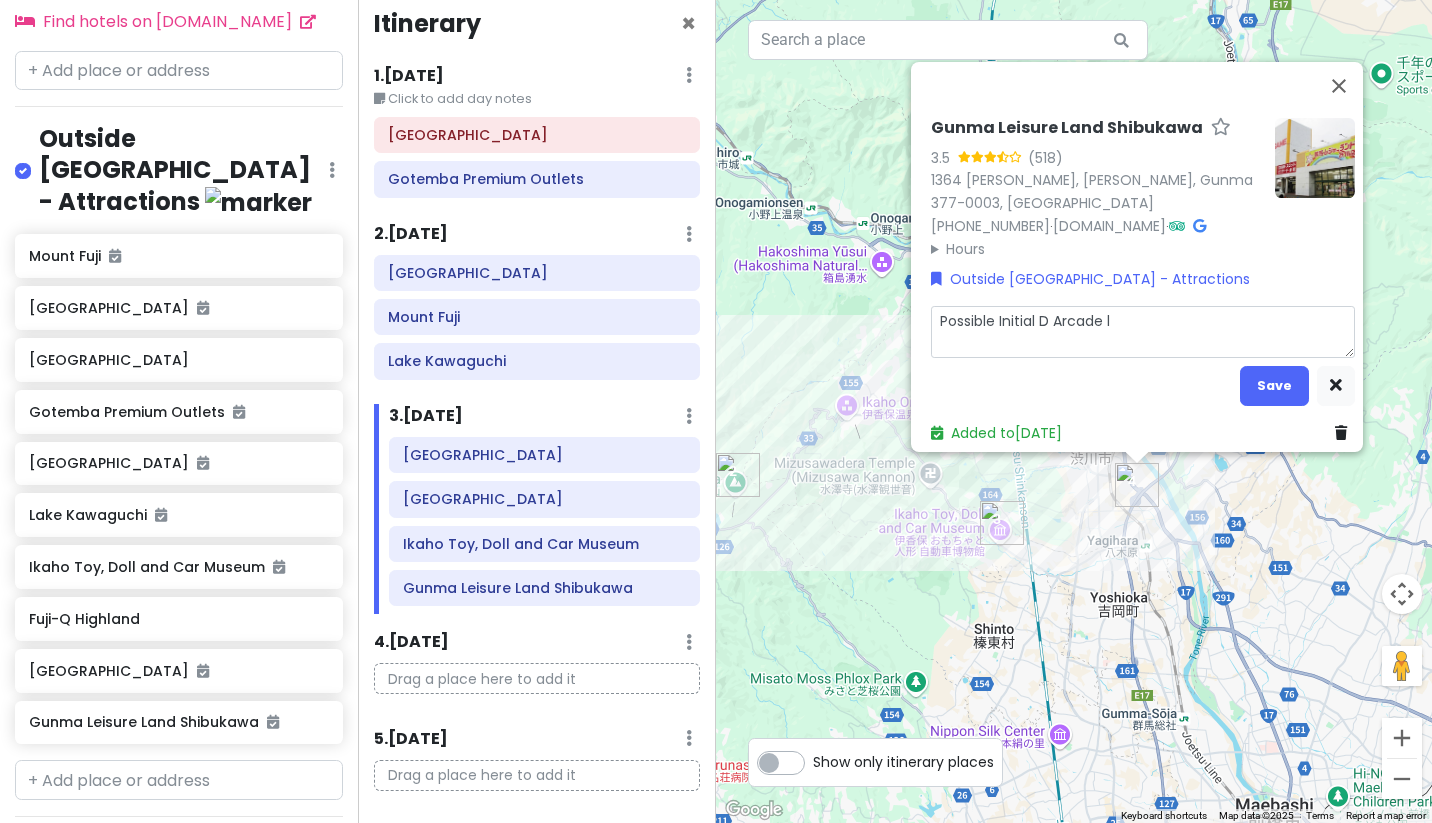 type on "x" 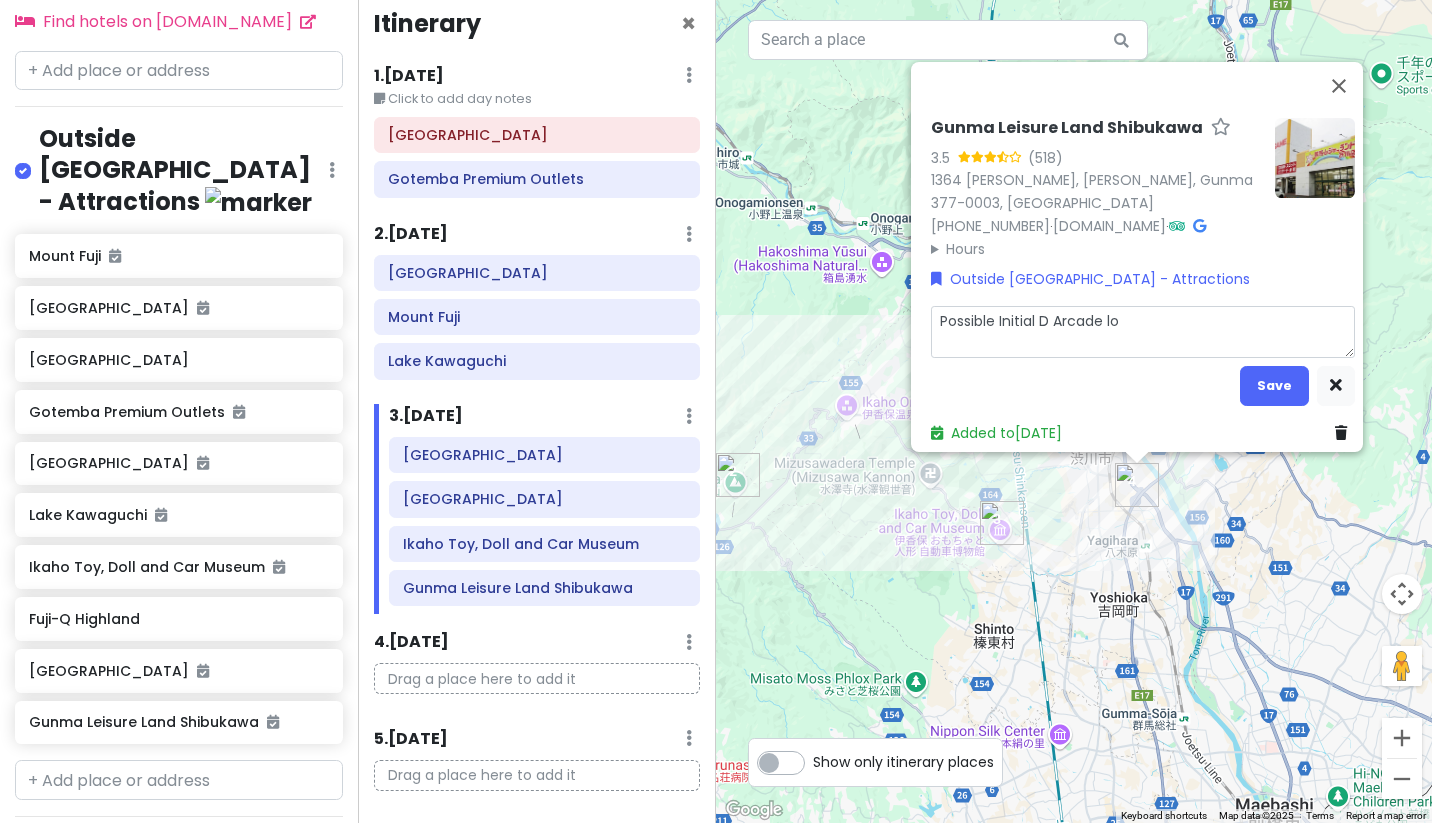 type on "x" 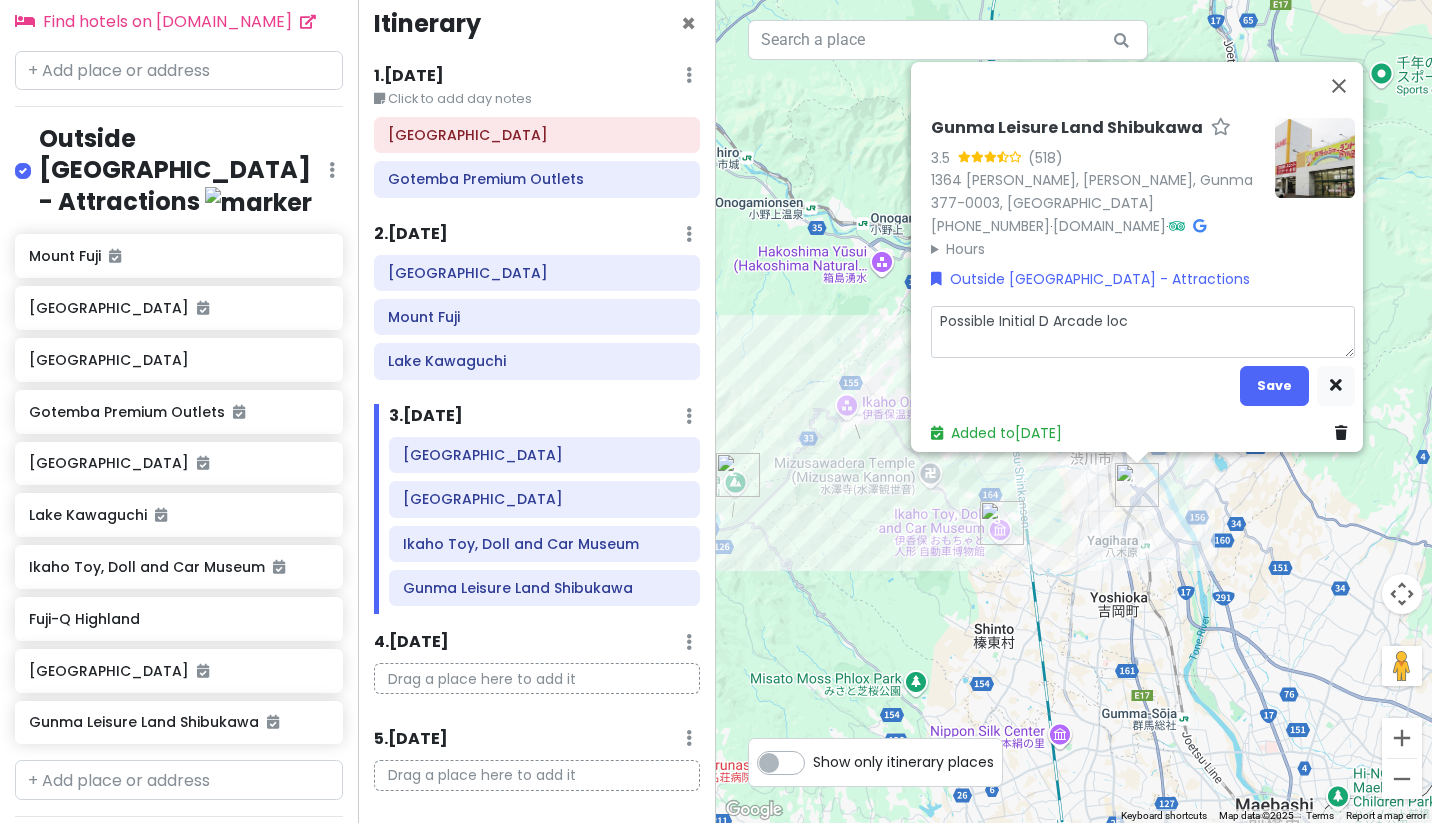 type on "Possible Initial D Arcade loca" 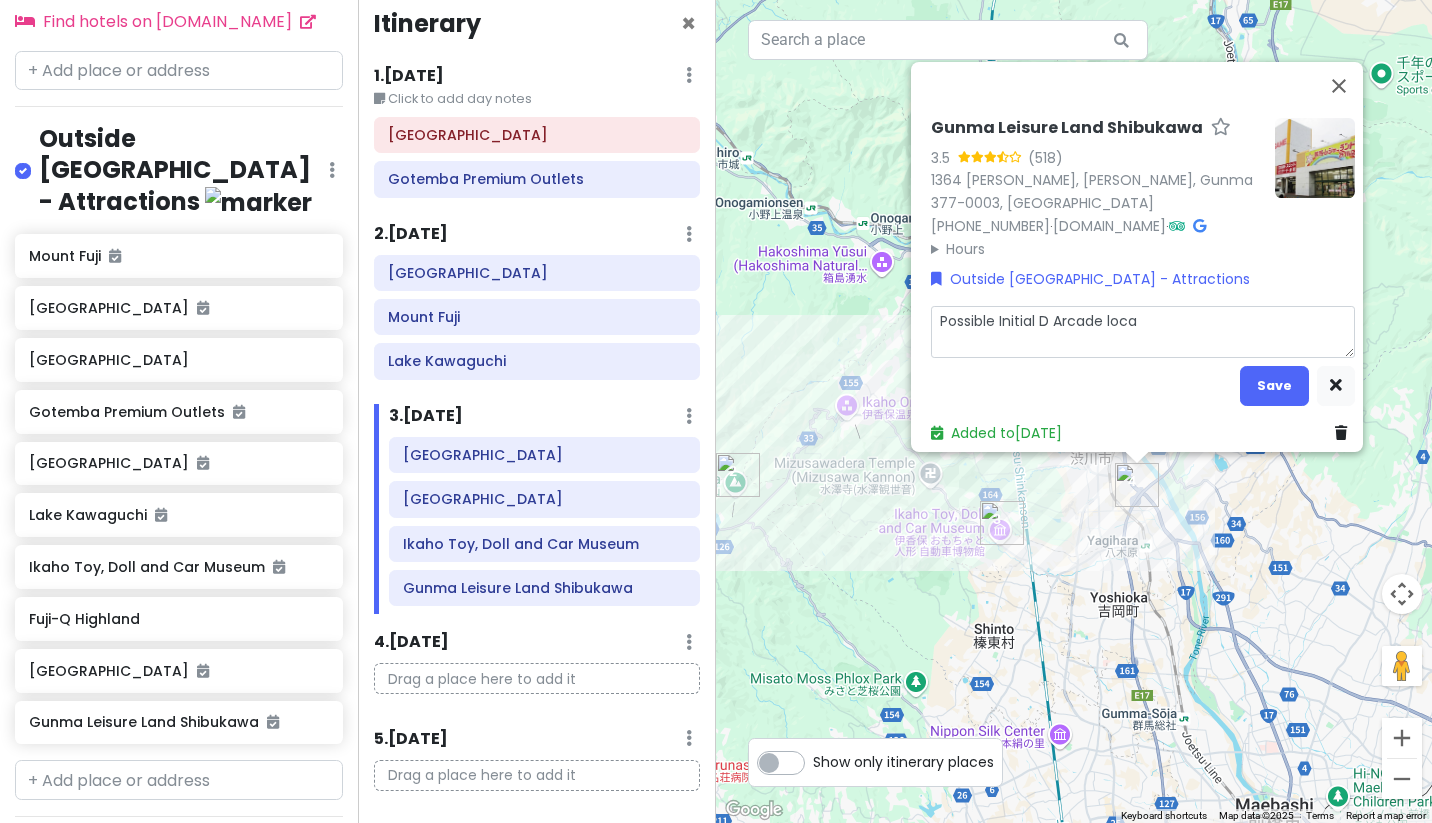 type on "x" 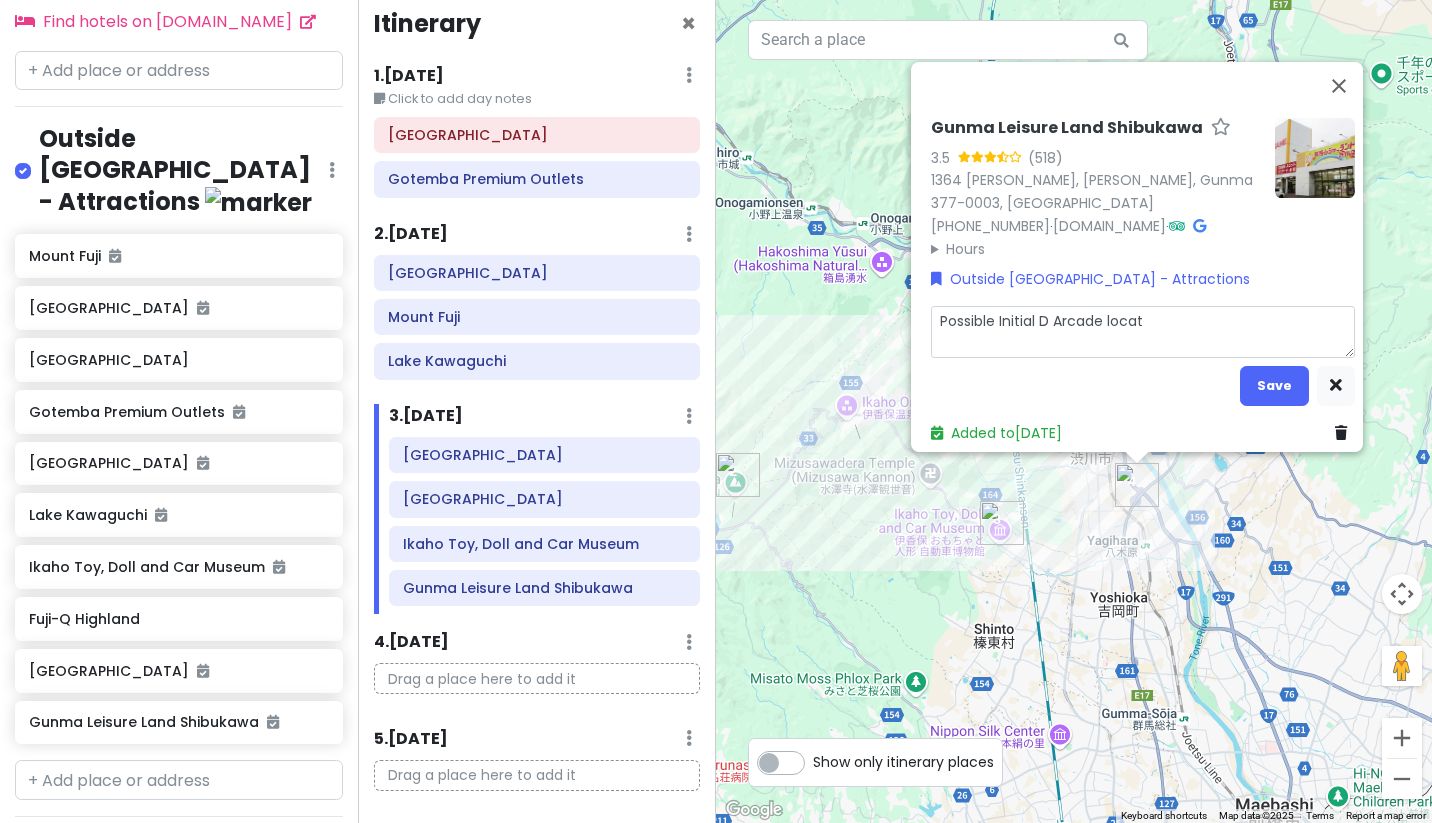 type on "x" 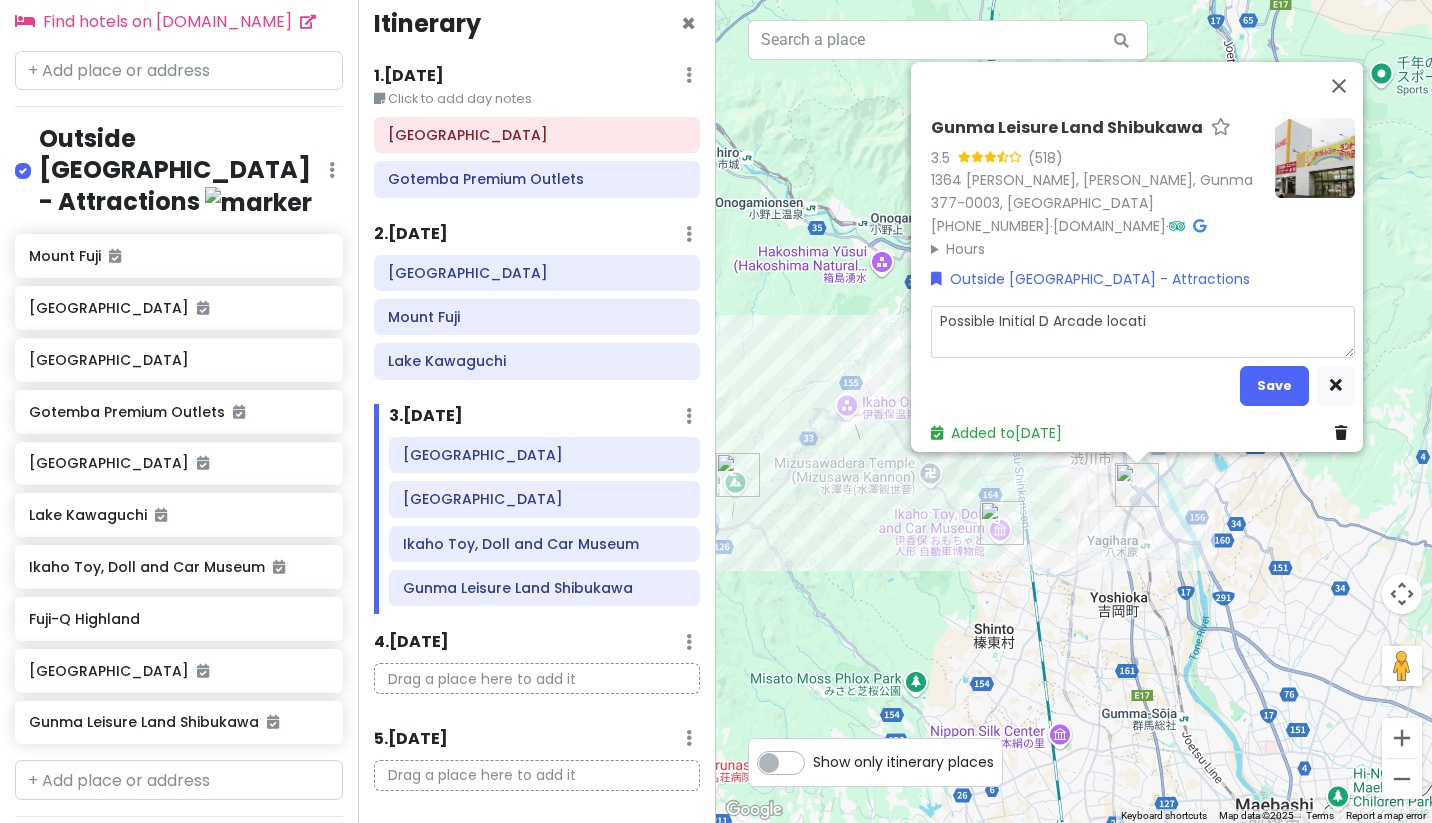 type on "x" 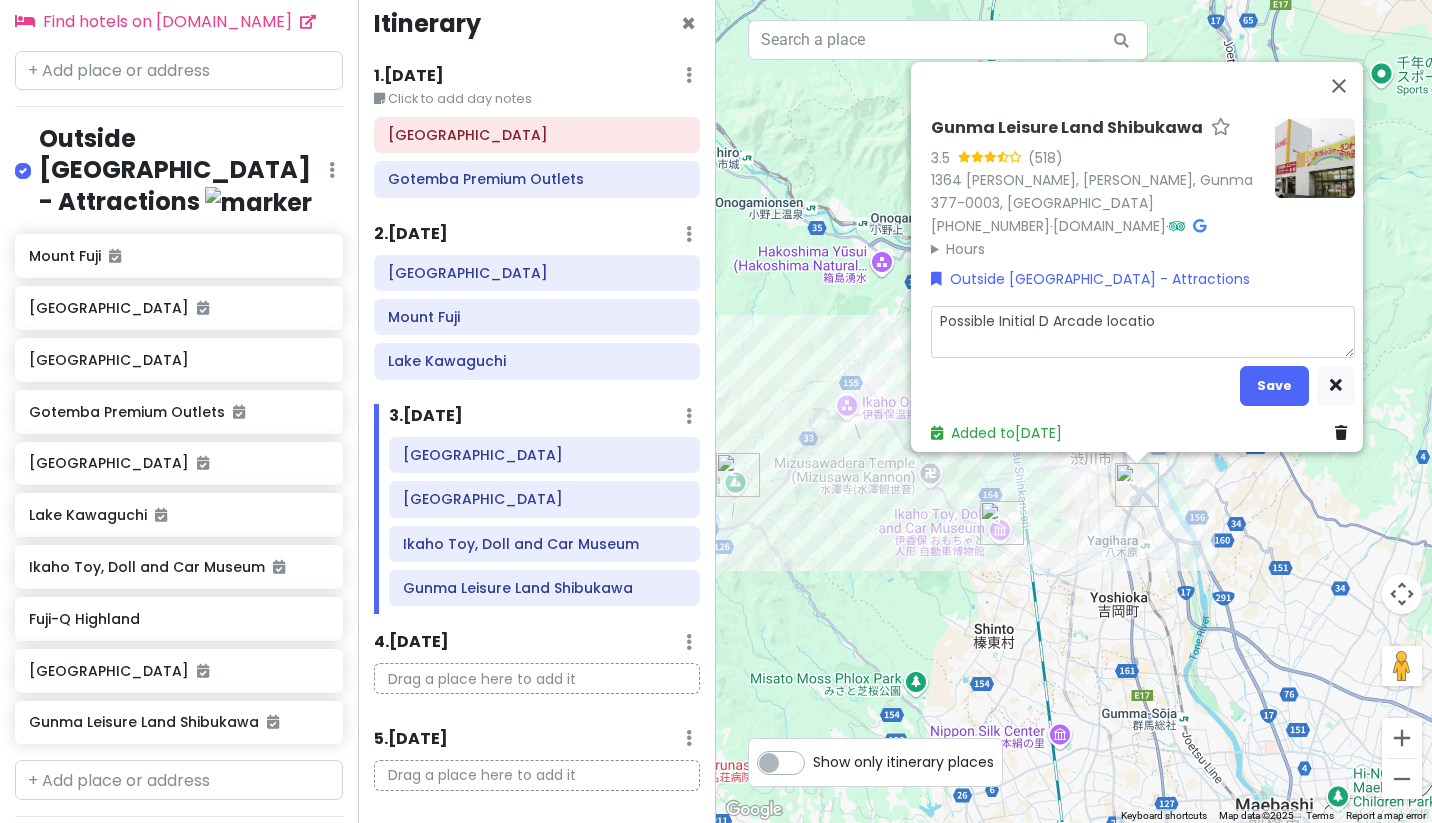 type on "x" 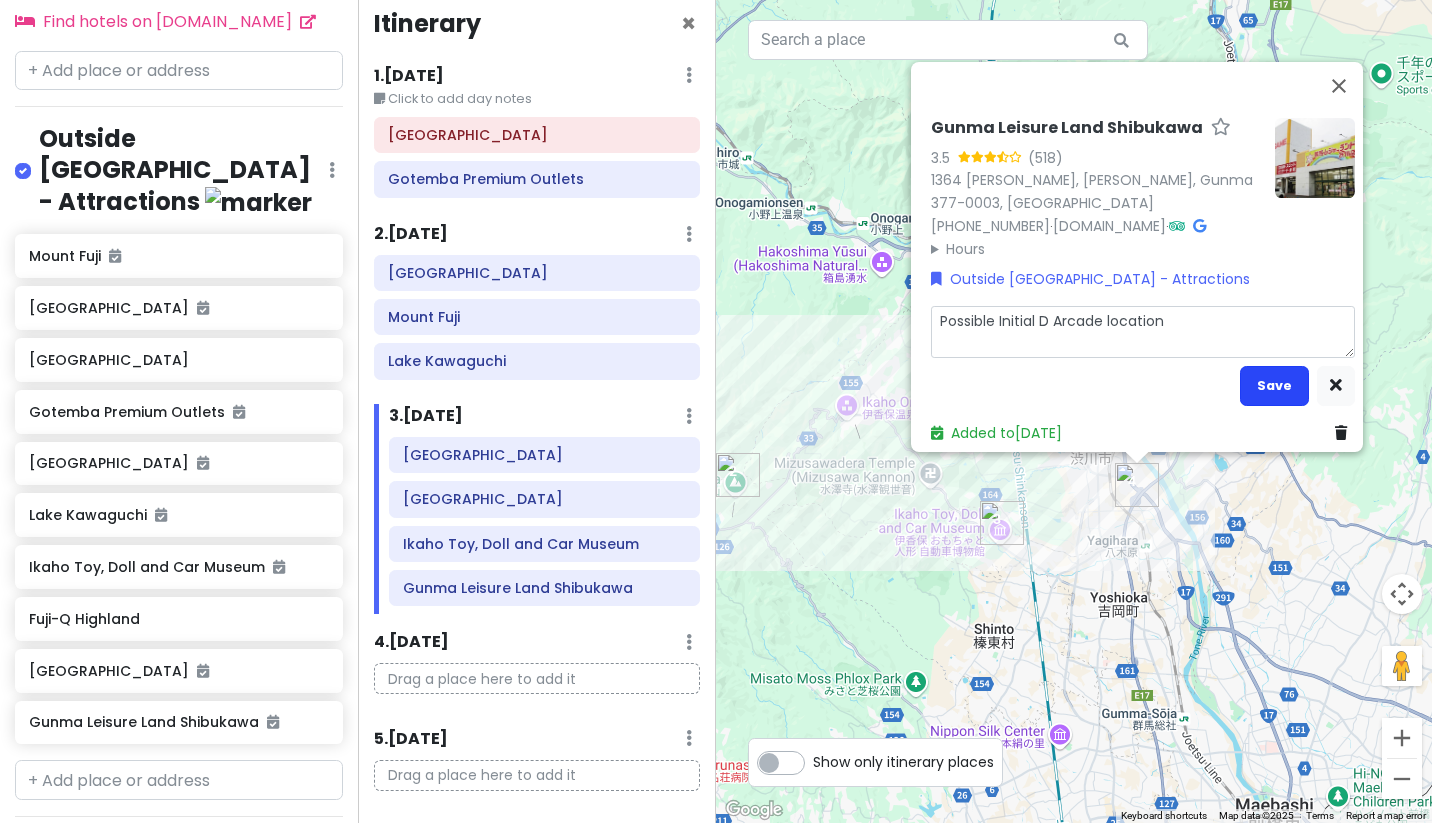 type on "Possible Initial D Arcade location" 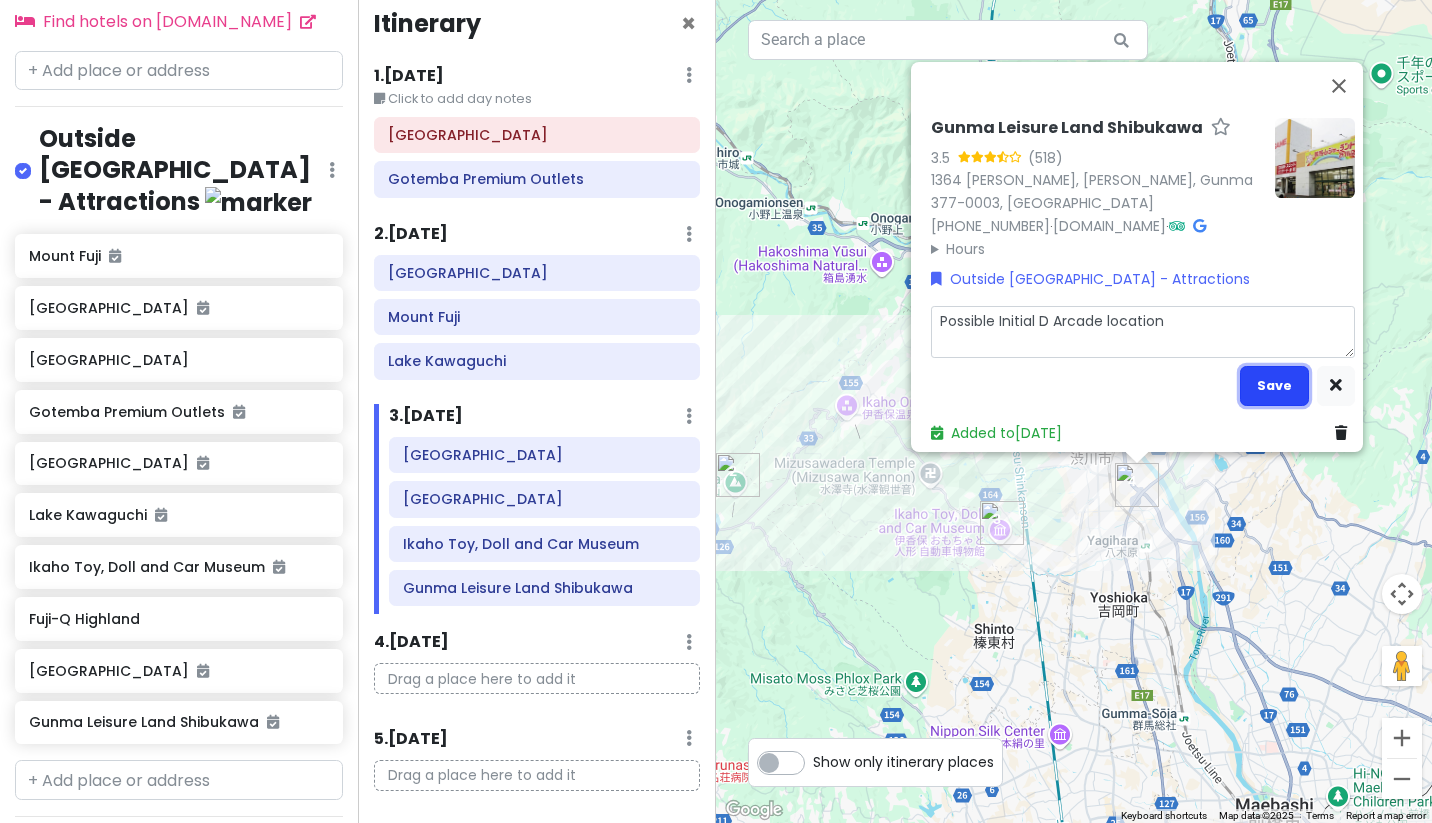 click on "Save" at bounding box center [1274, 385] 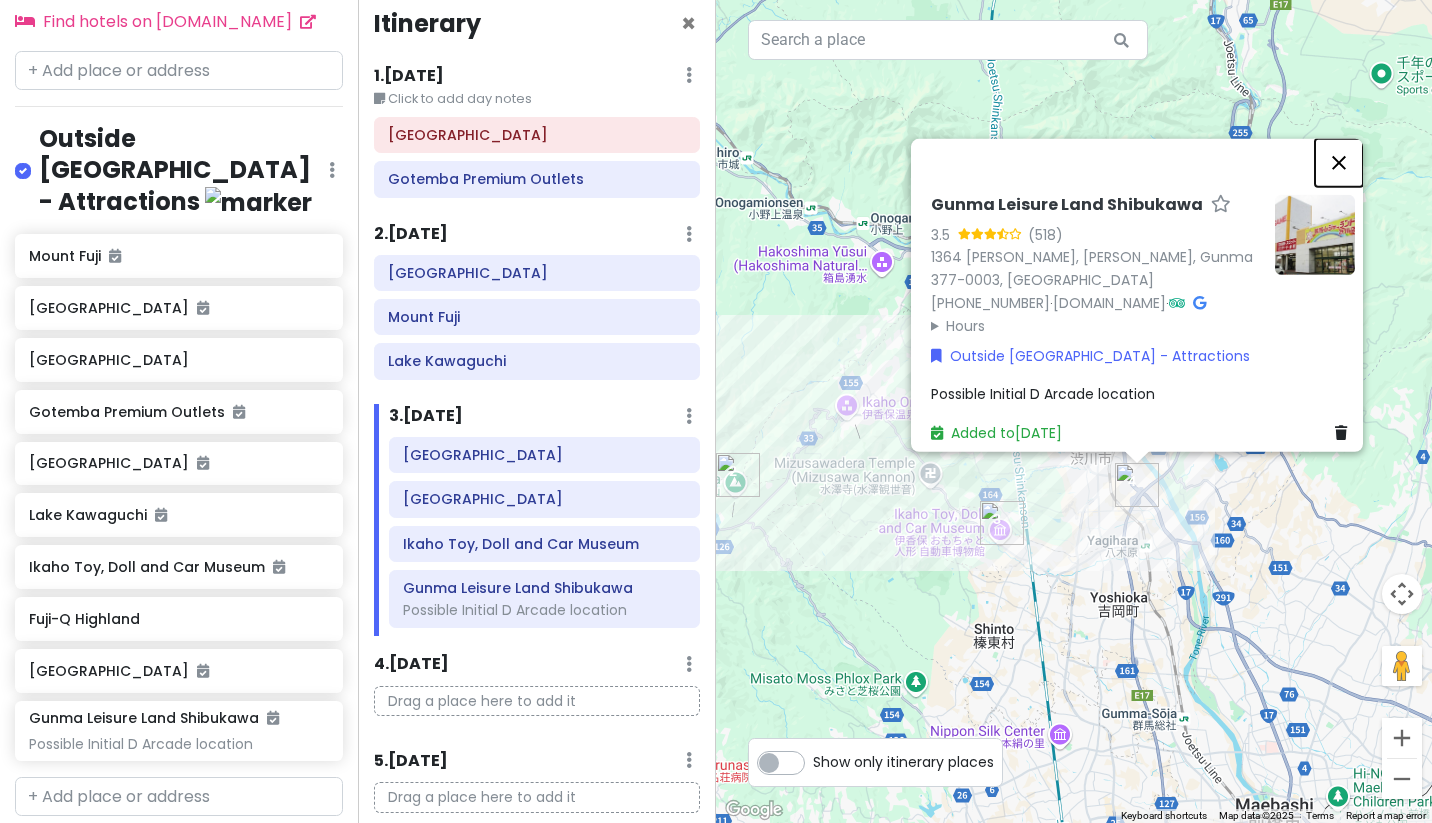click at bounding box center (1339, 162) 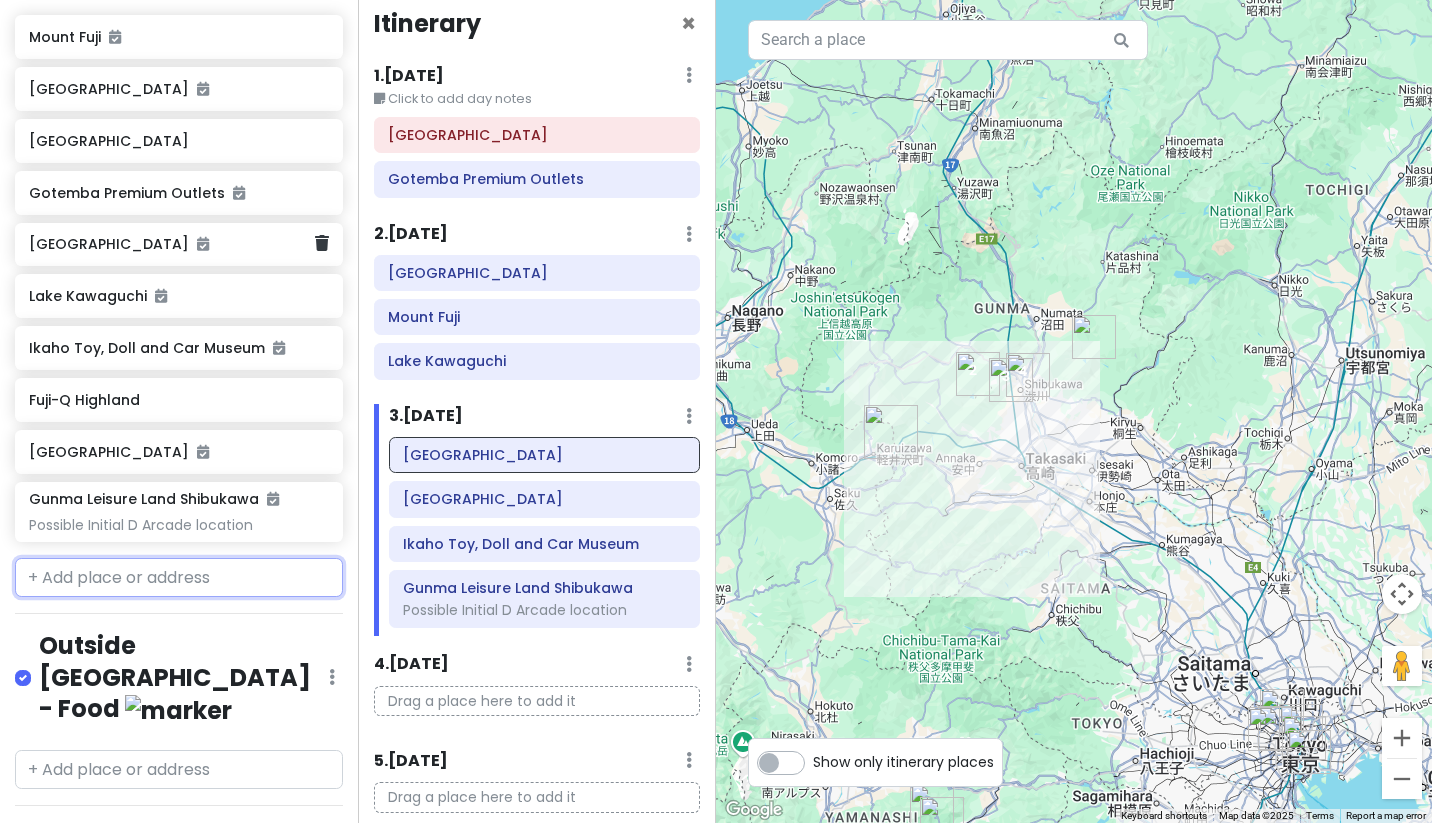 scroll, scrollTop: 639, scrollLeft: 0, axis: vertical 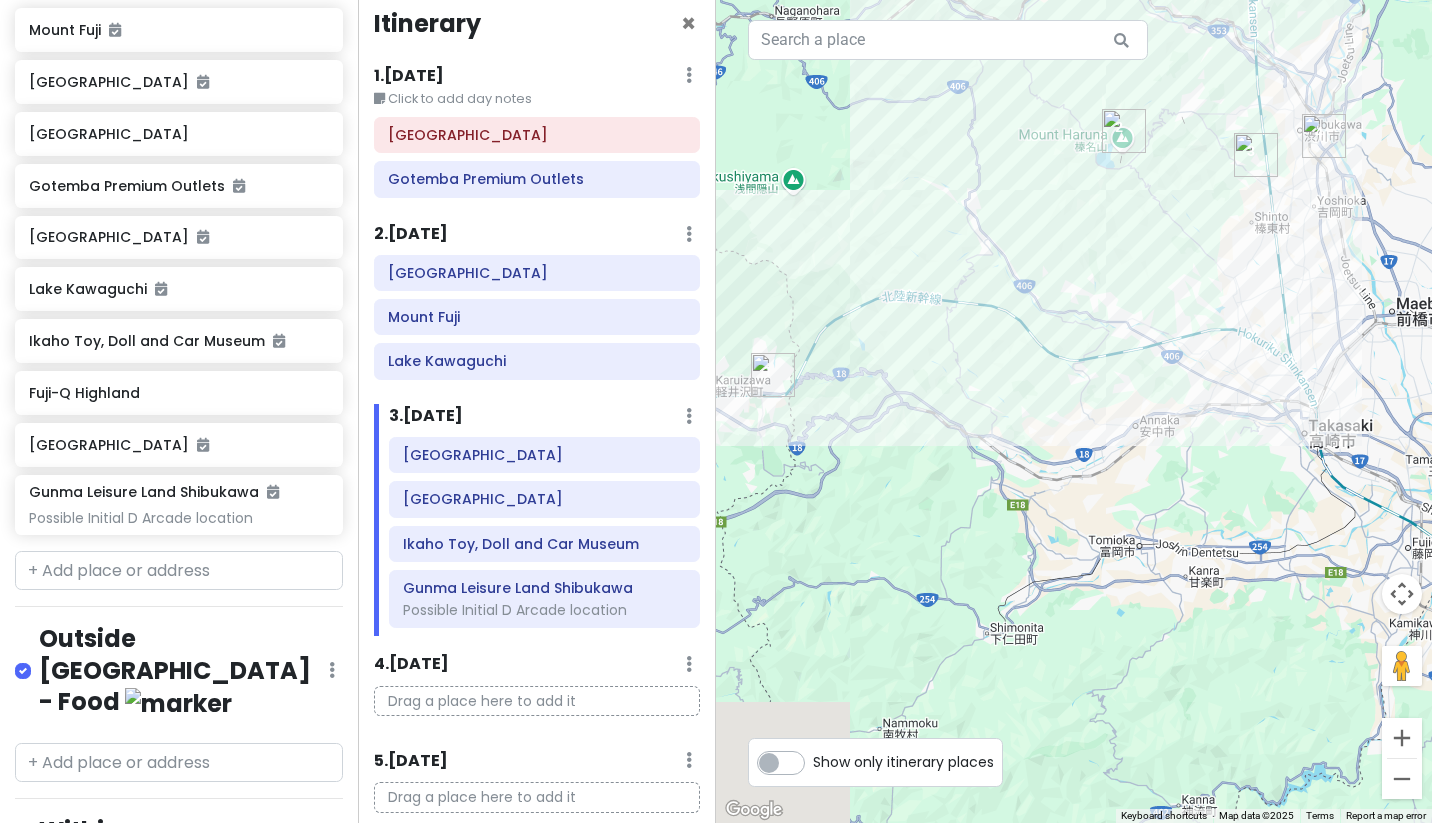 drag, startPoint x: 935, startPoint y: 505, endPoint x: 1104, endPoint y: 265, distance: 293.53195 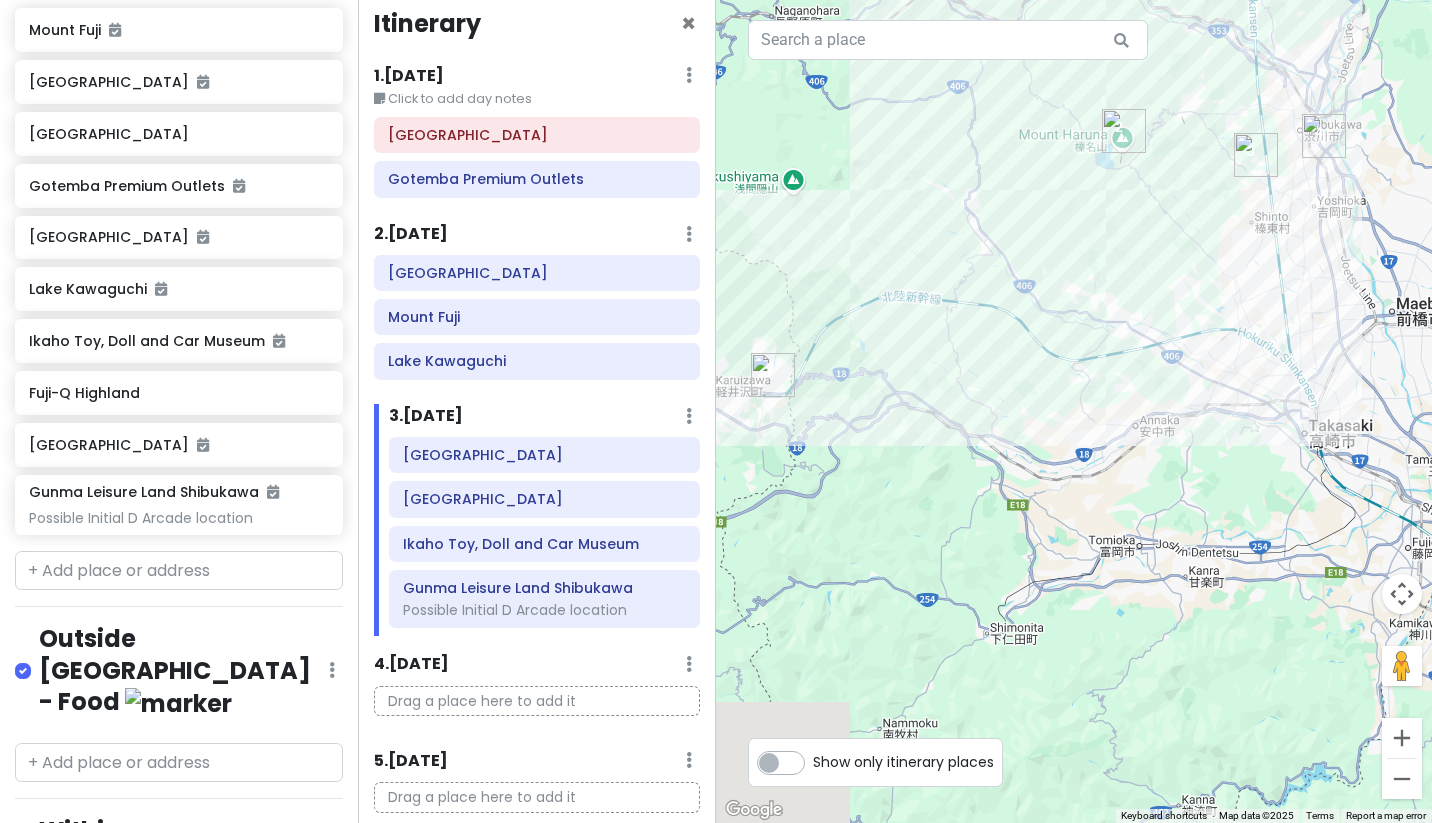 click at bounding box center (1074, 411) 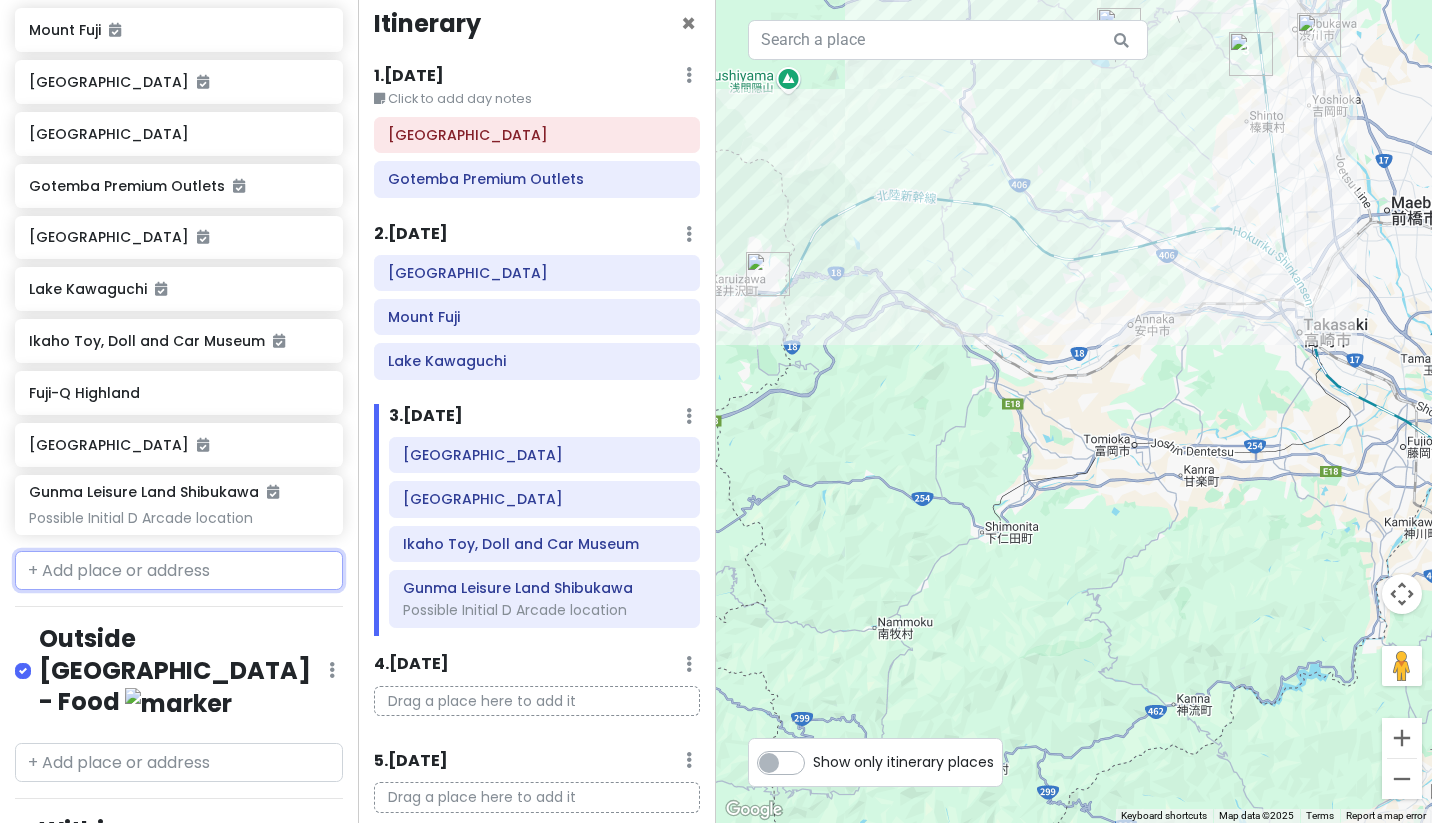 click at bounding box center (179, 571) 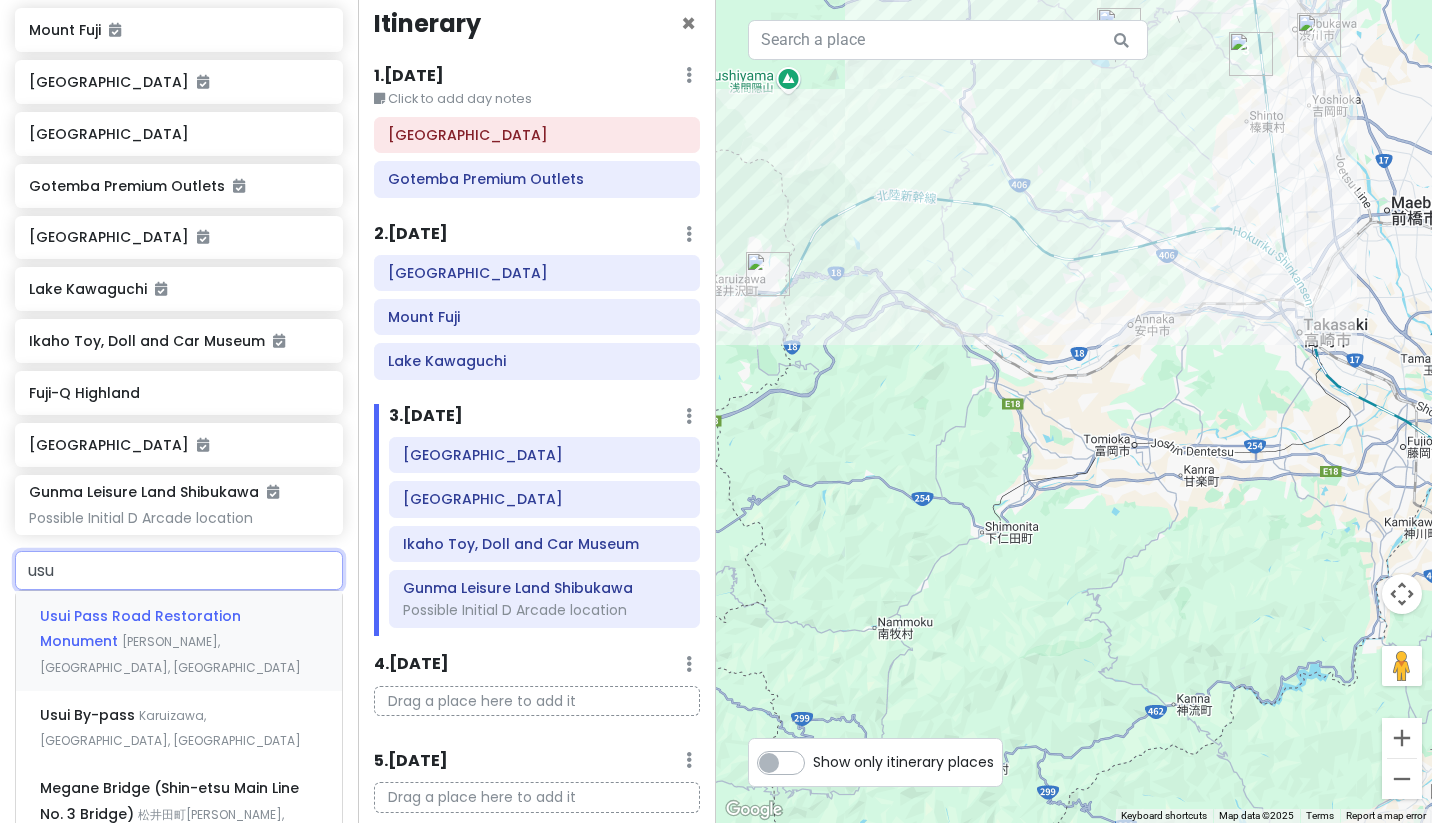 type on "usui" 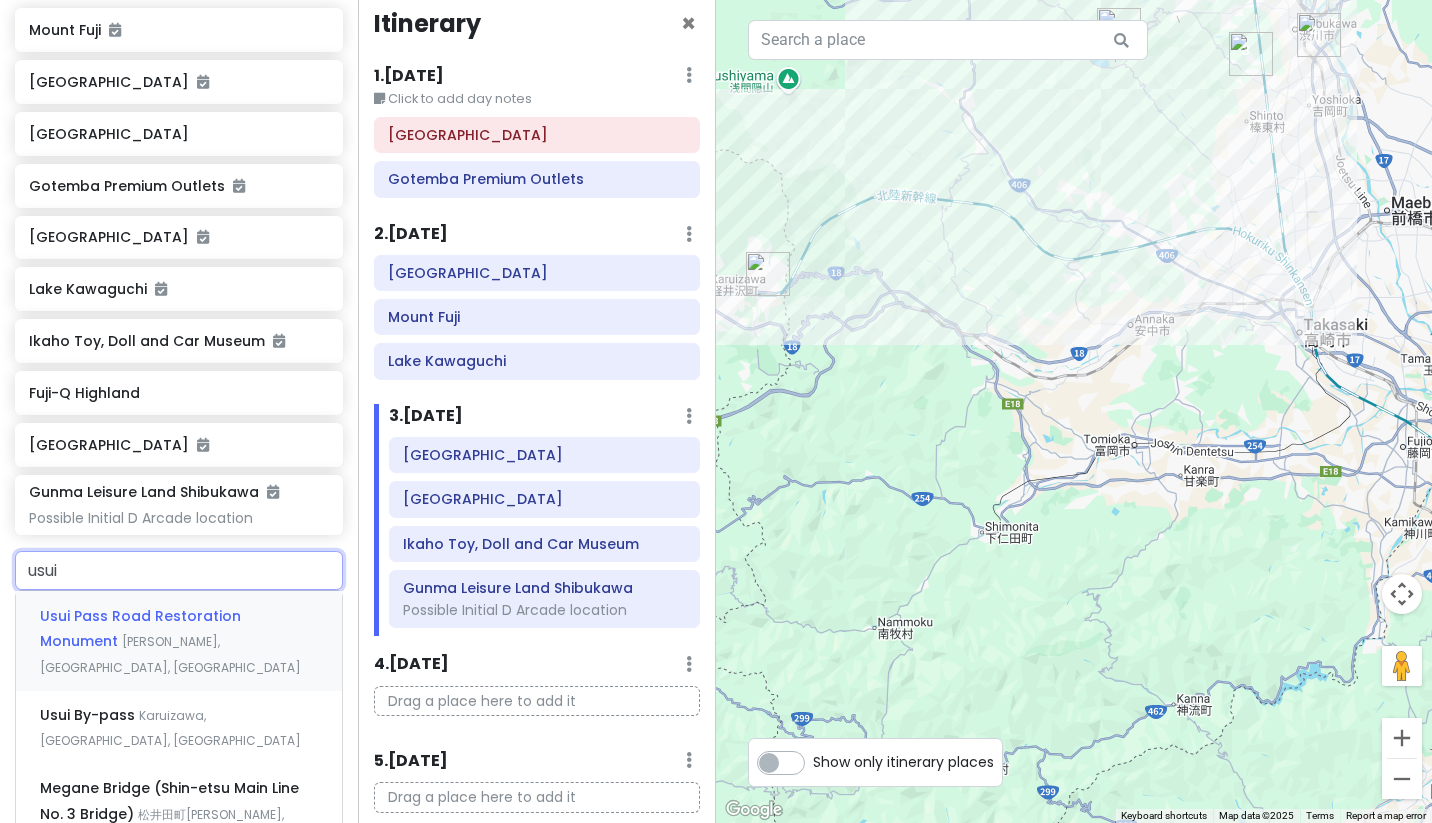 click on "松井田町 Annaka, Gunma, Japan" at bounding box center (170, 654) 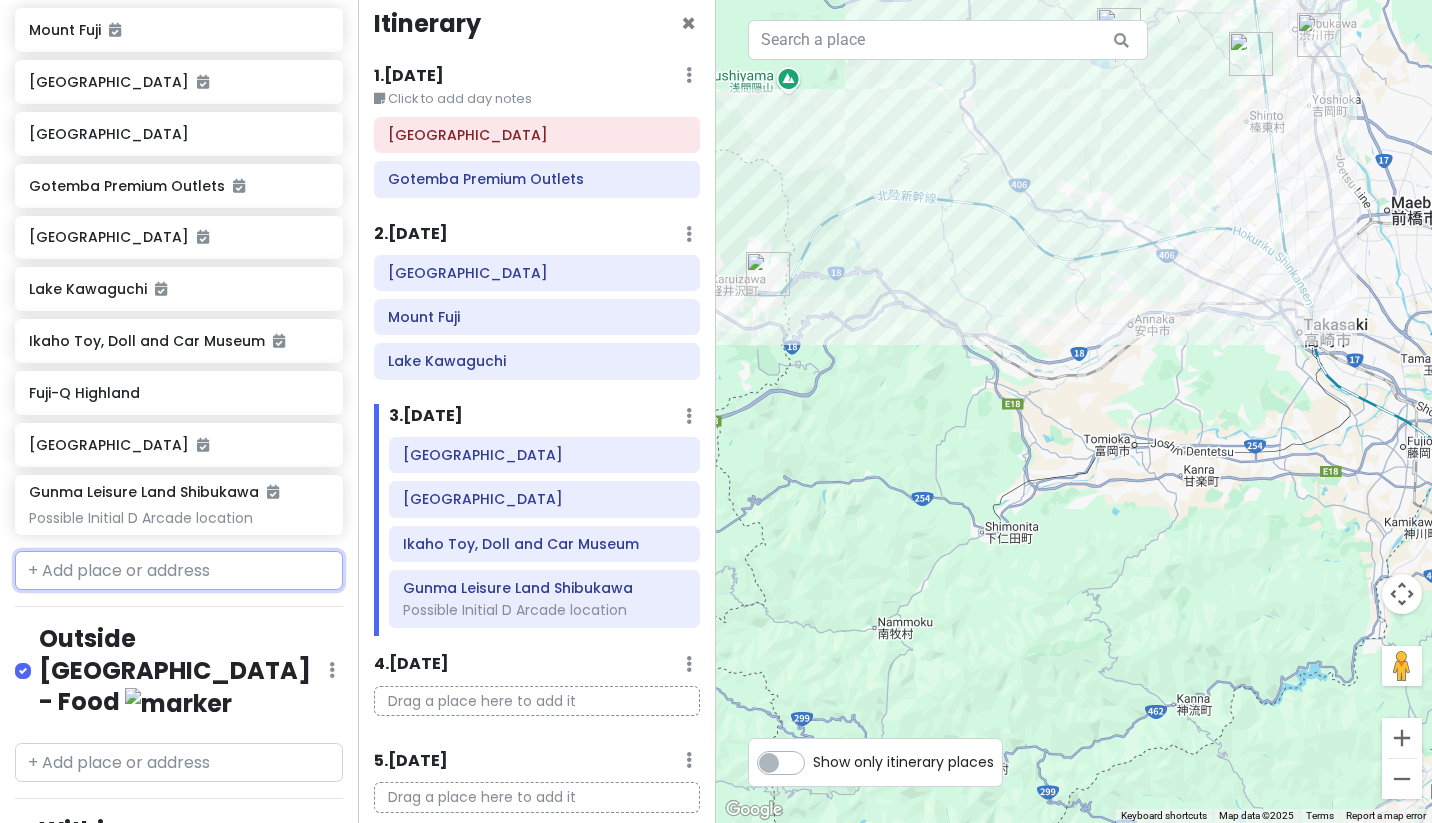 scroll, scrollTop: 691, scrollLeft: 0, axis: vertical 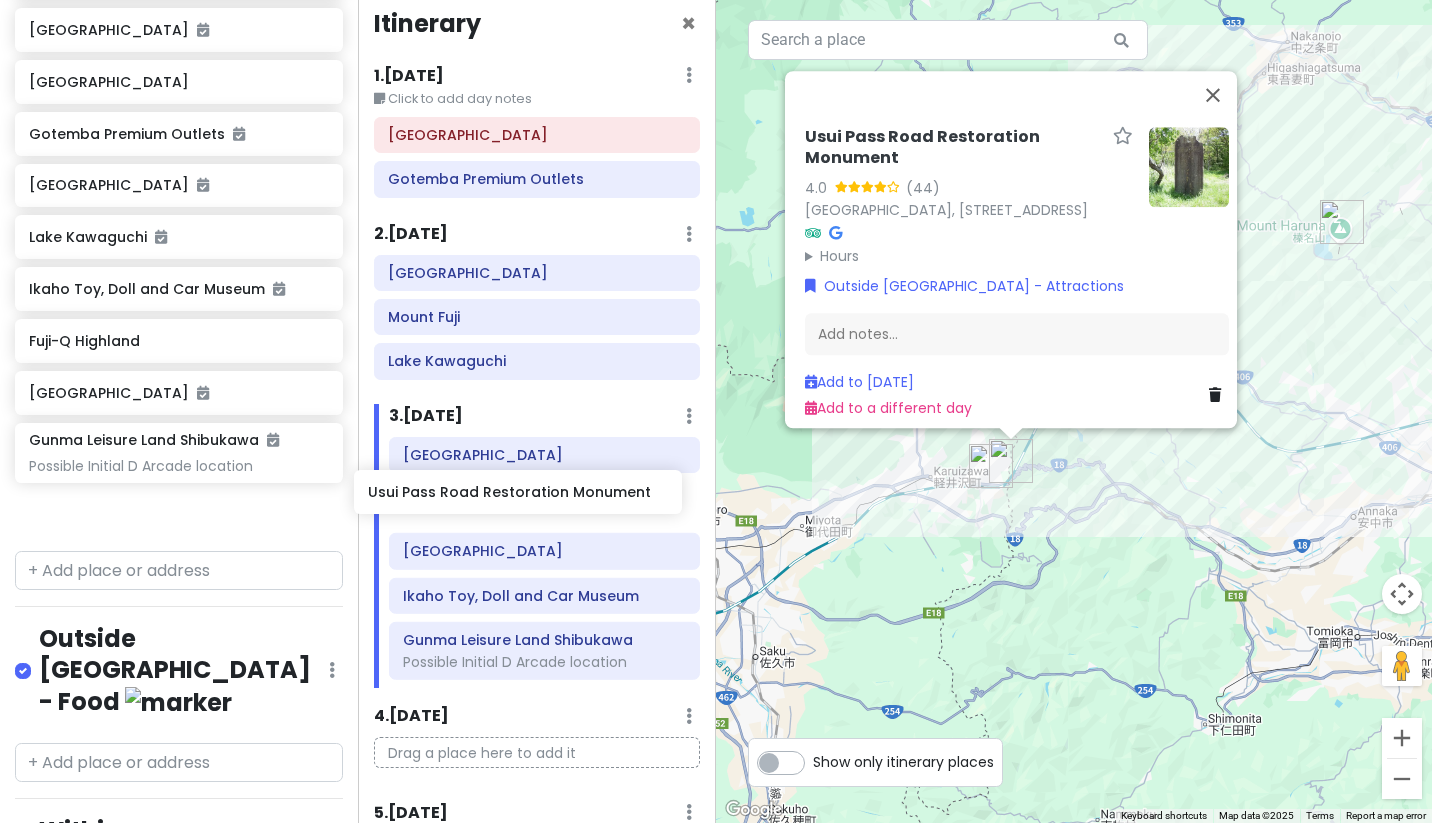 drag, startPoint x: 167, startPoint y: 445, endPoint x: 511, endPoint y: 490, distance: 346.93082 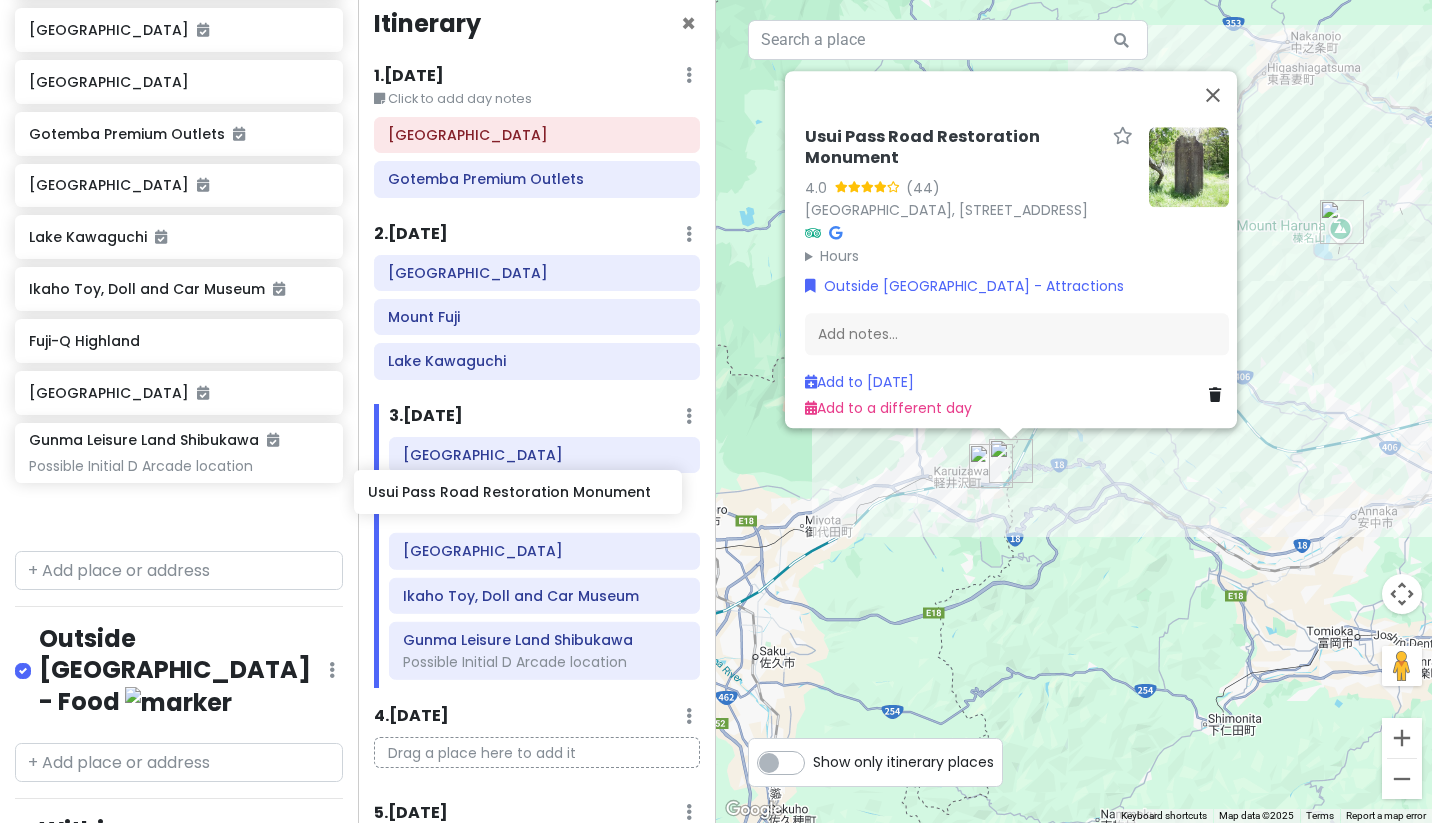 click on "Japan Road Trippin' Private Change Dates Make a Copy Delete Trip Go Pro ⚡️ Give Feedback 💡 Support Scout ☕️ Itinerary Share Notes Add notes... Accommodations   Edit Reorder Delete List Find hotels on Booking.com Outside Tokyo - Attractions   Edit Reorder Delete List Mount Fuji Mount Haruna Mount Akagi Gotemba Premium Outlets Karuizawa Prince Shopping Plaza Lake Kawaguchi Ikaho Toy, Doll and Car Museum Fuji-Q Highland Fuji Speedway Gunma Leisure Land Shibukawa Possible Initial D Arcade location Usui Pass Road Restoration Monument Outside Tokyo - Food   Edit Reorder Delete List Within Tokyo - Food   Edit Reorder Delete List SAKE MARKET Shinjuku Ganso Mentainikomi Tsukemen Tsukiji Sushicho, Main Store Standing Sushi Rāmenya Shima Within Tokyo - Attractions   Edit Reorder Delete List Ski shop Vail small worlds miniature museum Others   Edit Reorder Delete List Narita International Airport + Add a section Itinerary × 1 .  Sat 11/15 Edit Day Notes Delete Day   Click to add day notes 2 .  Sun 11/16 3 4" at bounding box center (716, 411) 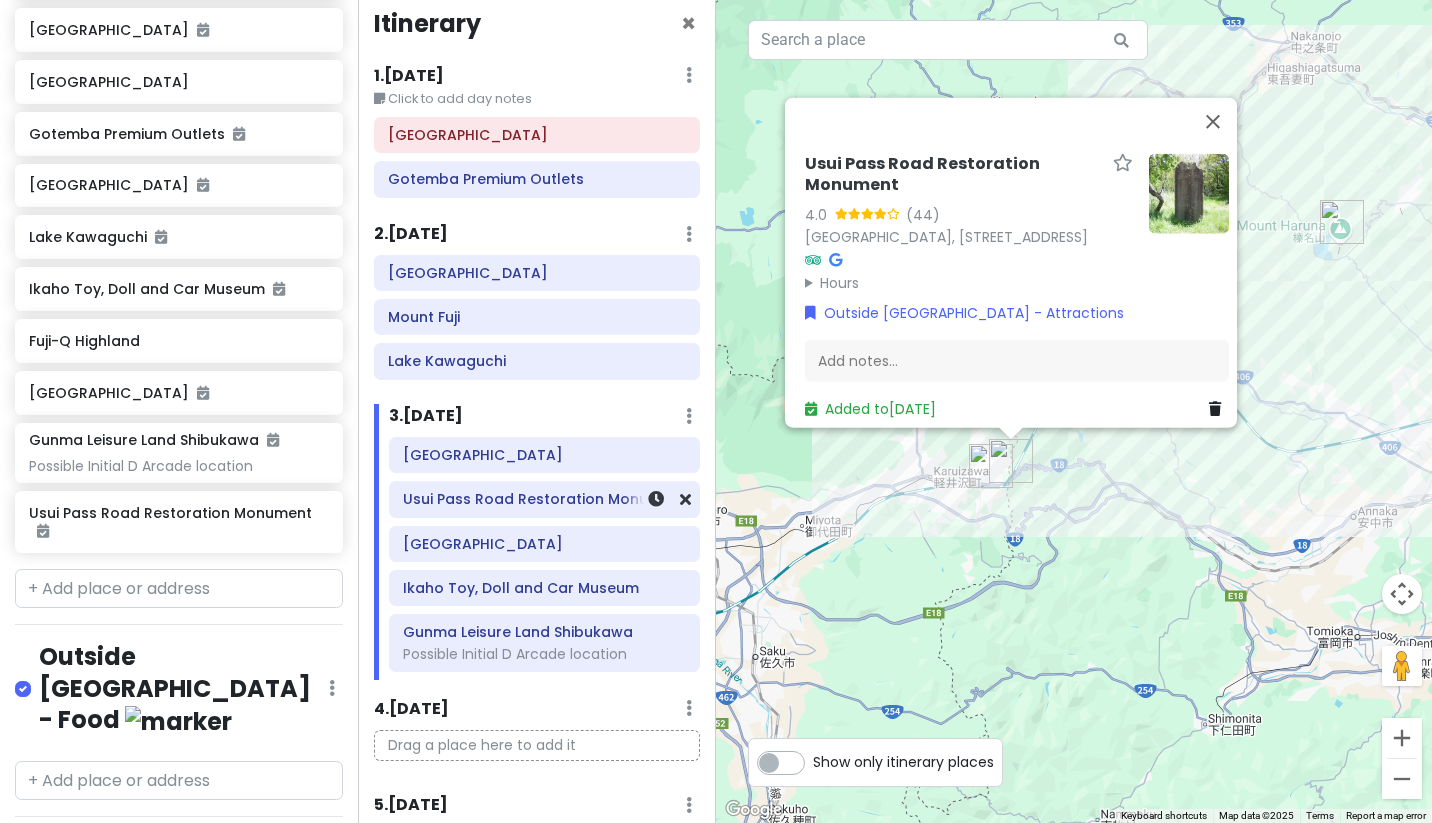 scroll, scrollTop: 639, scrollLeft: 0, axis: vertical 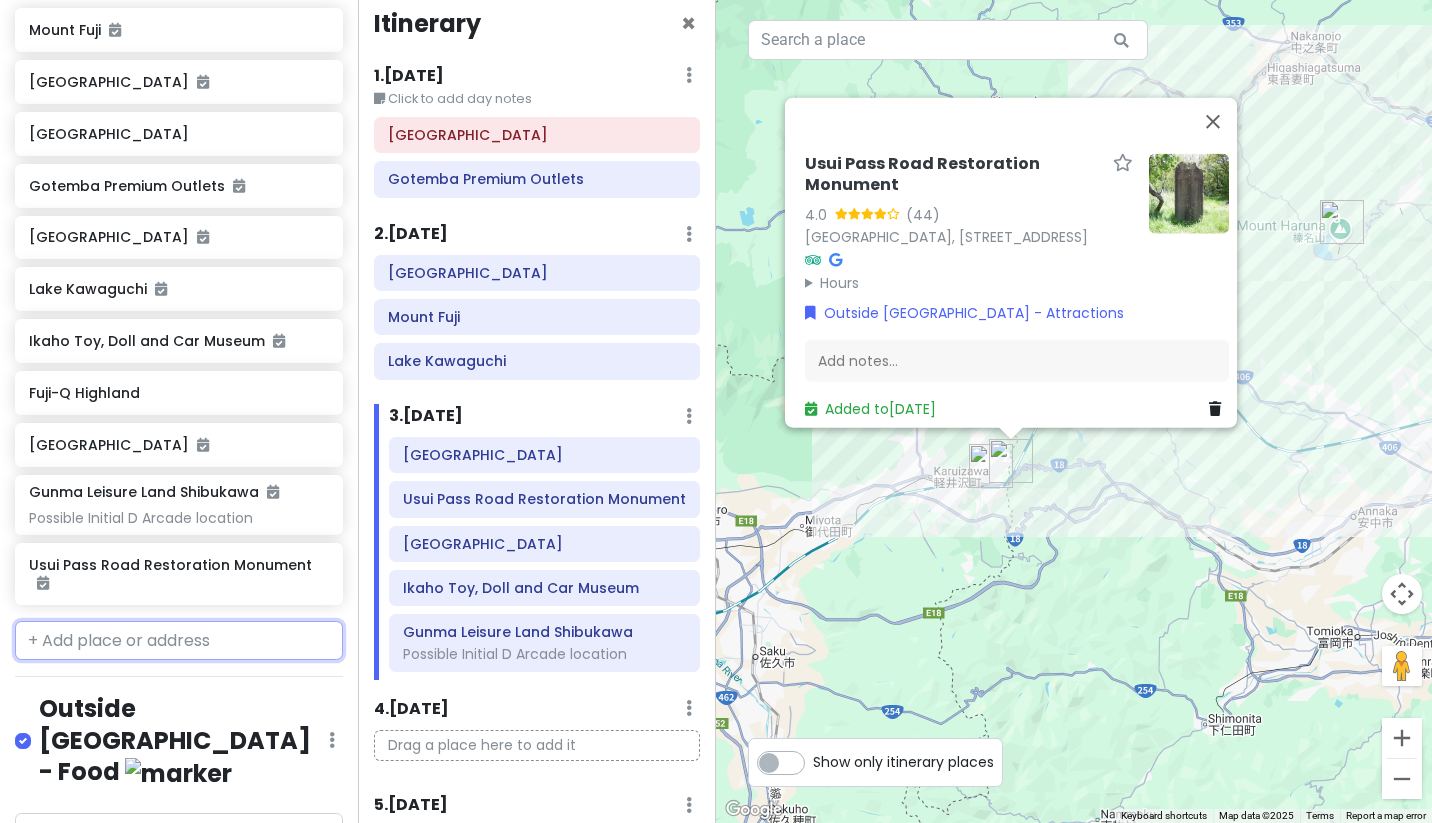 click at bounding box center [179, 641] 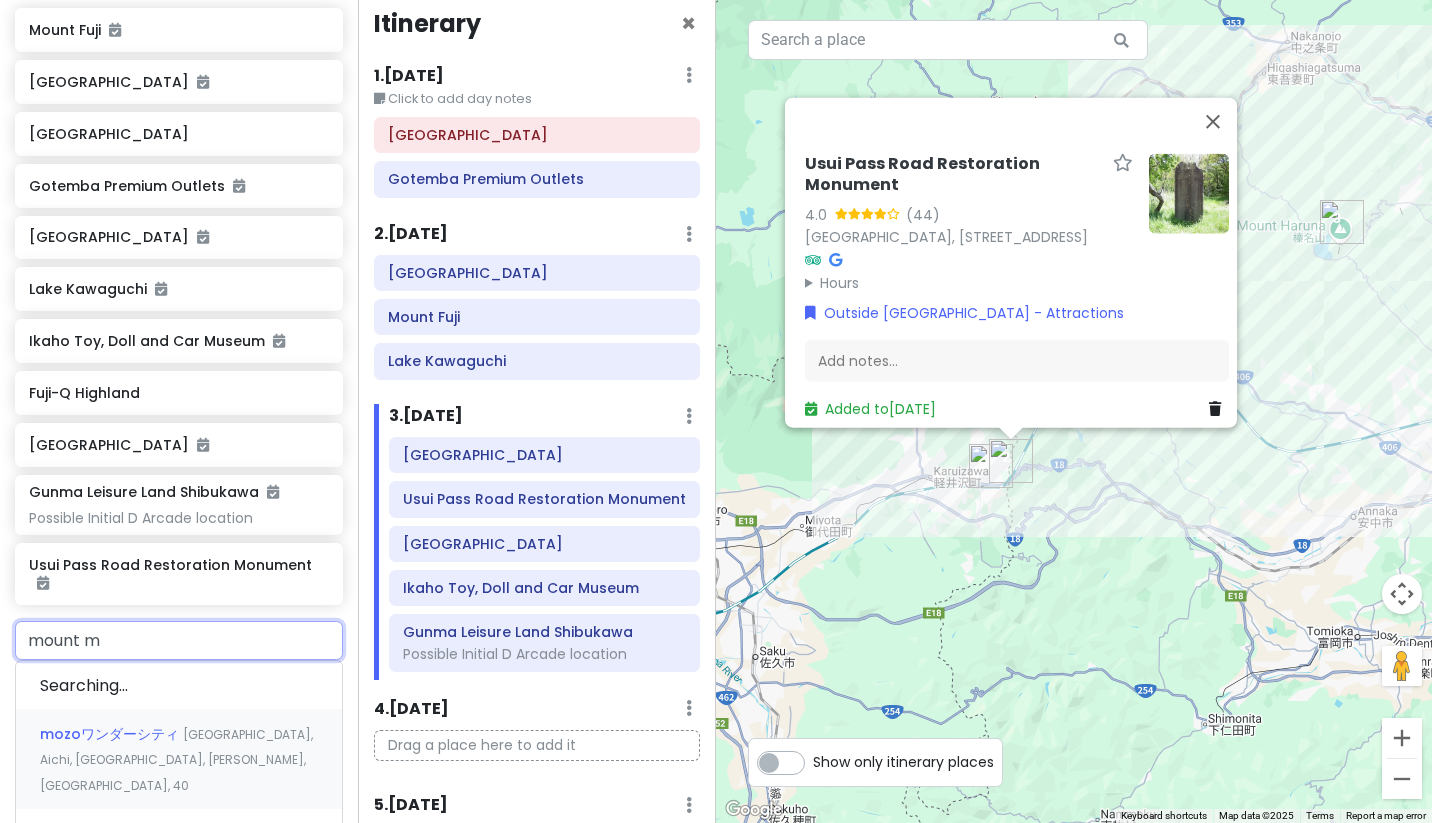 type on "mount my" 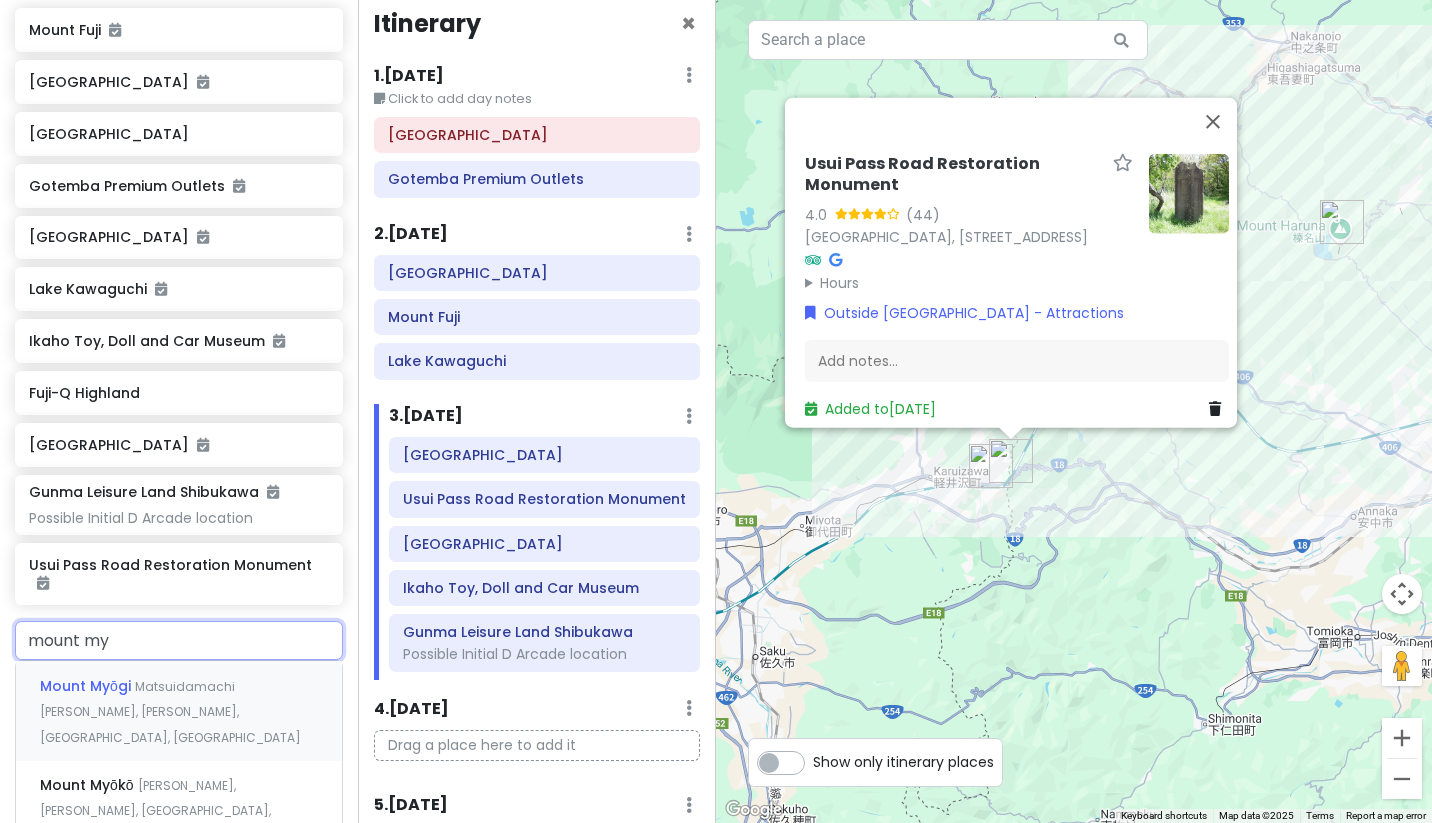 click on "Matsuidamachi Goryo, Annaka, Gunma, Japan" at bounding box center [170, 712] 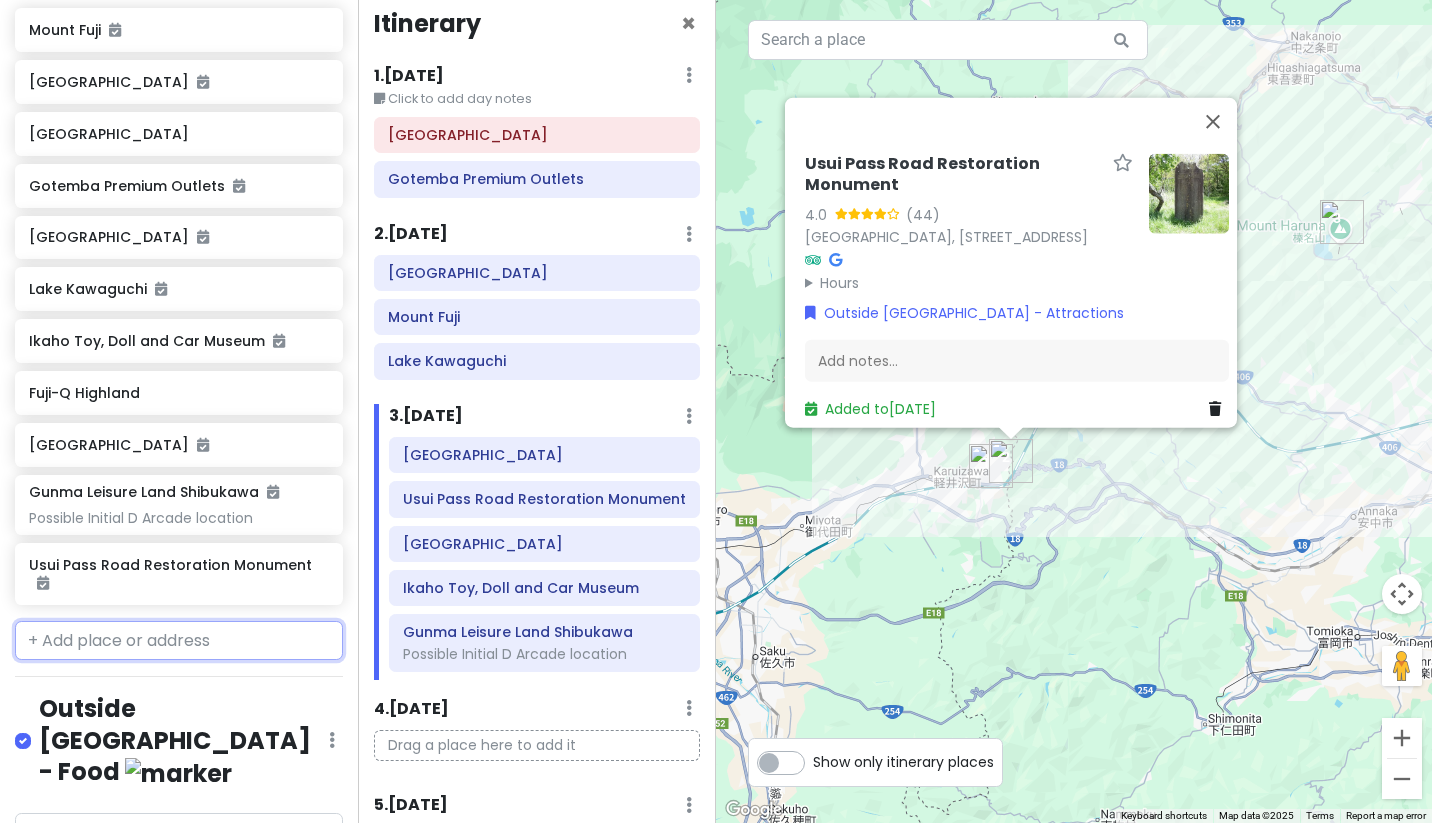 scroll, scrollTop: 691, scrollLeft: 0, axis: vertical 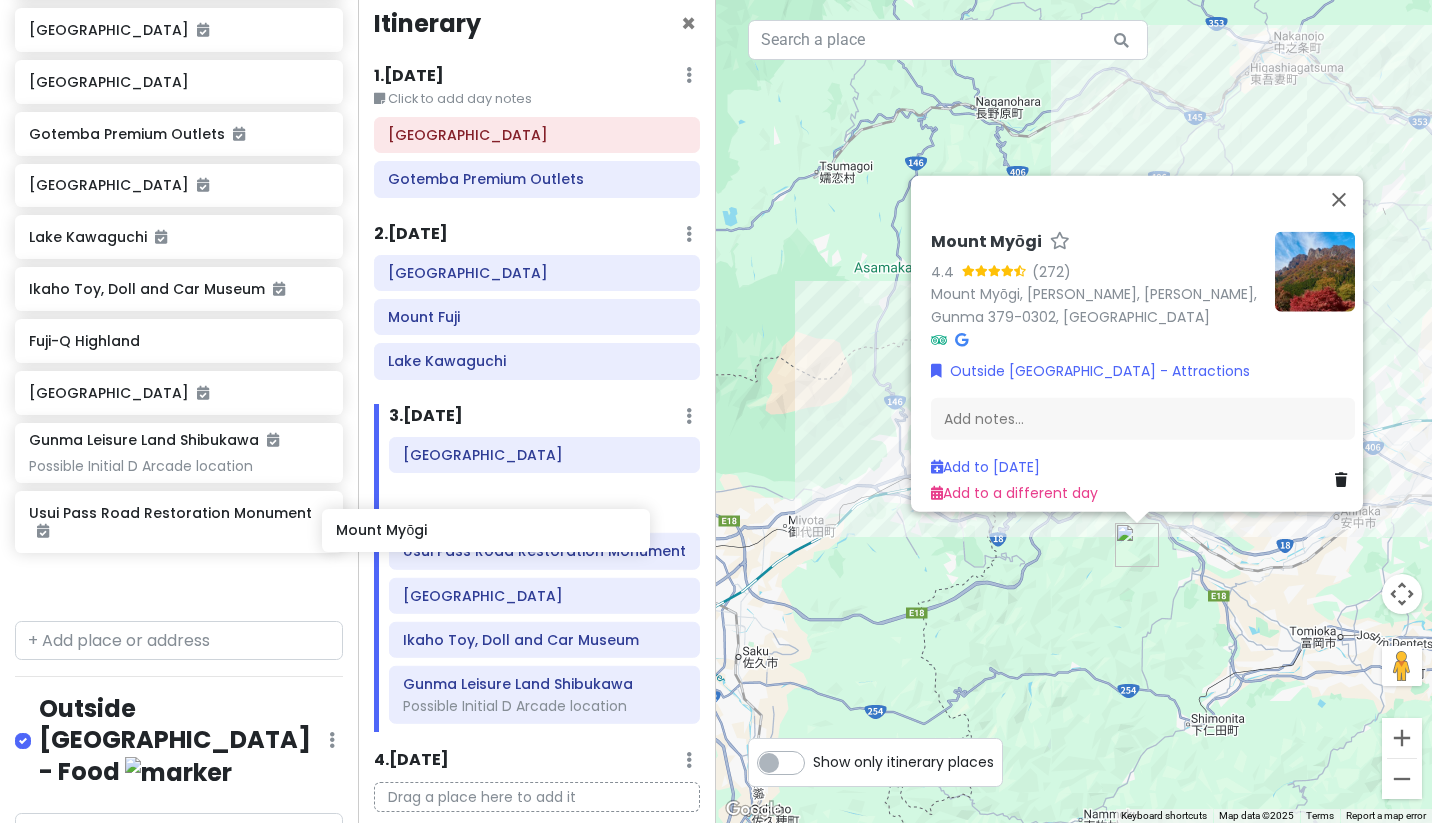 drag, startPoint x: 231, startPoint y: 499, endPoint x: 558, endPoint y: 536, distance: 329.0866 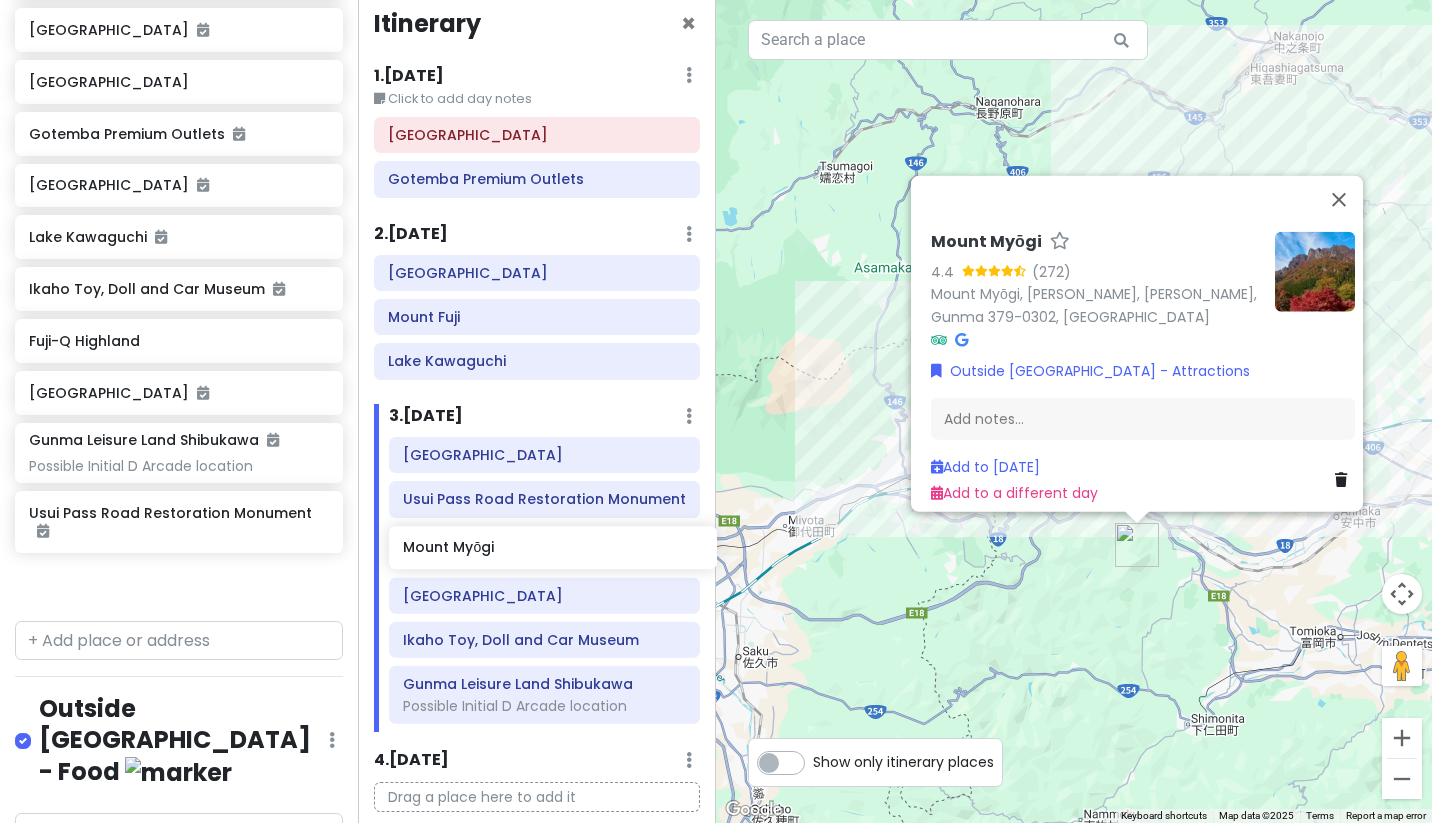 scroll, scrollTop: 640, scrollLeft: 0, axis: vertical 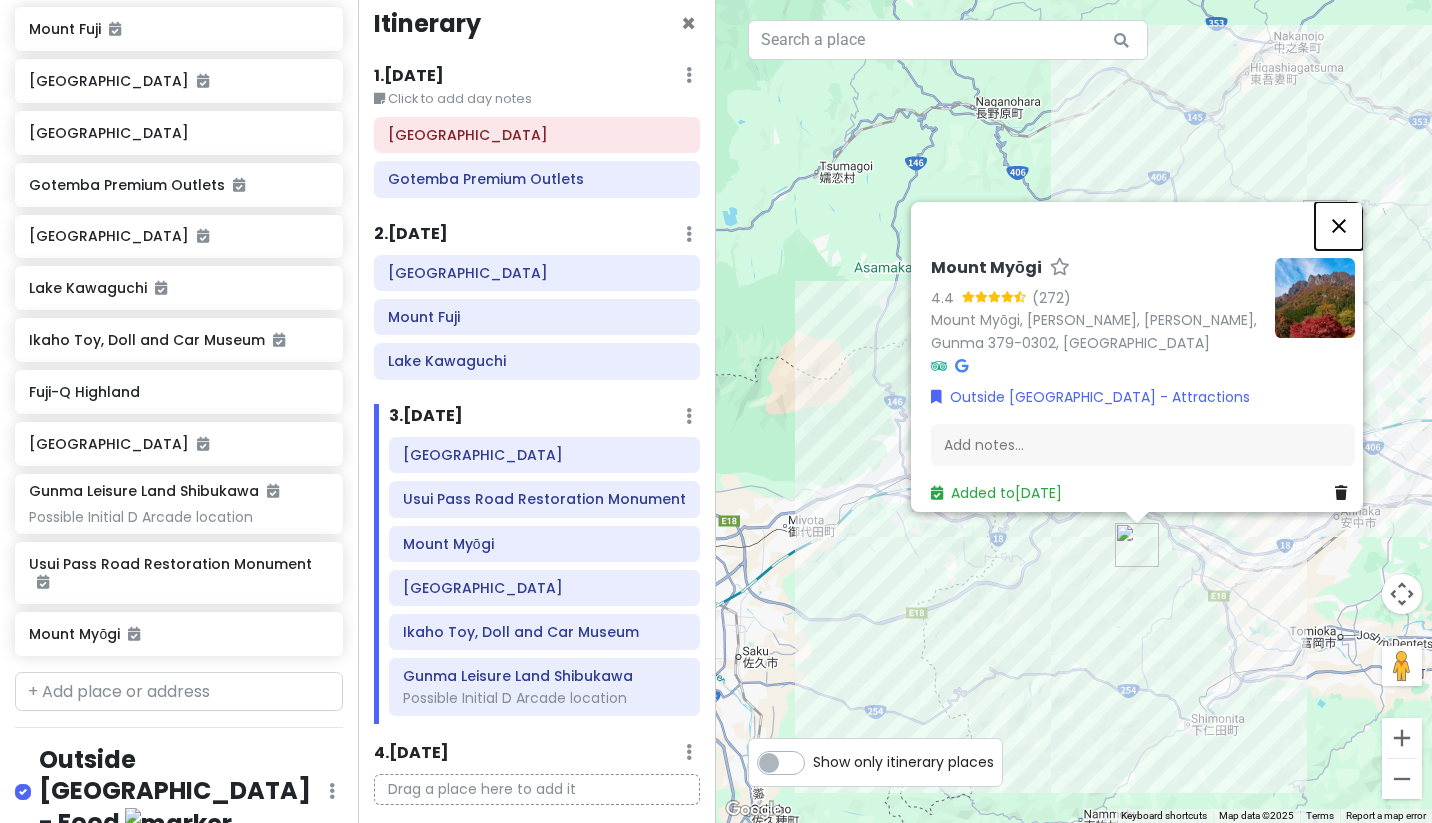 click at bounding box center [1339, 226] 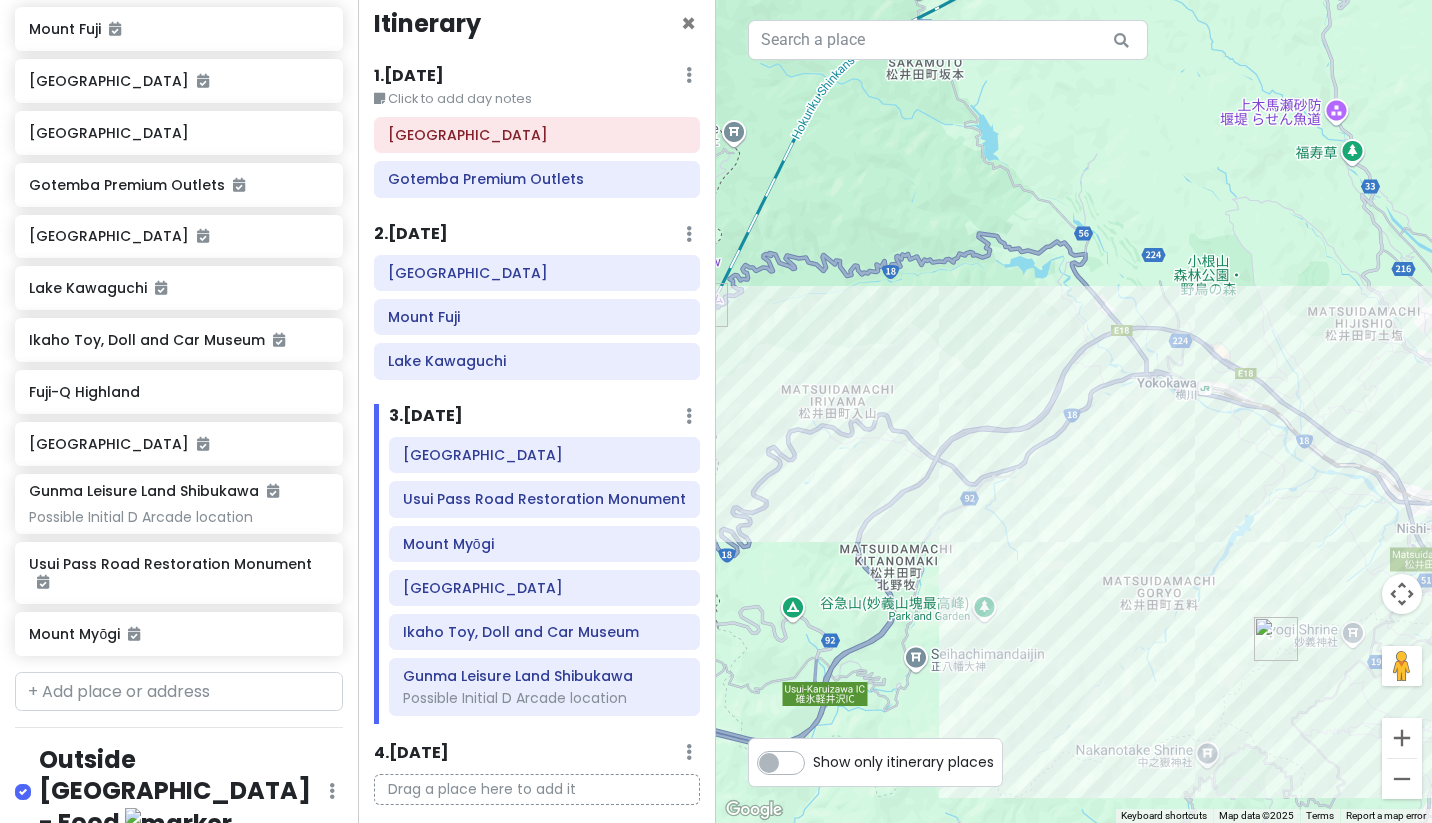 drag, startPoint x: 951, startPoint y: 491, endPoint x: 1106, endPoint y: 444, distance: 161.96913 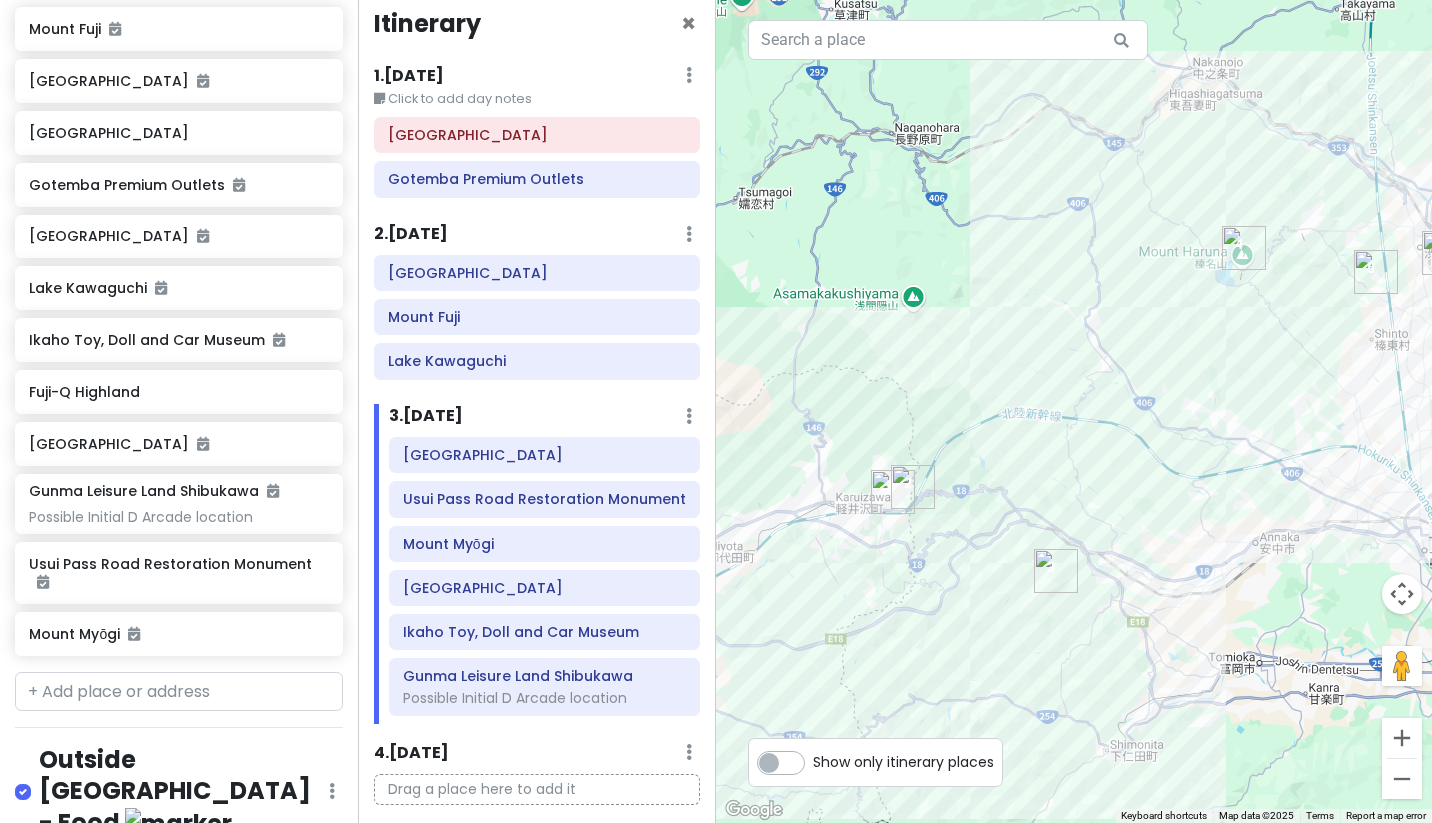 drag, startPoint x: 1204, startPoint y: 338, endPoint x: 1047, endPoint y: 467, distance: 203.1994 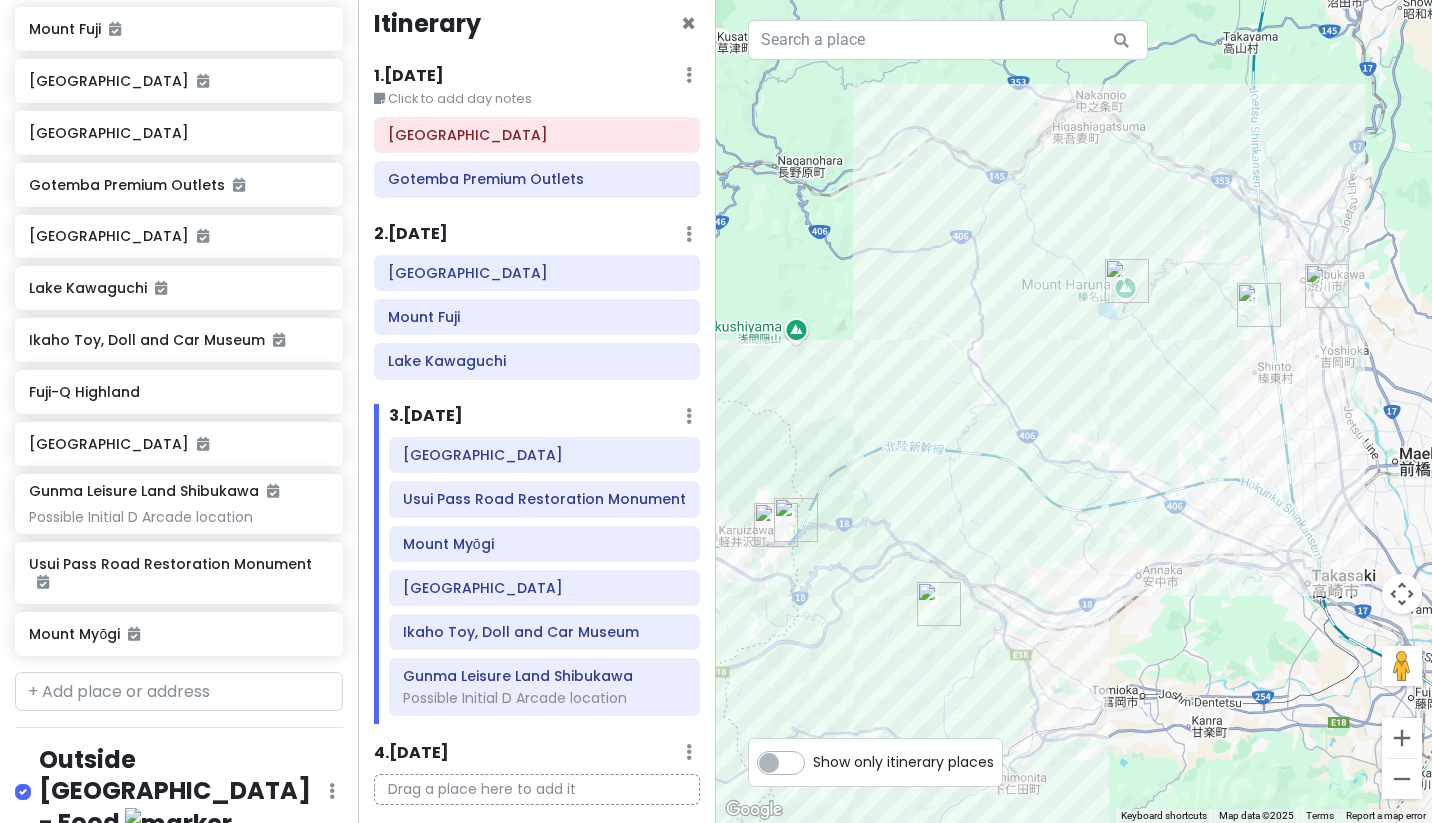 drag, startPoint x: 1284, startPoint y: 518, endPoint x: 1195, endPoint y: 520, distance: 89.02247 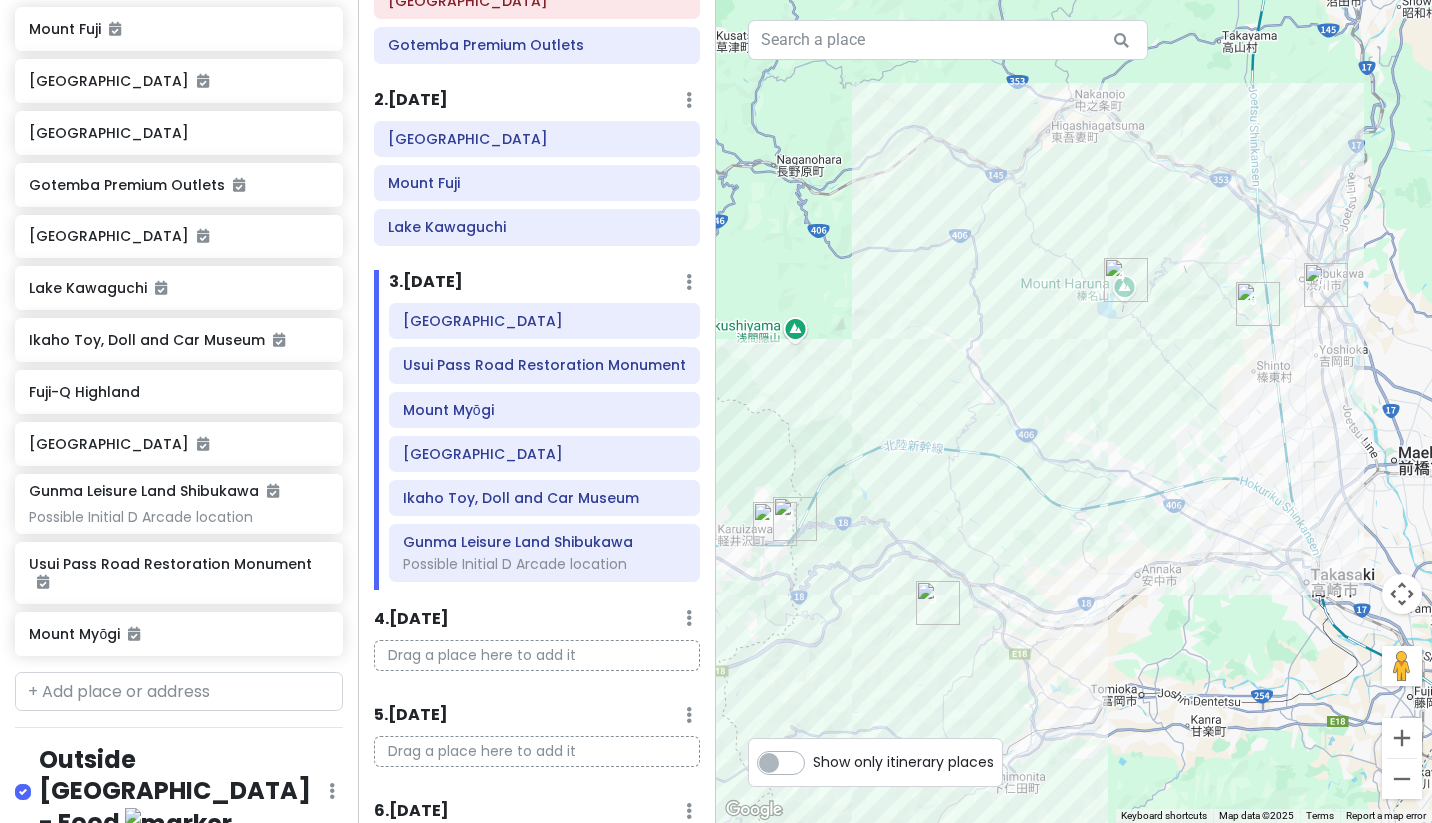scroll, scrollTop: 203, scrollLeft: 0, axis: vertical 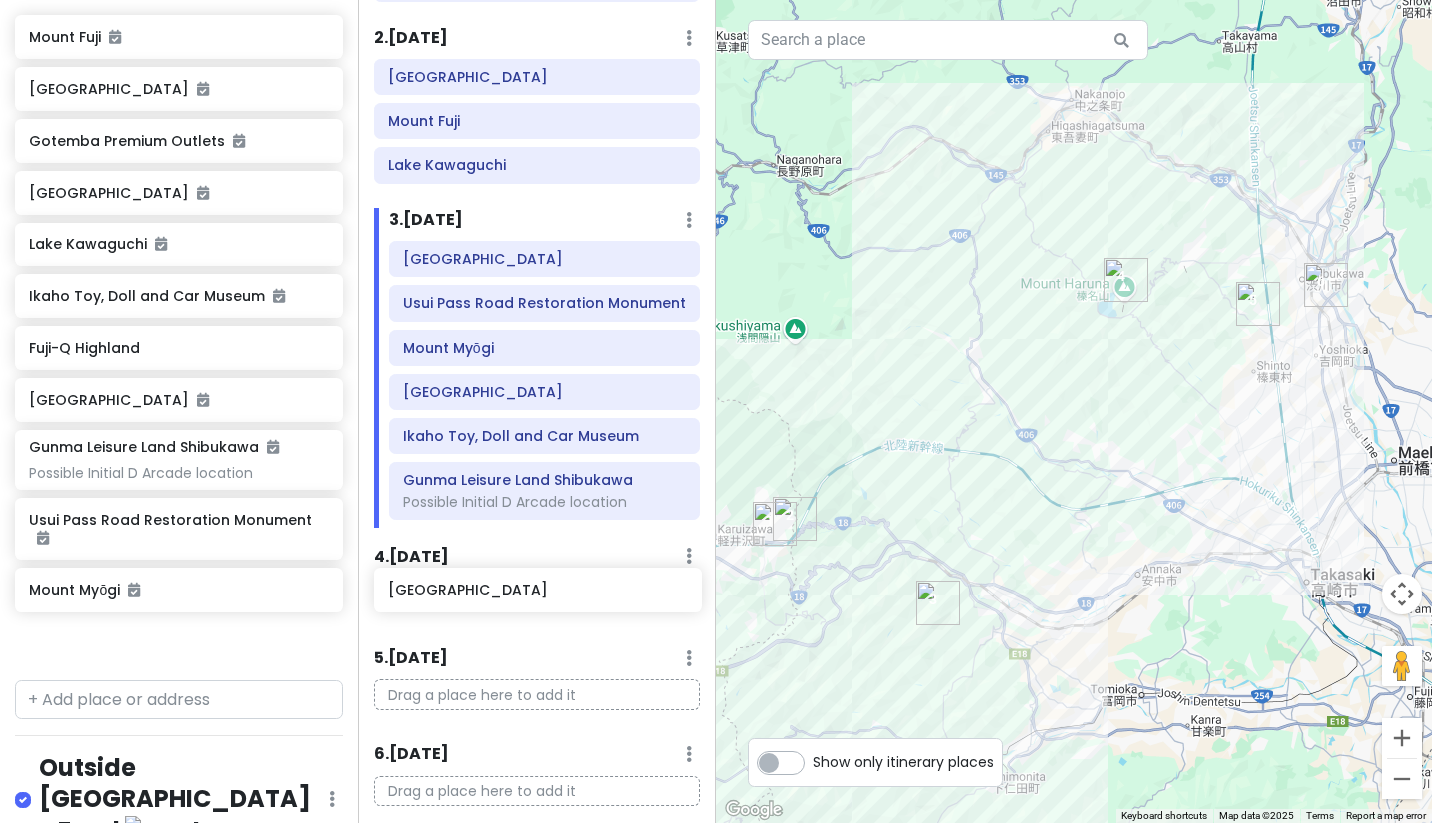 drag, startPoint x: 260, startPoint y: 81, endPoint x: 619, endPoint y: 604, distance: 634.358 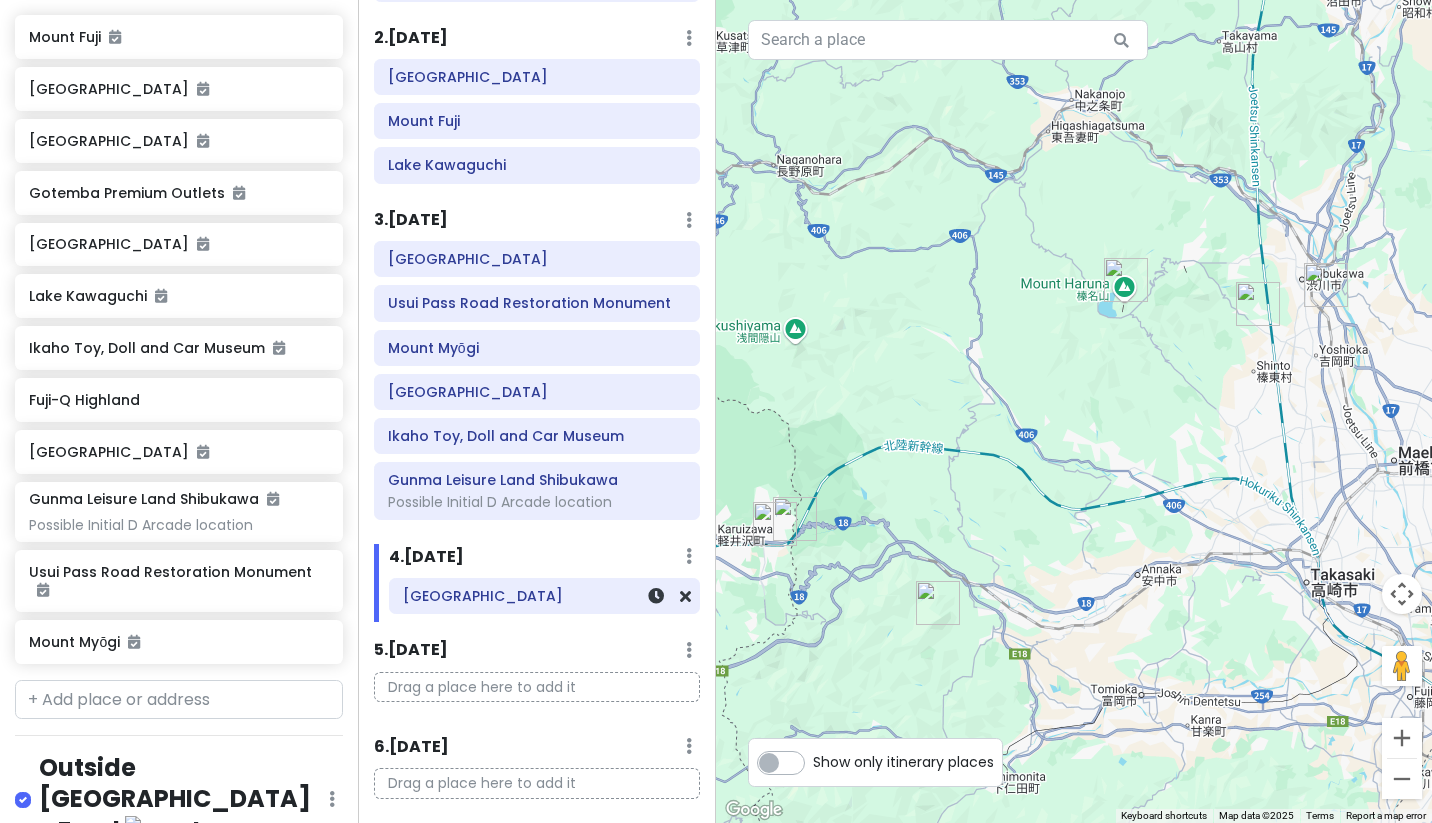 scroll, scrollTop: 580, scrollLeft: 0, axis: vertical 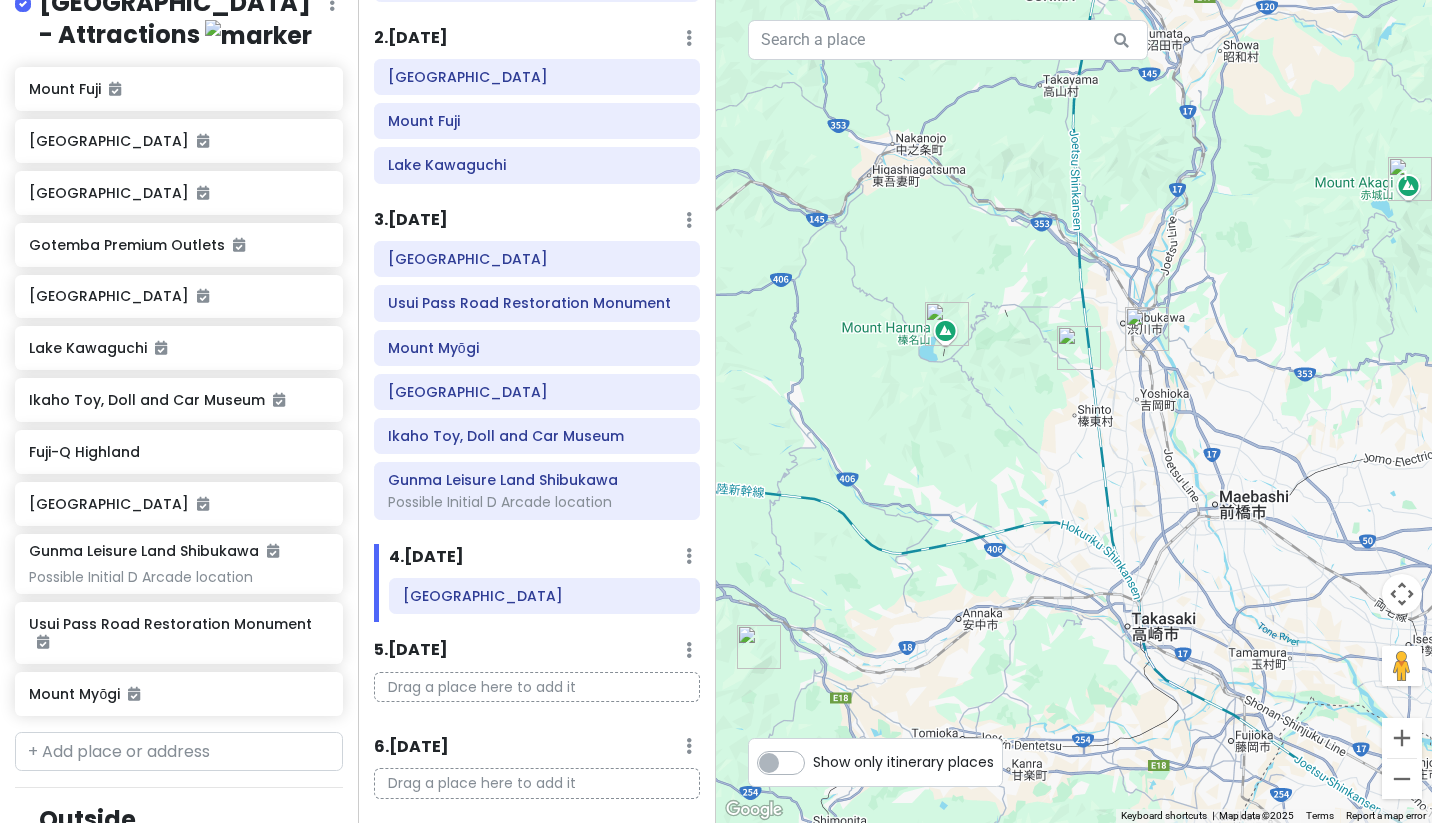 drag, startPoint x: 1081, startPoint y: 498, endPoint x: 897, endPoint y: 543, distance: 189.4228 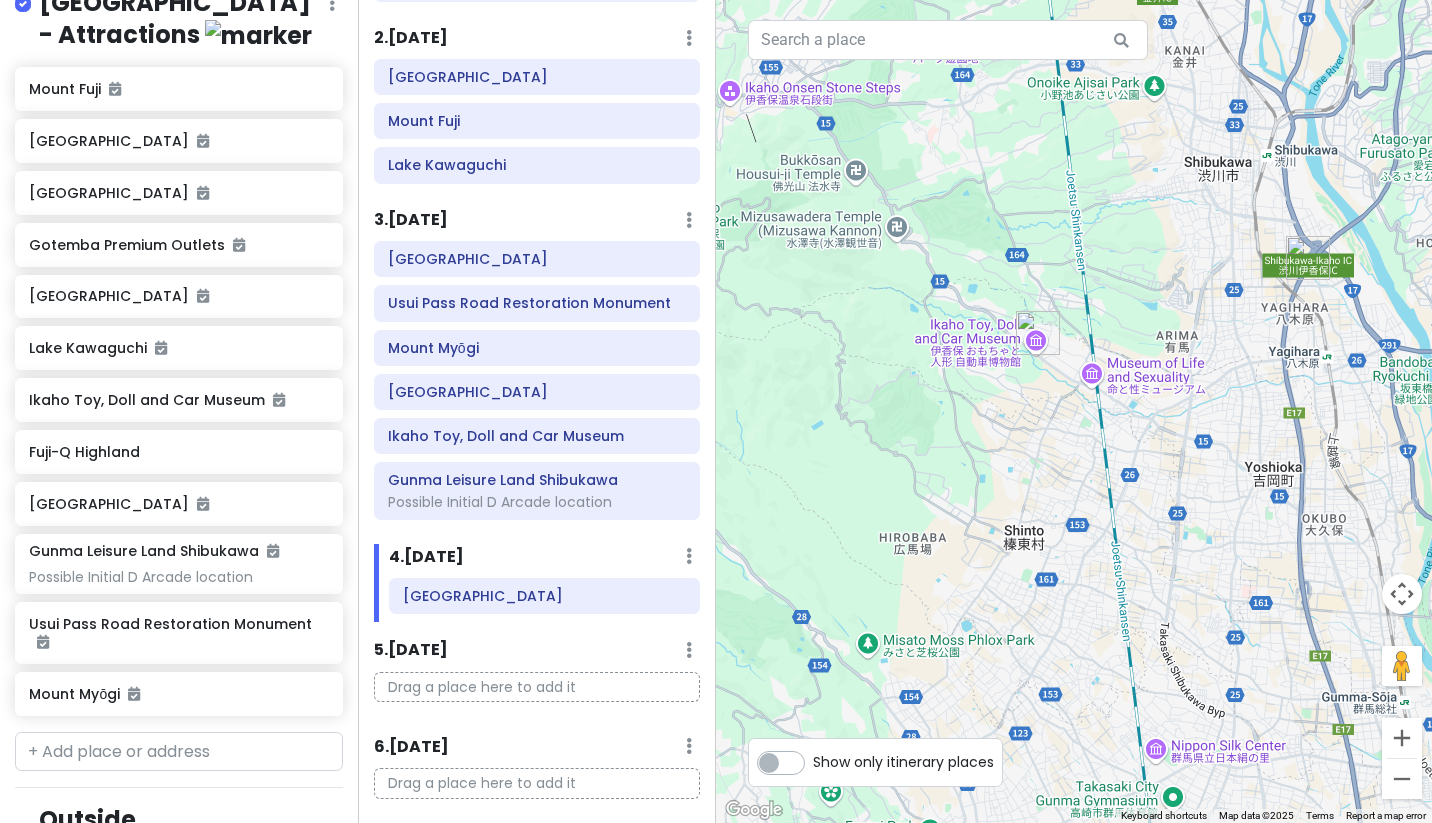 drag, startPoint x: 1170, startPoint y: 444, endPoint x: 1183, endPoint y: 332, distance: 112.75194 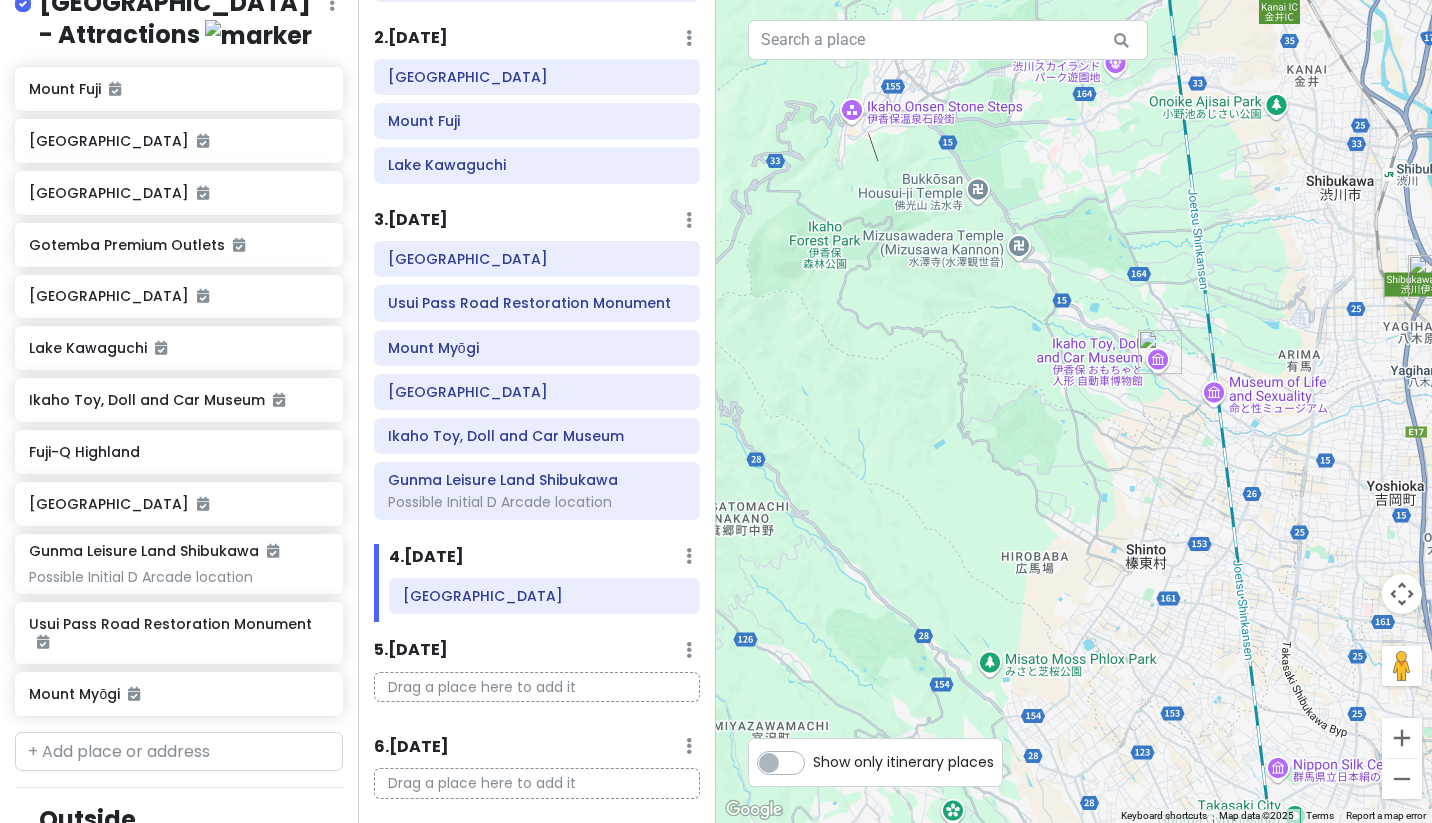 drag, startPoint x: 1035, startPoint y: 247, endPoint x: 1168, endPoint y: 269, distance: 134.80727 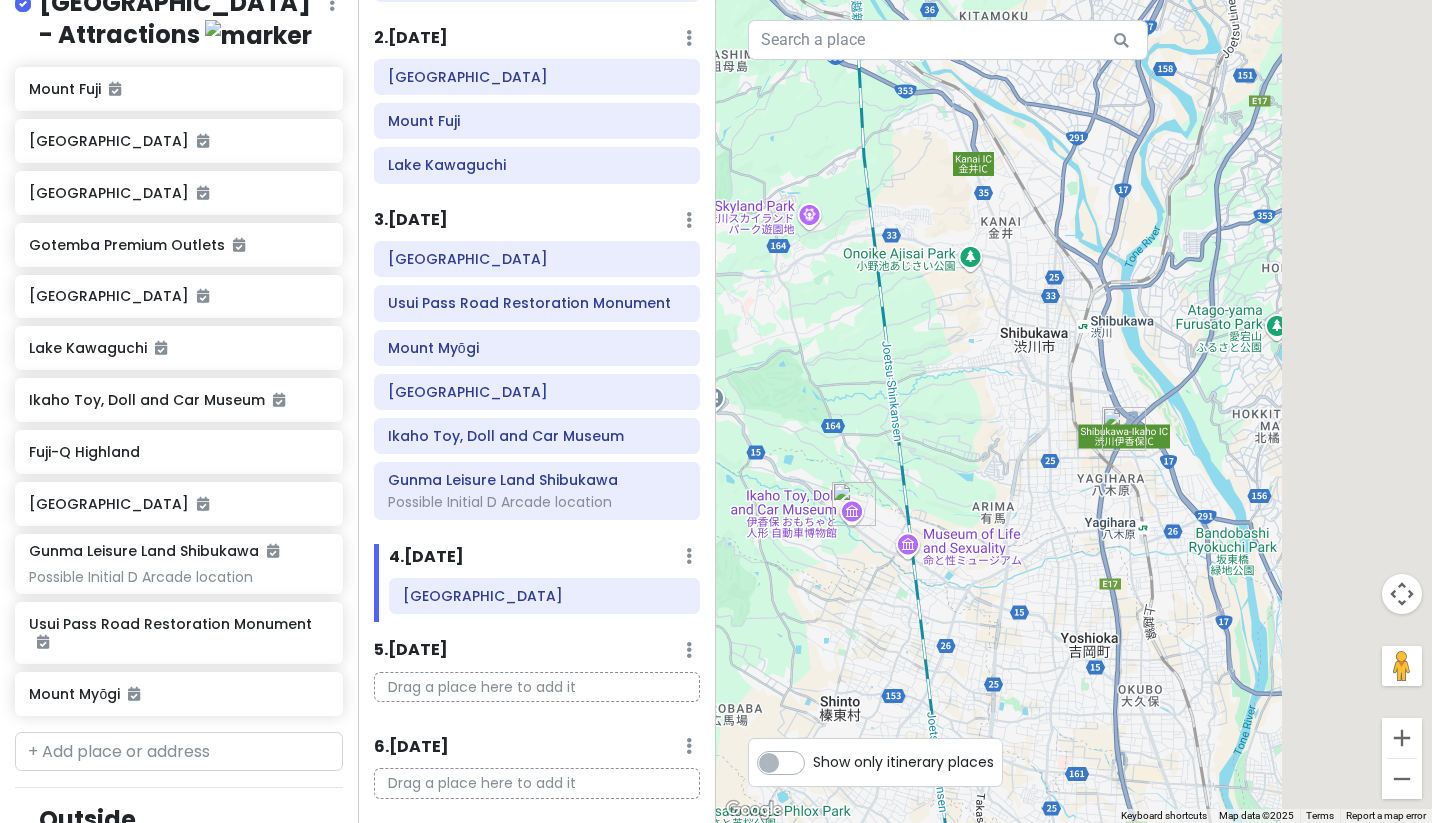 drag, startPoint x: 1184, startPoint y: 249, endPoint x: 802, endPoint y: 451, distance: 432.12036 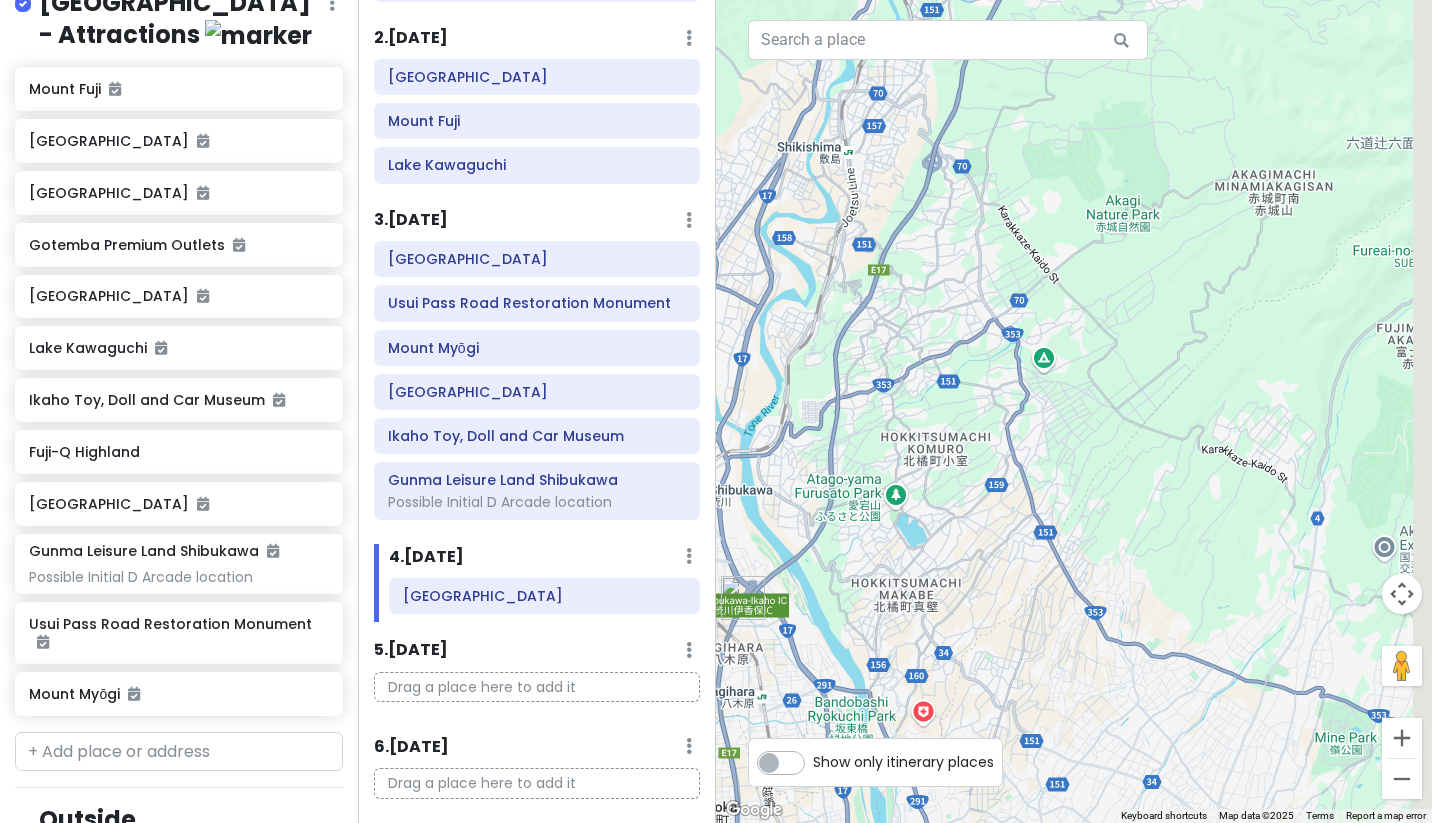 drag, startPoint x: 1093, startPoint y: 375, endPoint x: 833, endPoint y: 435, distance: 266.83328 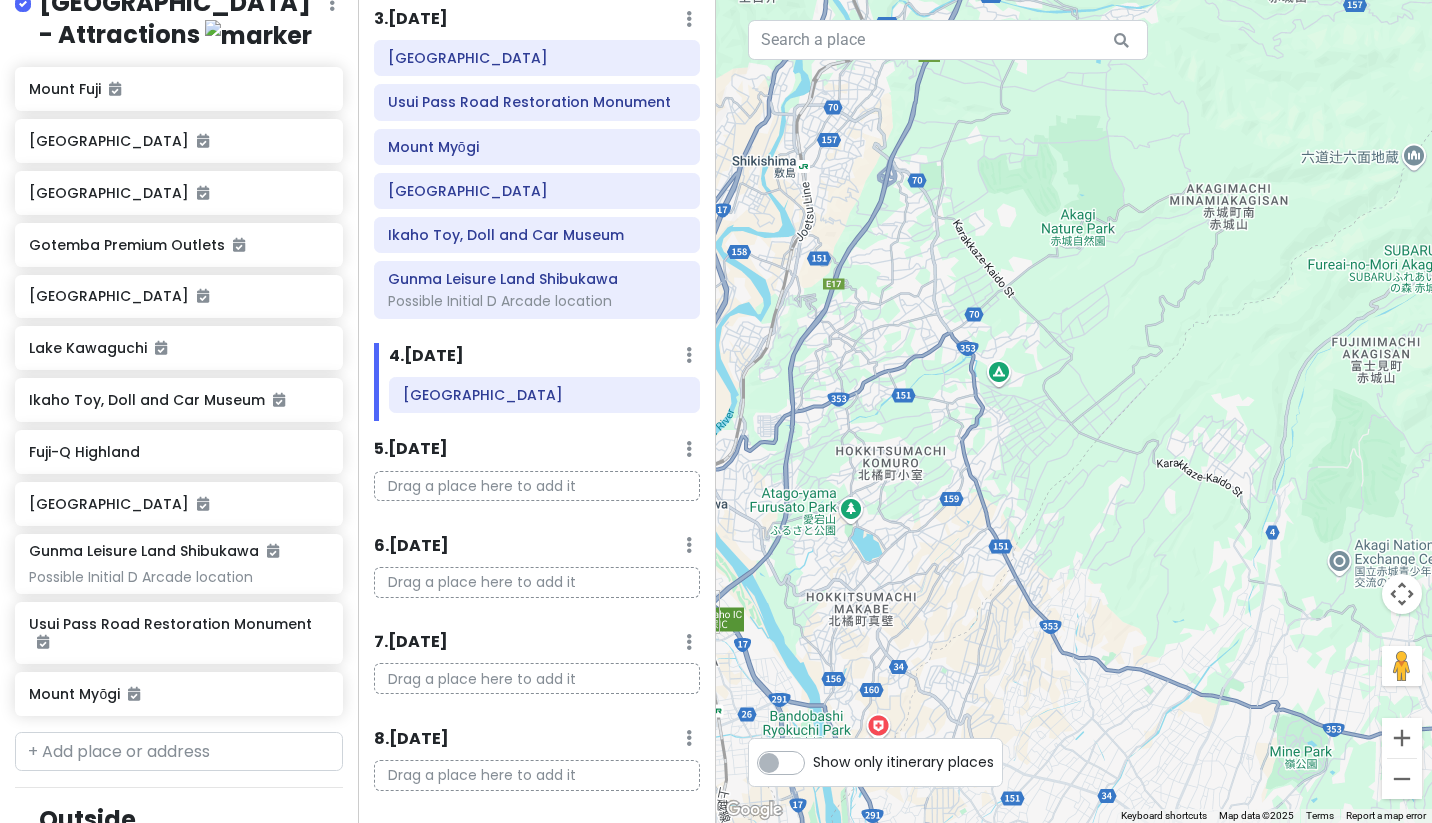 scroll, scrollTop: 559, scrollLeft: 0, axis: vertical 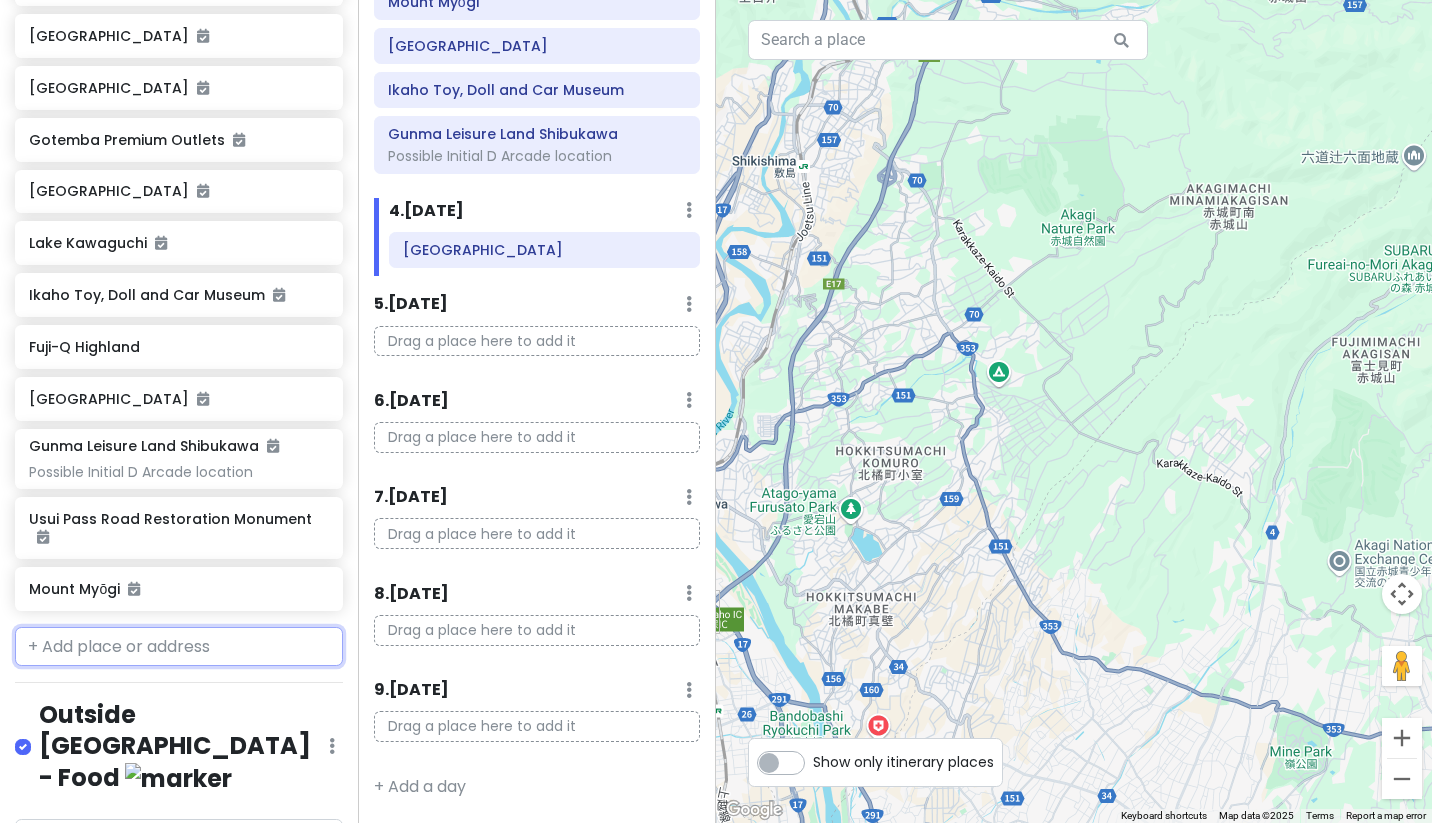 click at bounding box center (179, 647) 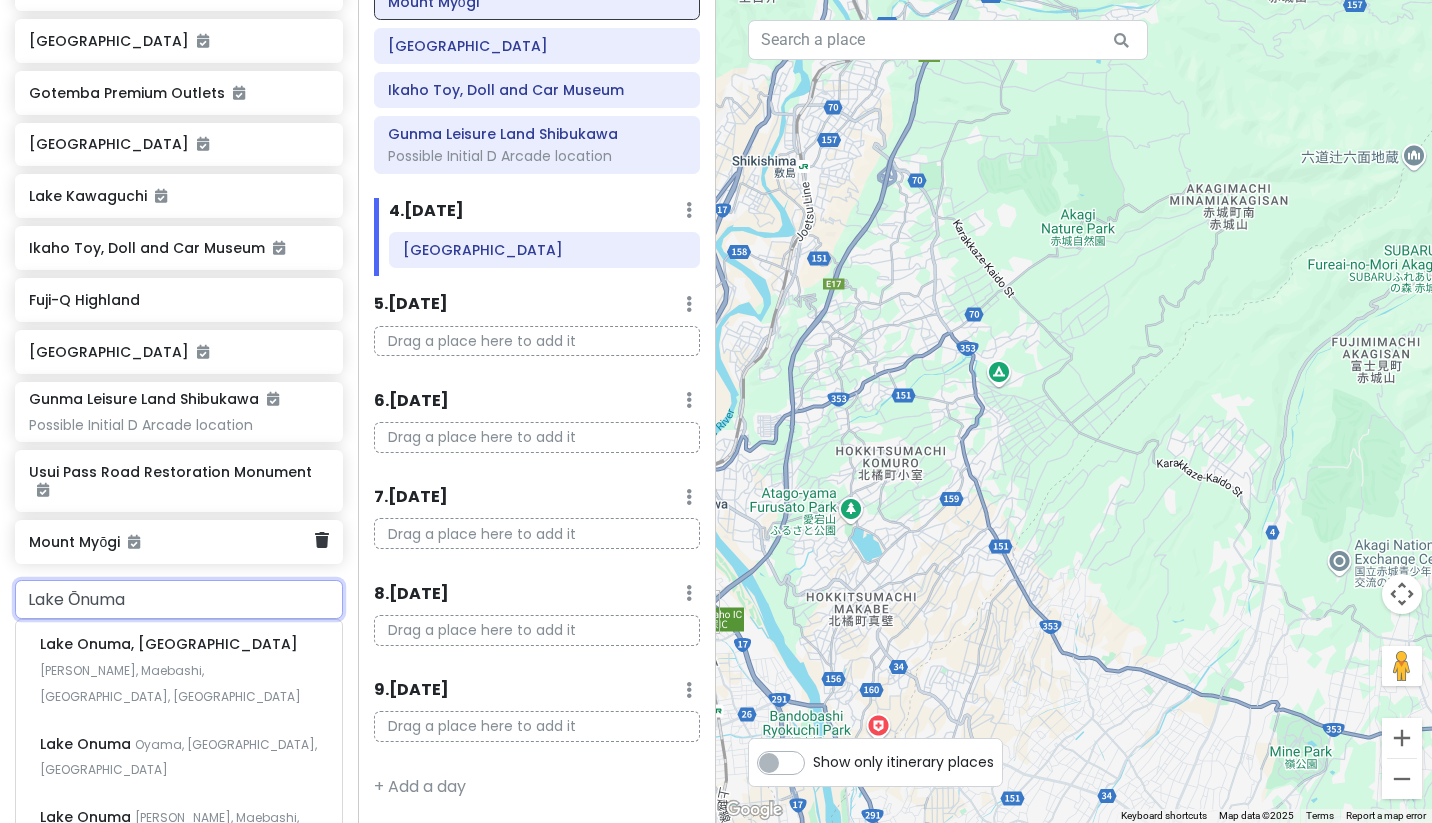 scroll, scrollTop: 746, scrollLeft: 0, axis: vertical 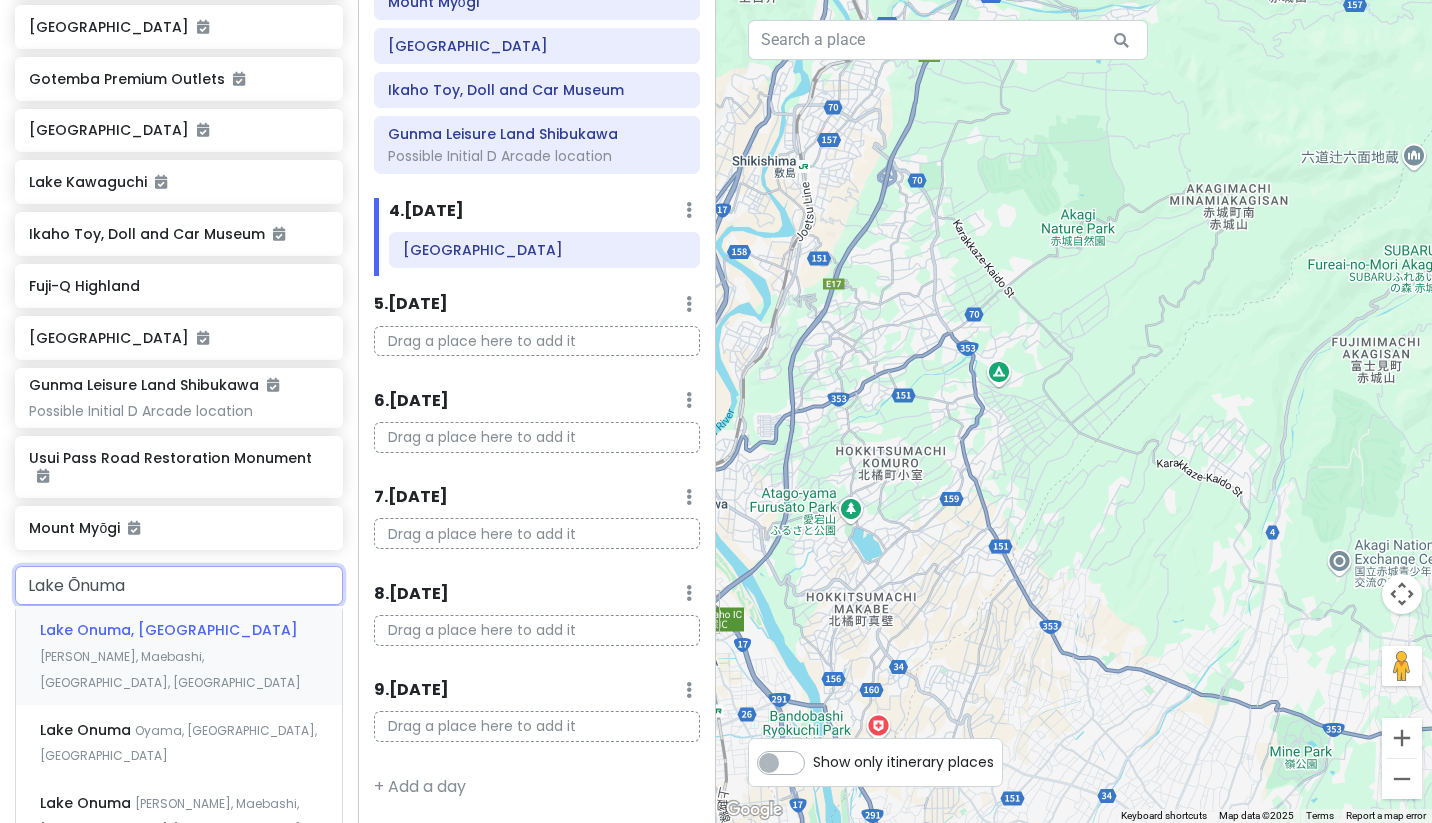 click on "Lake Onuma, Akagi   Fujimimachi Akagisan, Maebashi, Gunma, Japan" at bounding box center [179, 655] 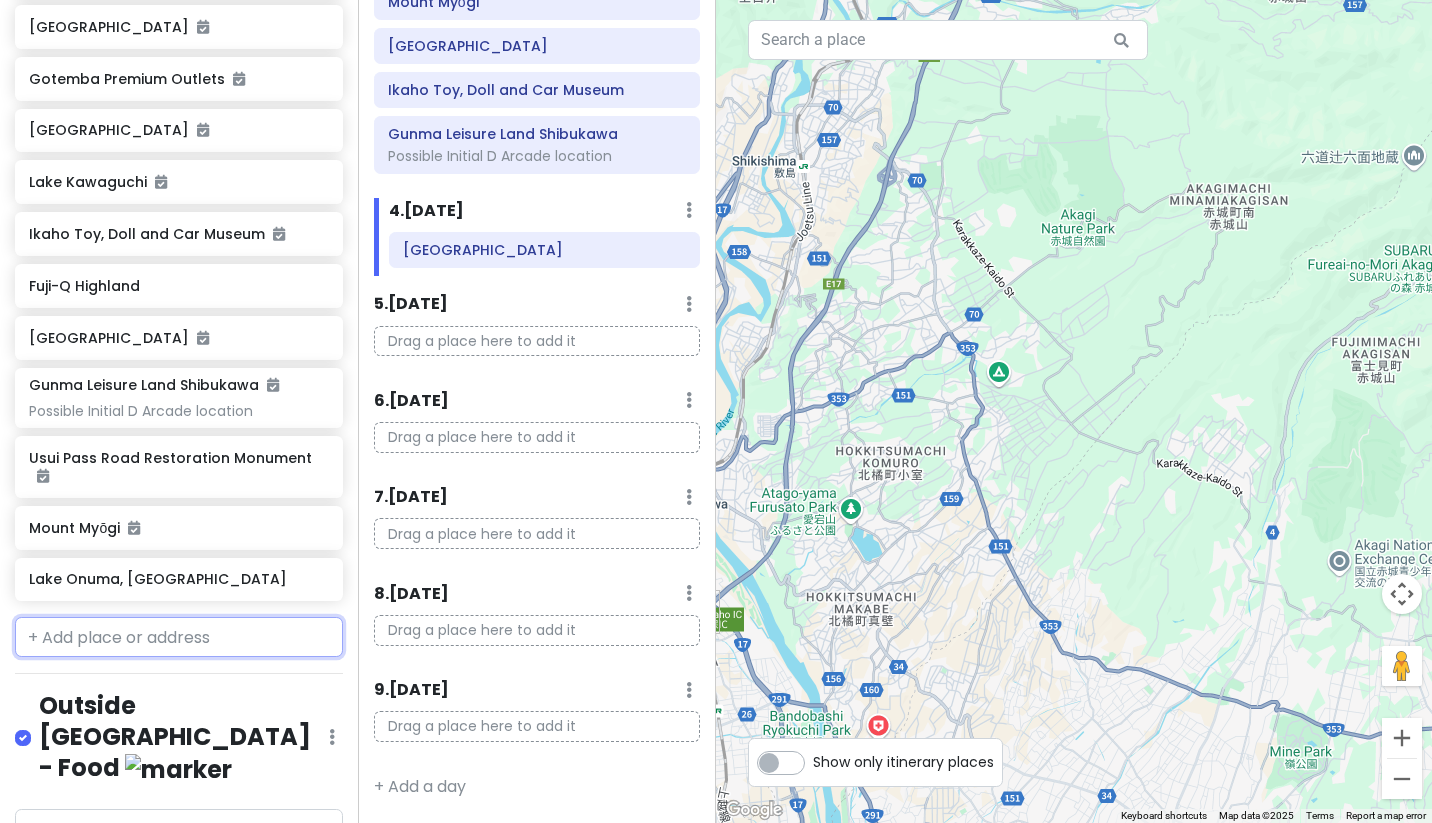 scroll, scrollTop: 797, scrollLeft: 0, axis: vertical 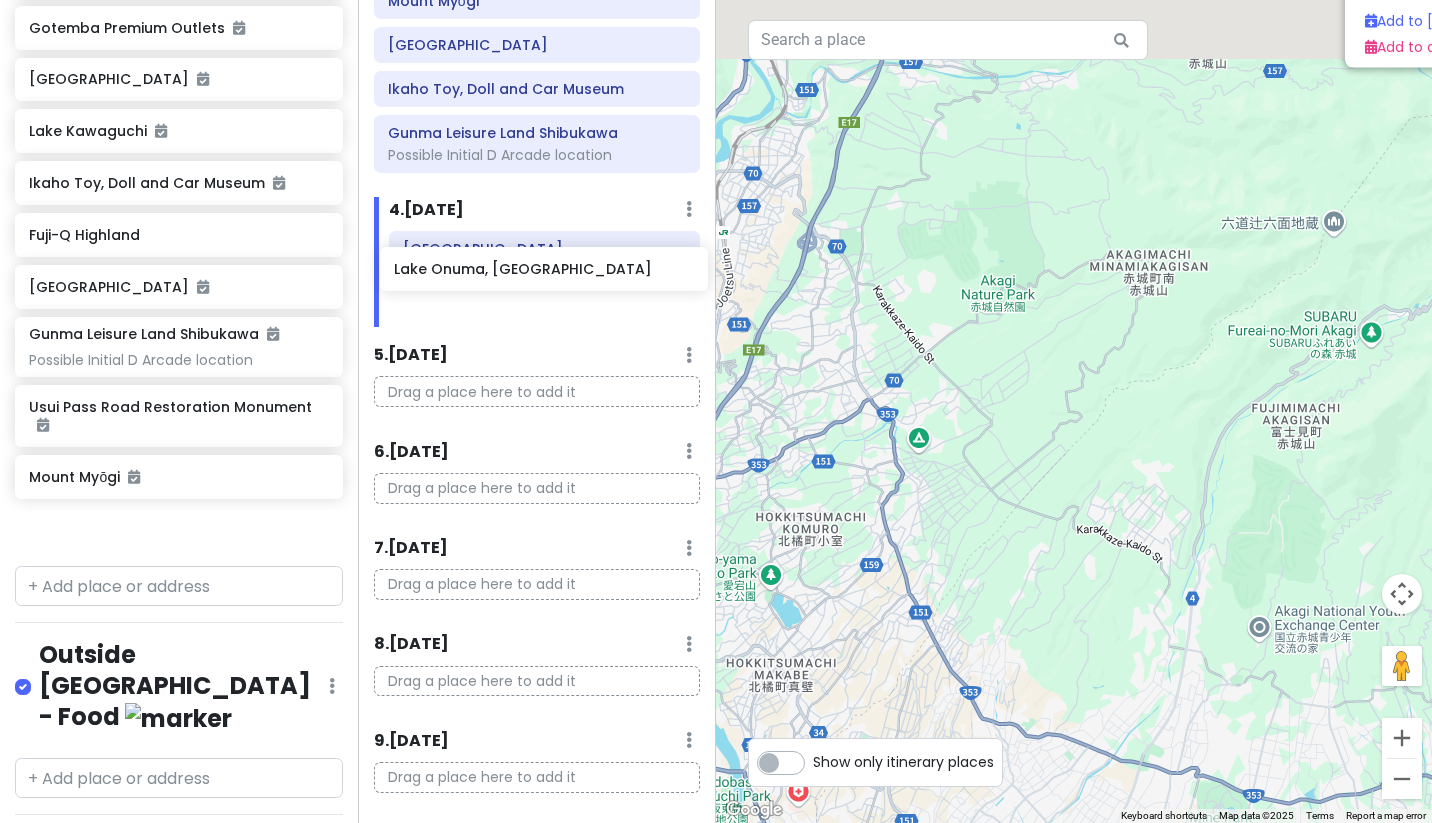 drag, startPoint x: 227, startPoint y: 449, endPoint x: 589, endPoint y: 281, distance: 399.08395 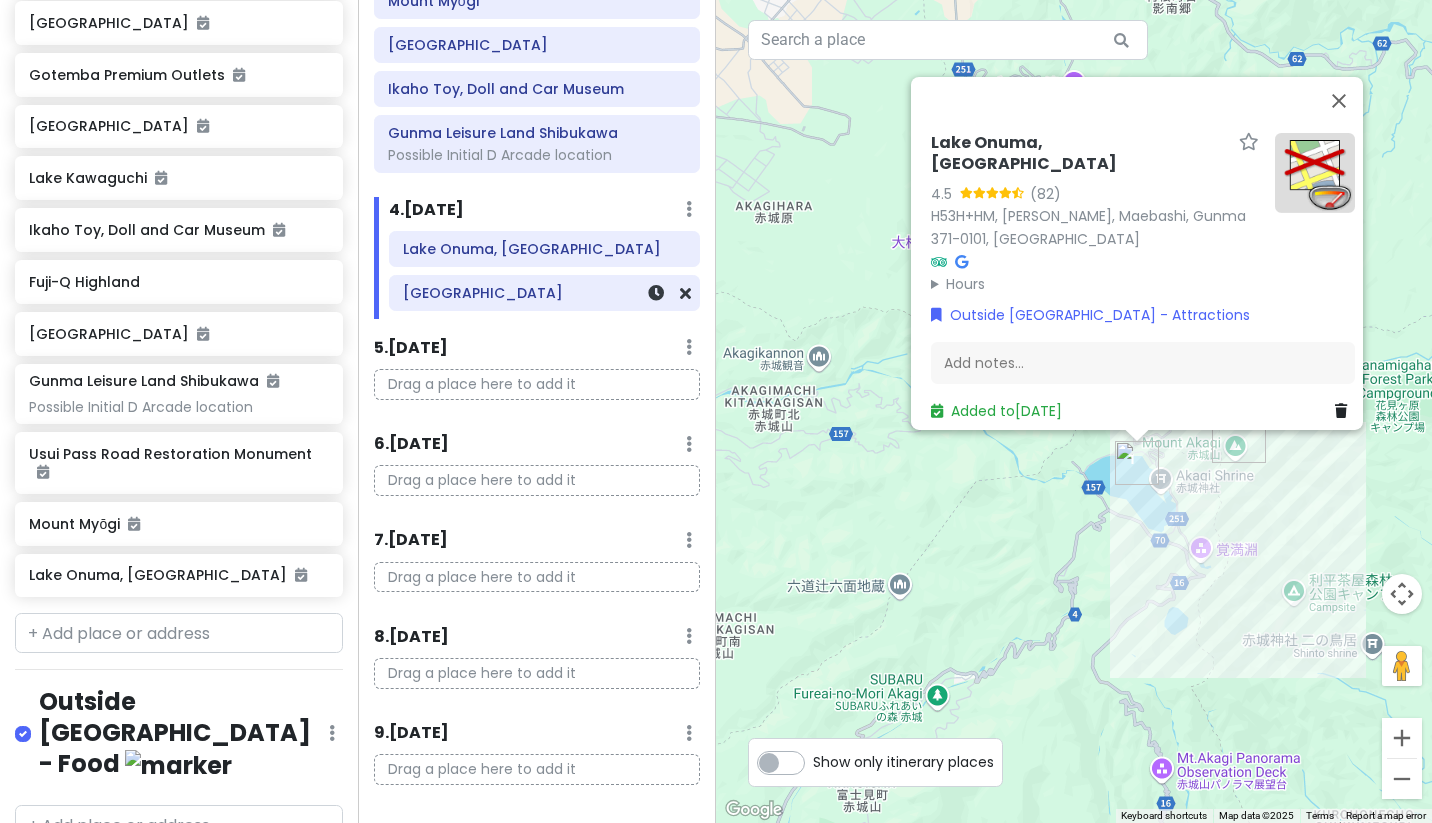 scroll, scrollTop: 745, scrollLeft: 0, axis: vertical 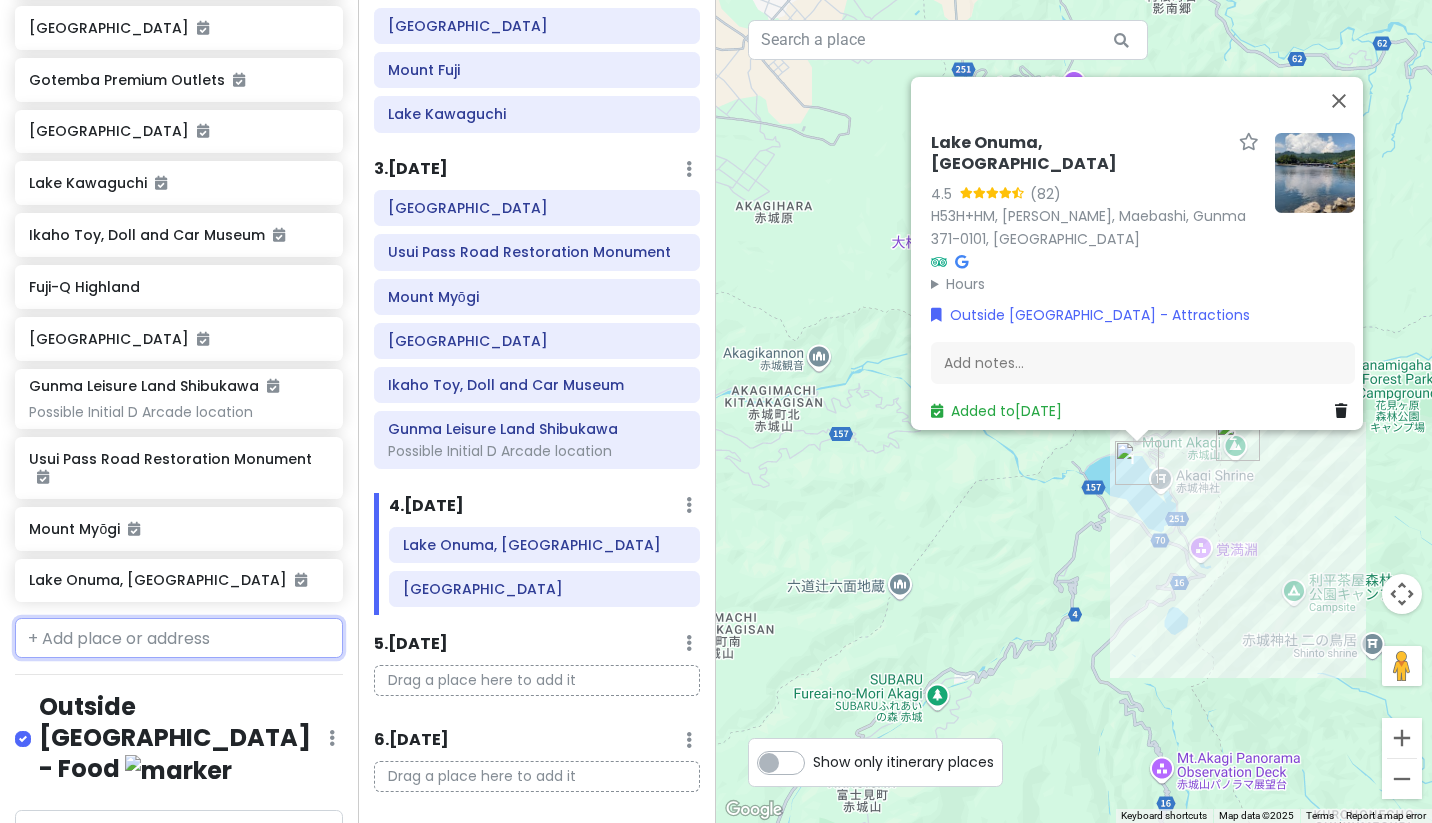 click at bounding box center [179, 638] 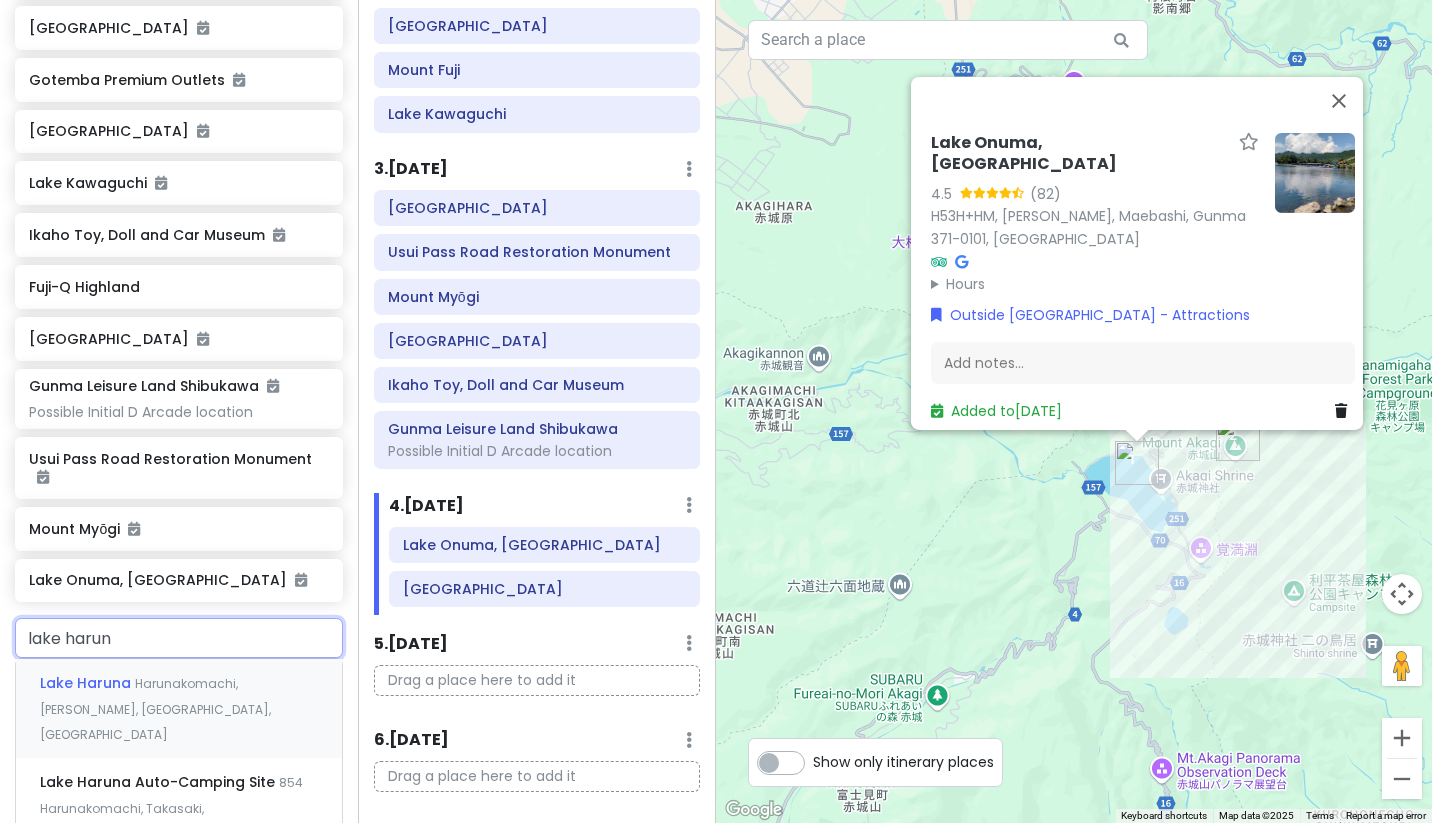 type on "lake haruna" 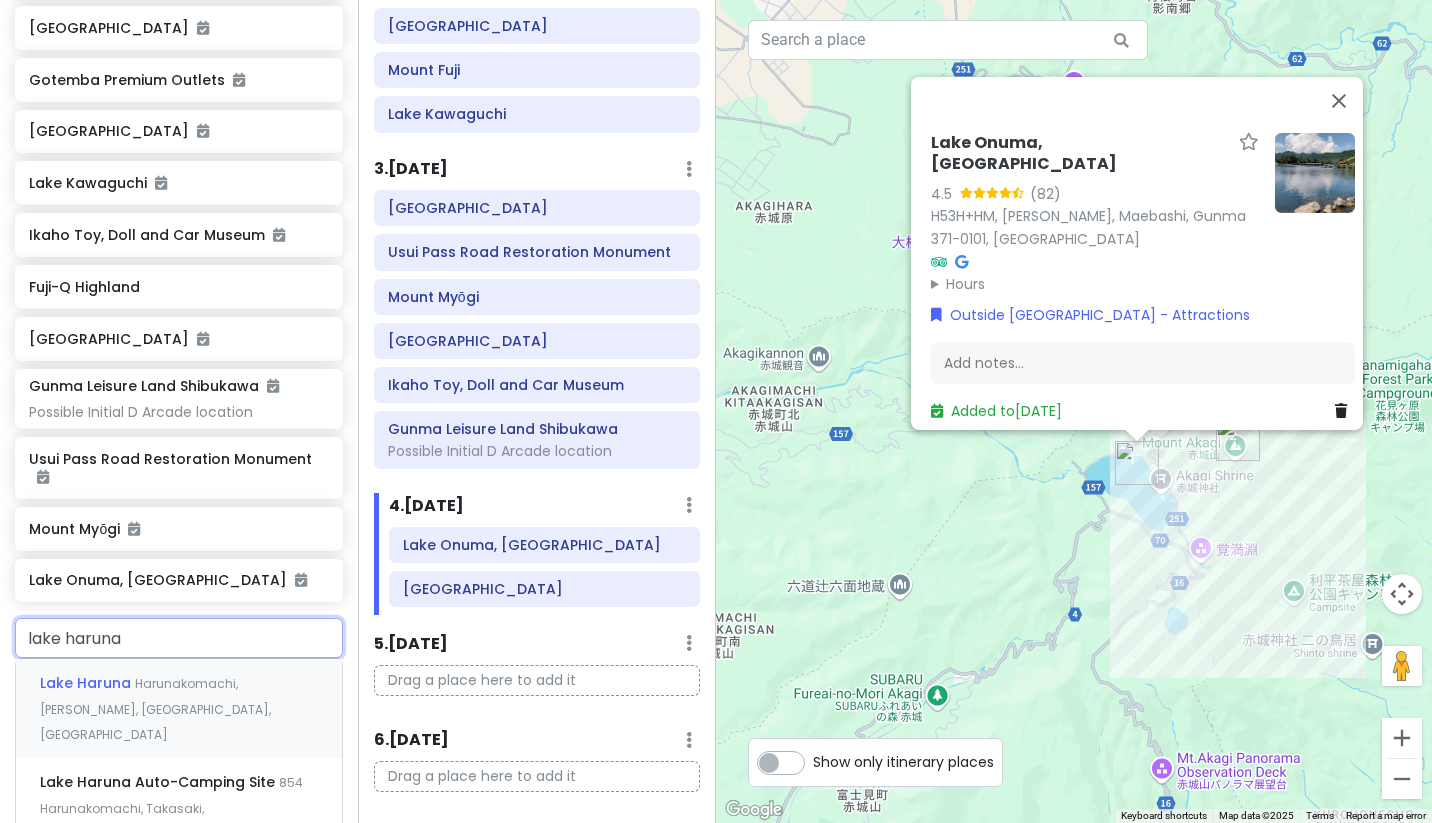 click on "Lake Haruna   Harunakomachi, Takasaki, Gunma, Japan" at bounding box center (179, 708) 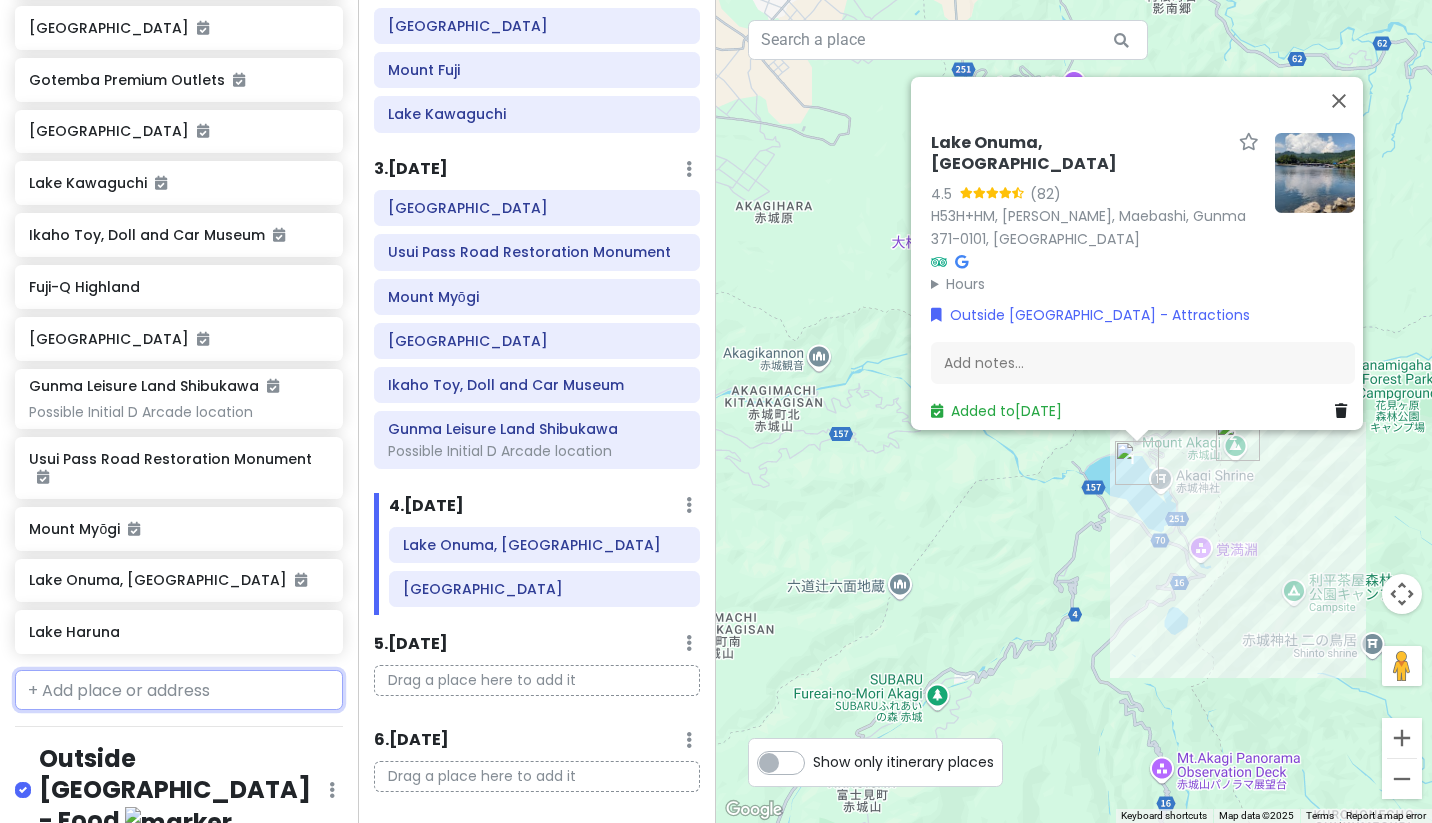 scroll, scrollTop: 797, scrollLeft: 0, axis: vertical 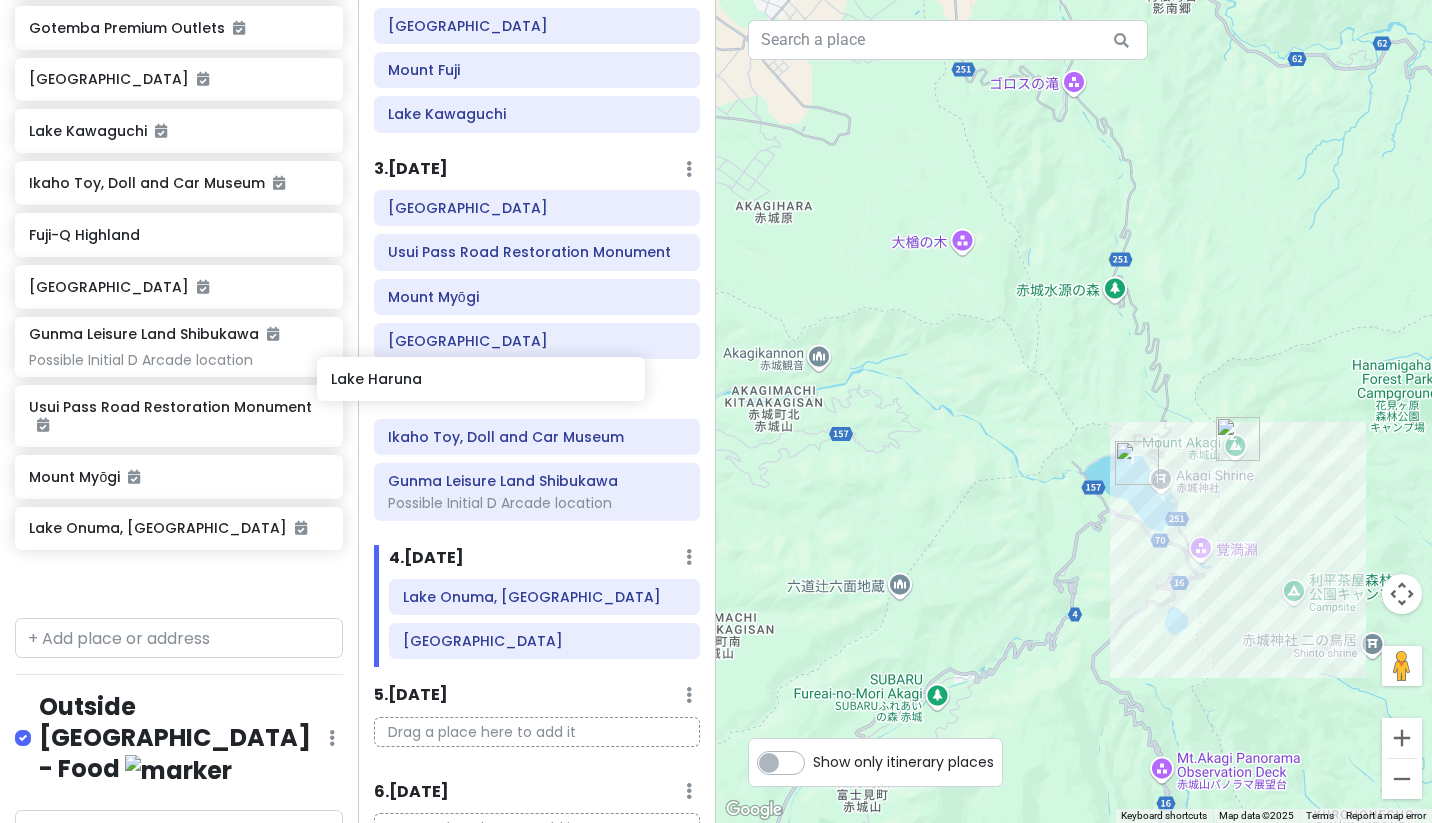 drag, startPoint x: 192, startPoint y: 494, endPoint x: 500, endPoint y: 380, distance: 328.42047 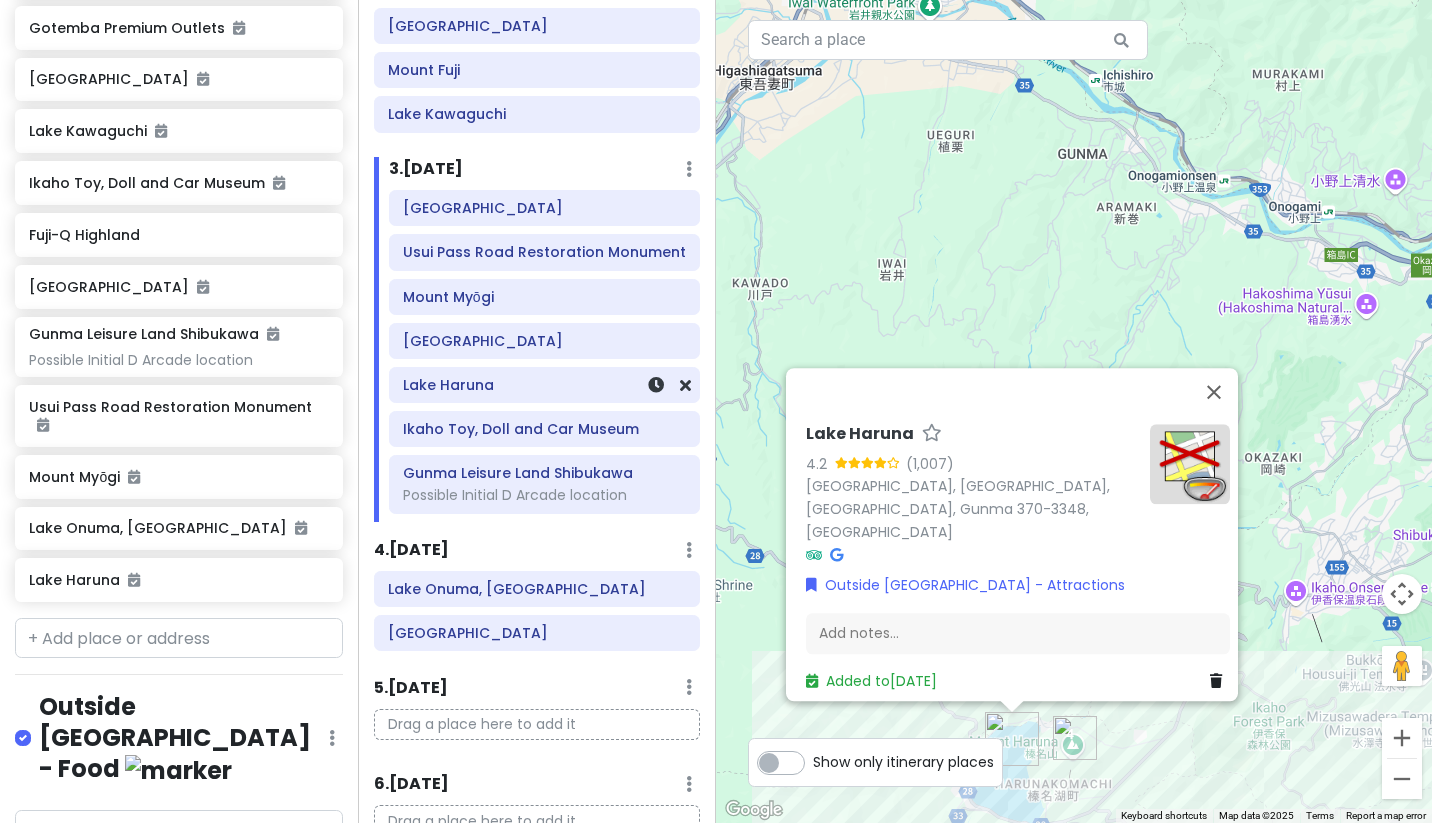 scroll, scrollTop: 746, scrollLeft: 0, axis: vertical 